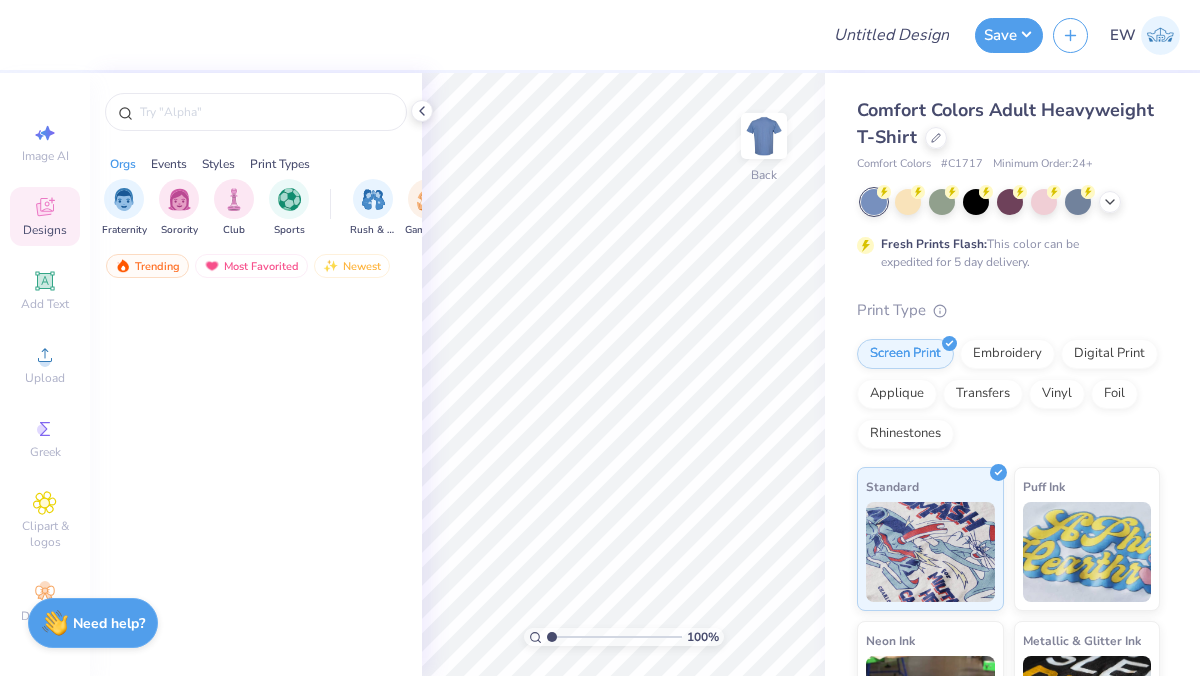 scroll, scrollTop: 0, scrollLeft: 0, axis: both 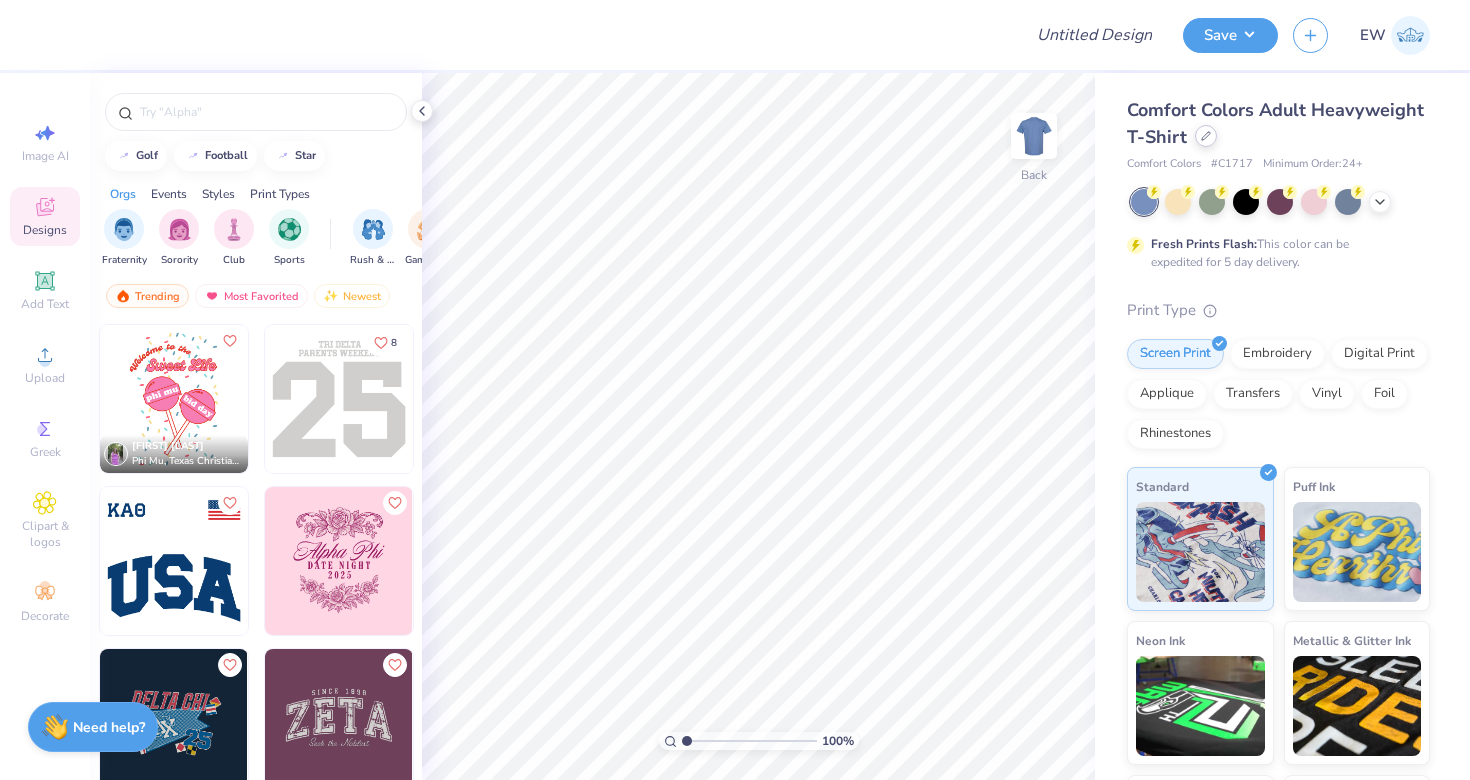 click 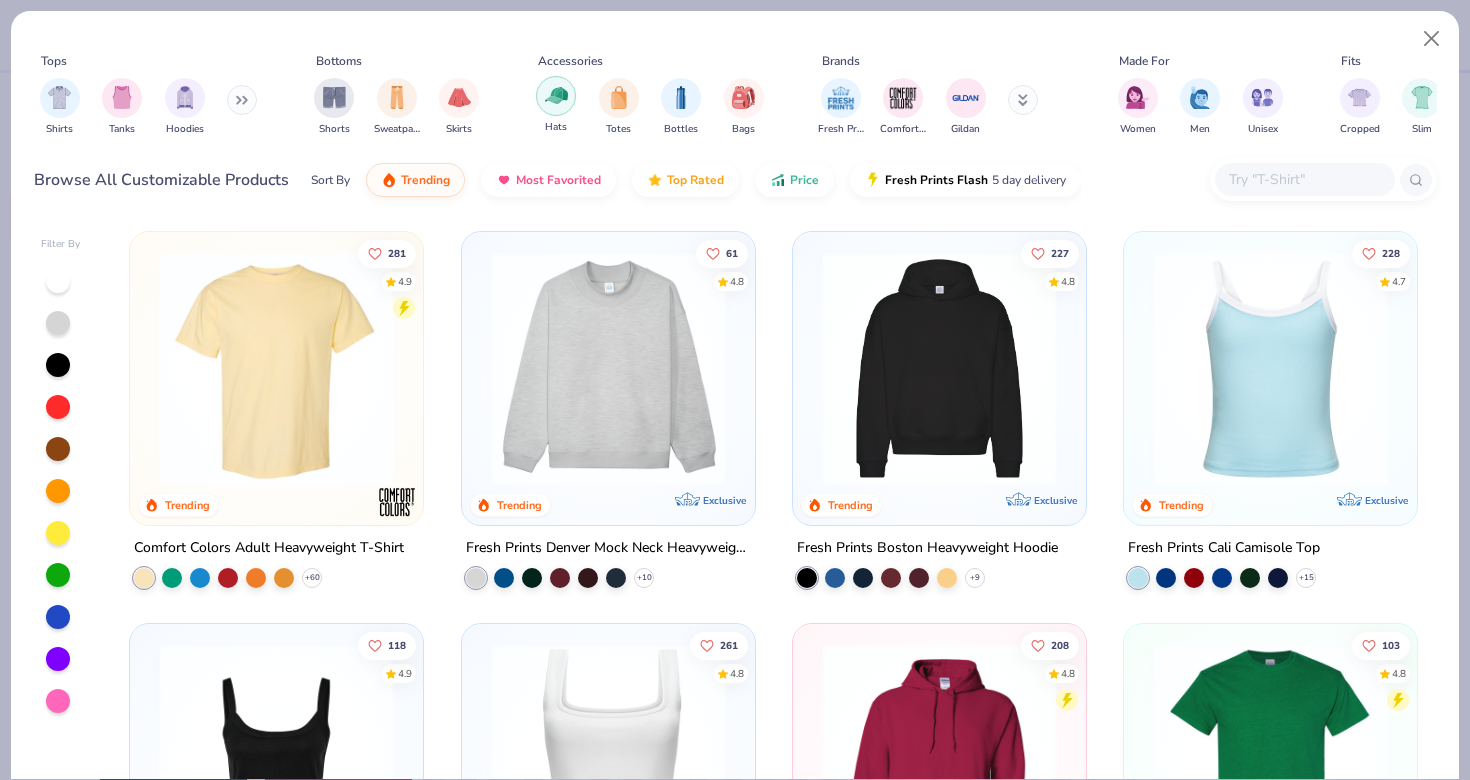 click at bounding box center (556, 95) 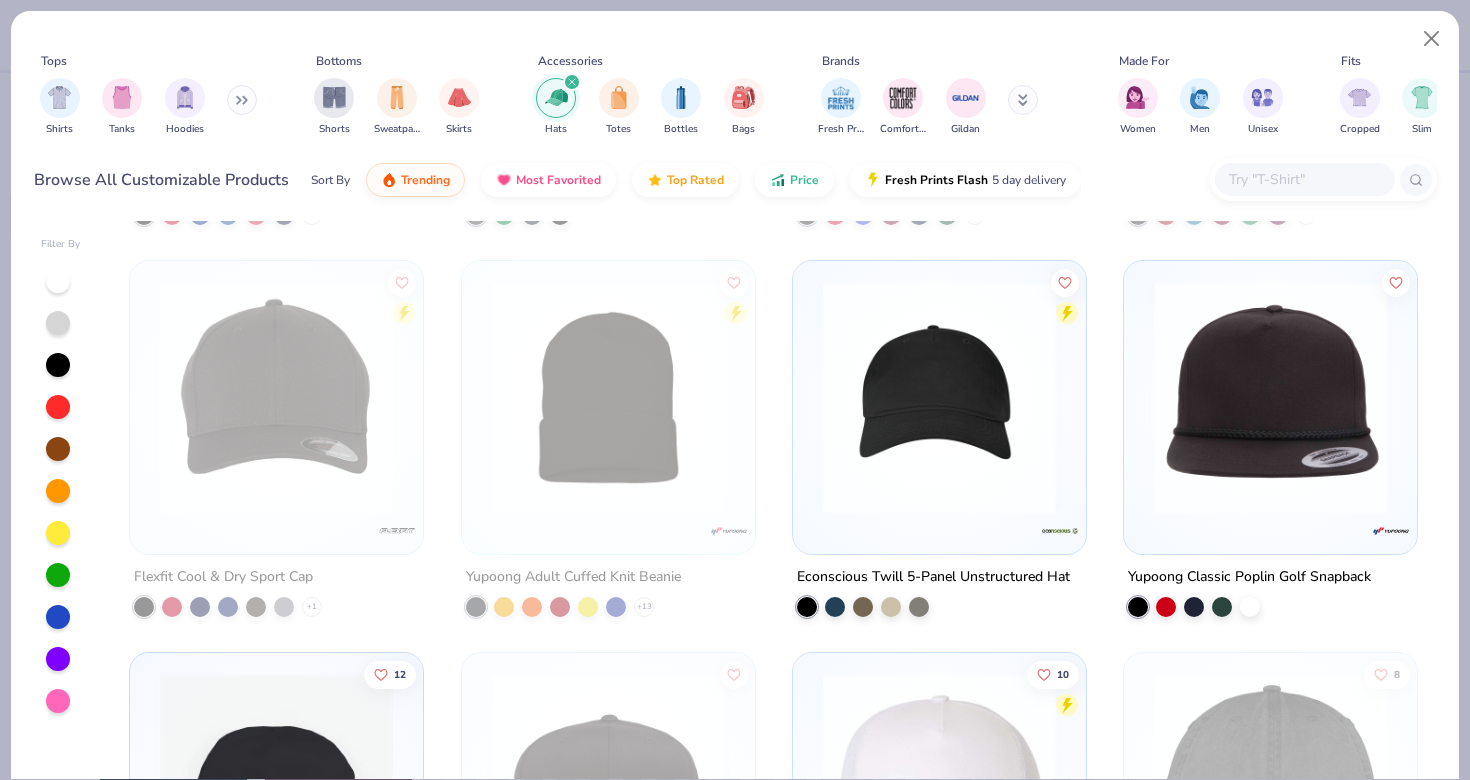 scroll, scrollTop: 700, scrollLeft: 0, axis: vertical 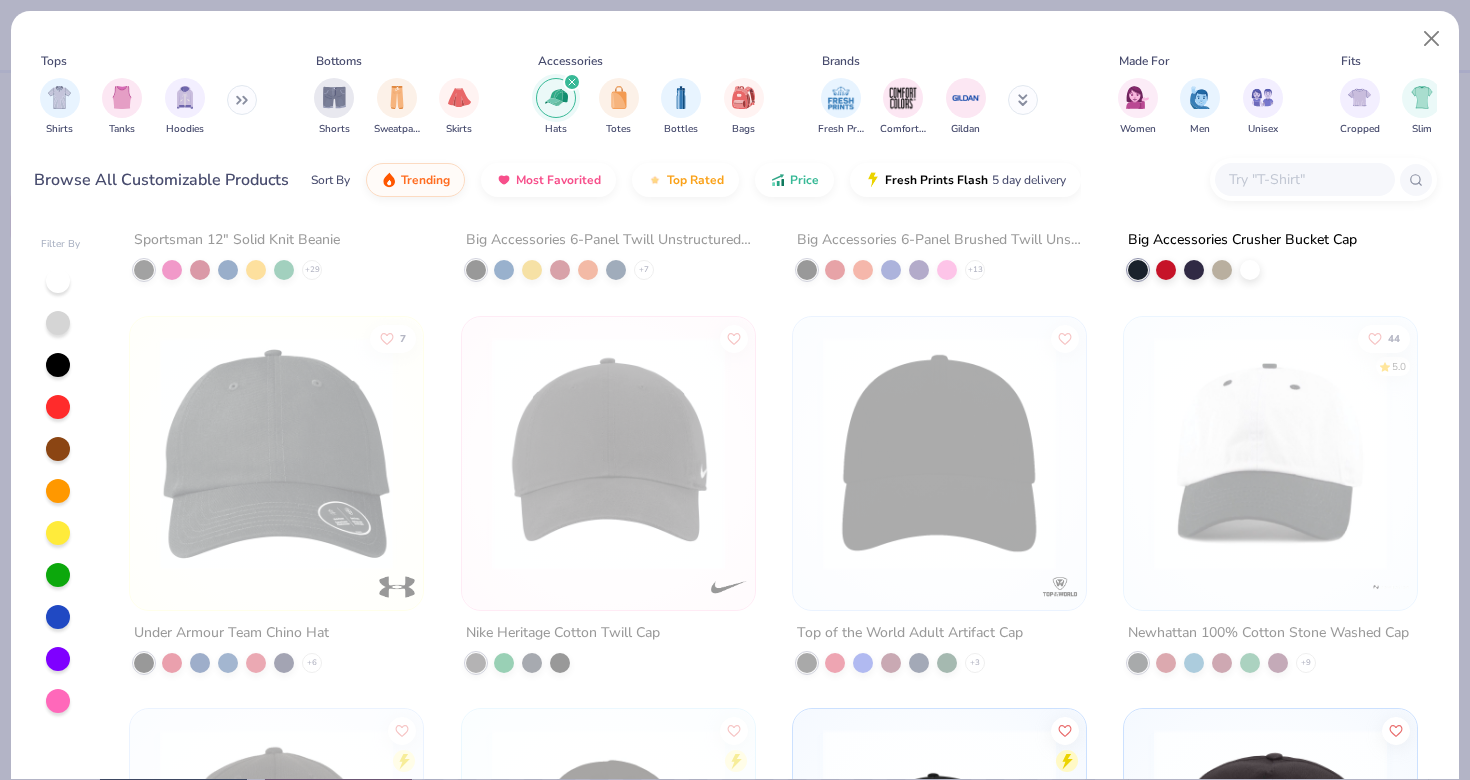 click at bounding box center [1304, 179] 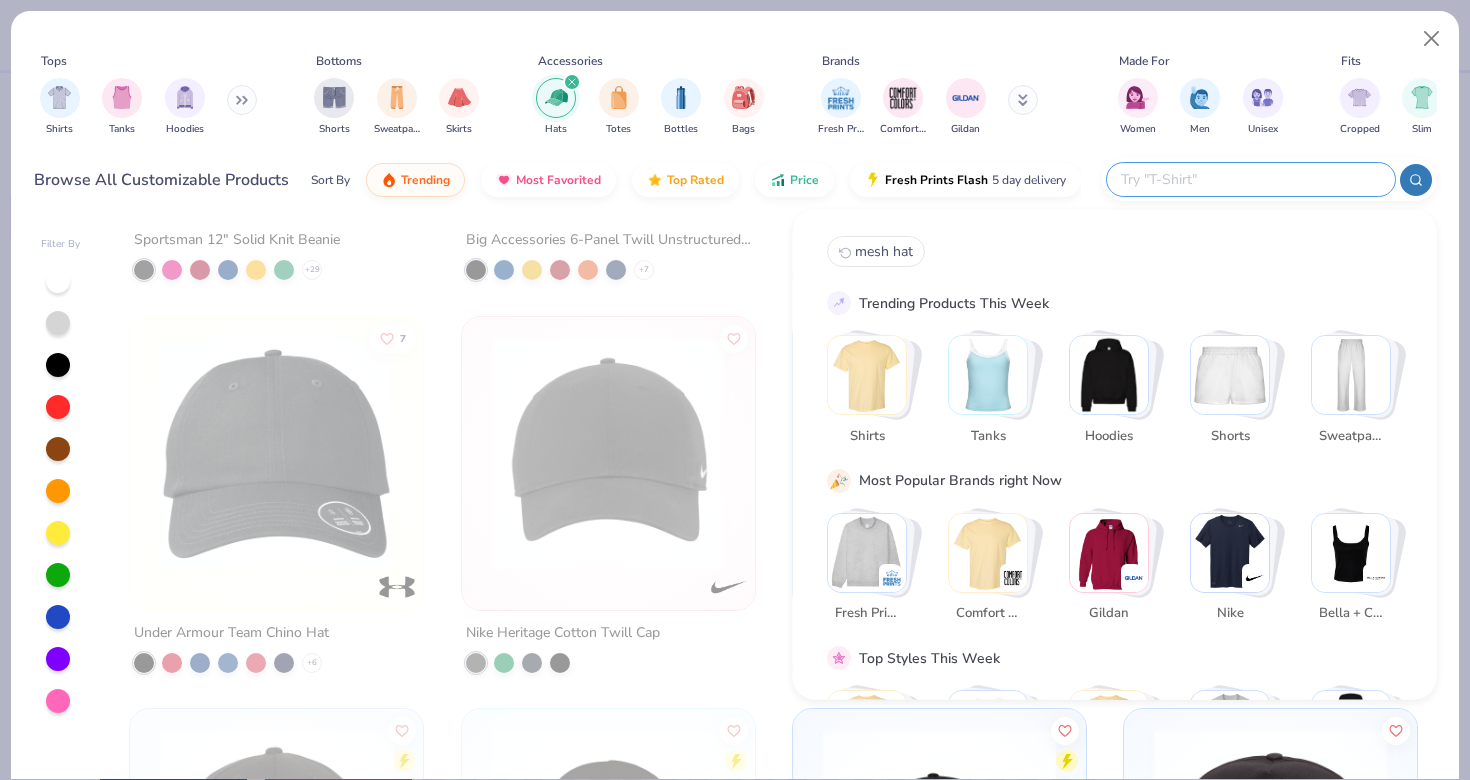 paste on "#6506" 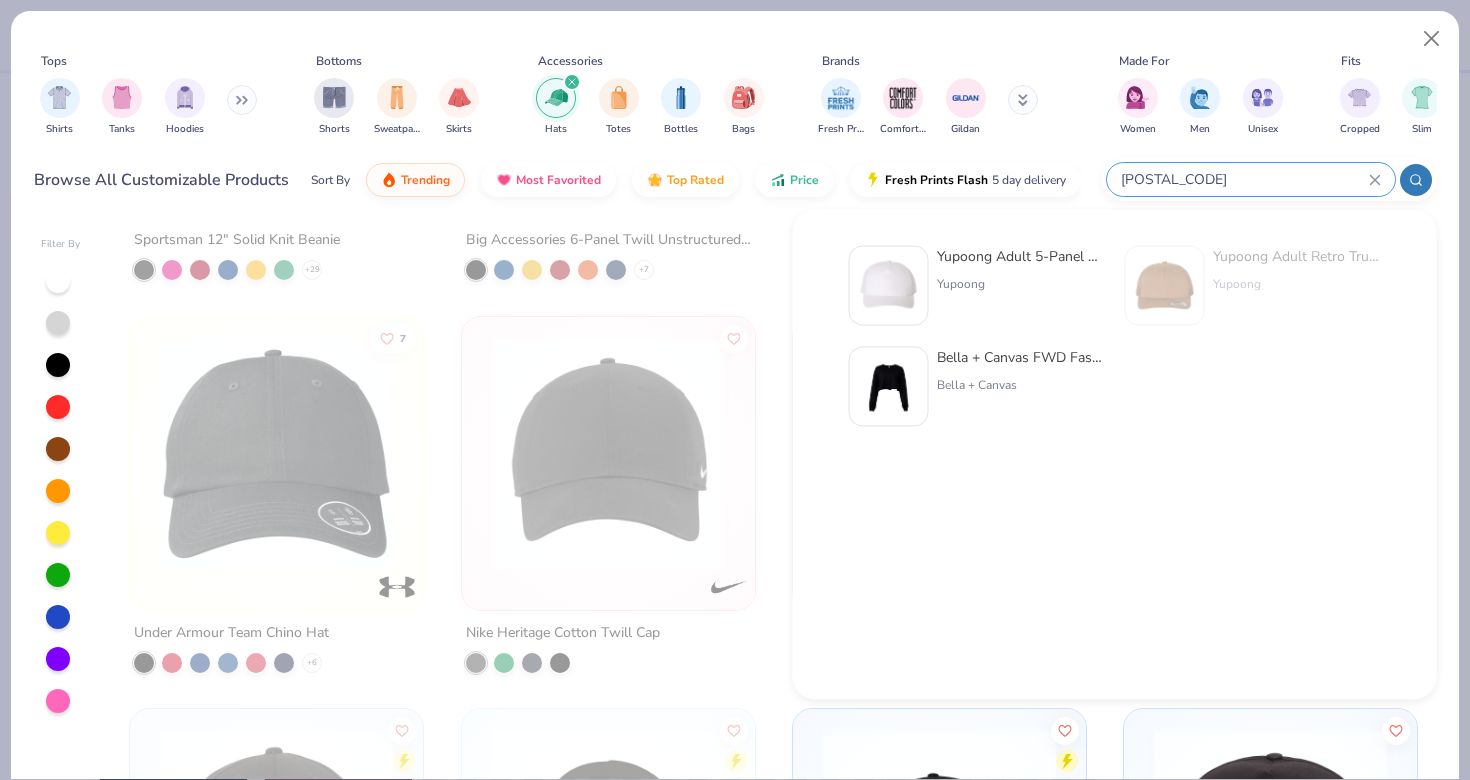 type on "#6506" 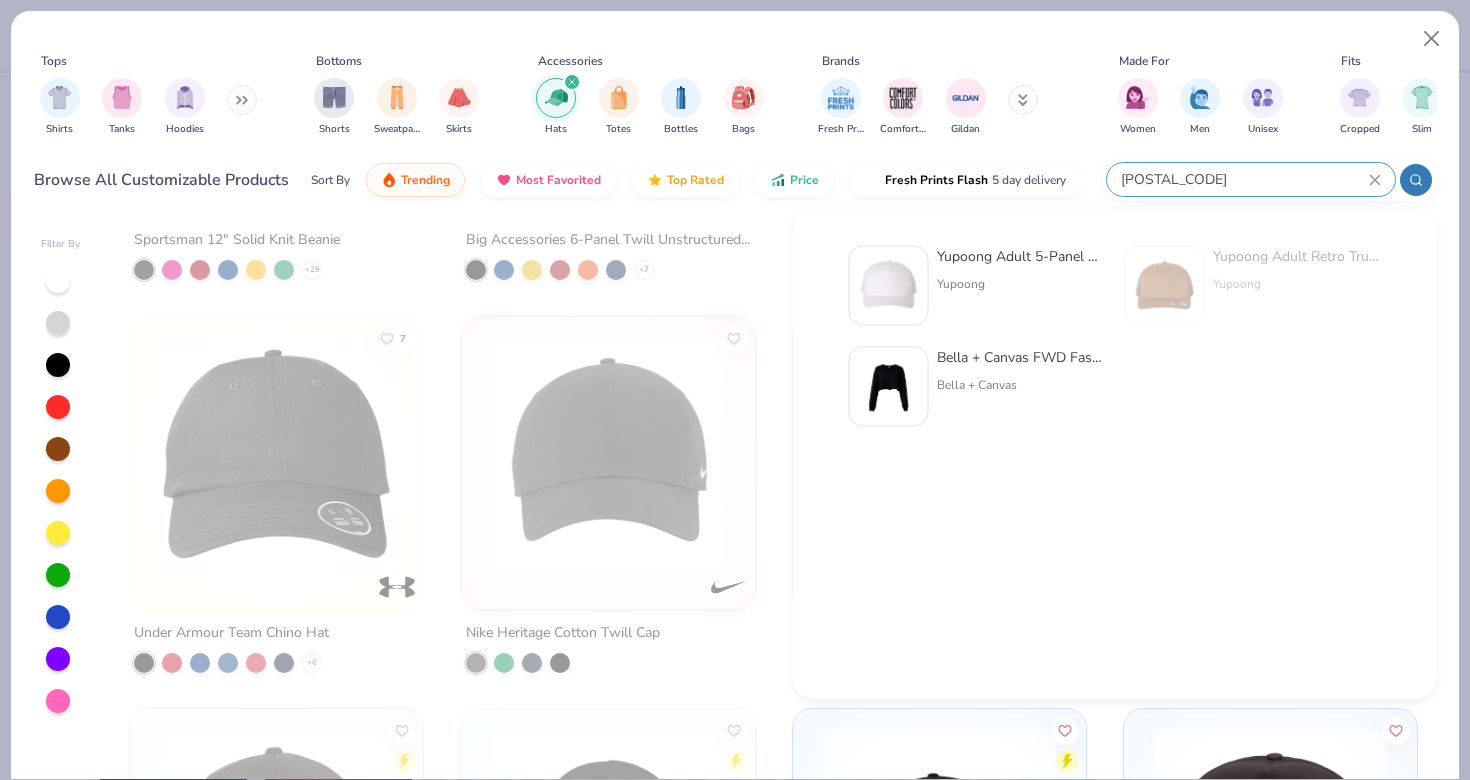 click on "Yupoong Adult 5-Panel Retro Trucker Cap" at bounding box center [1021, 256] 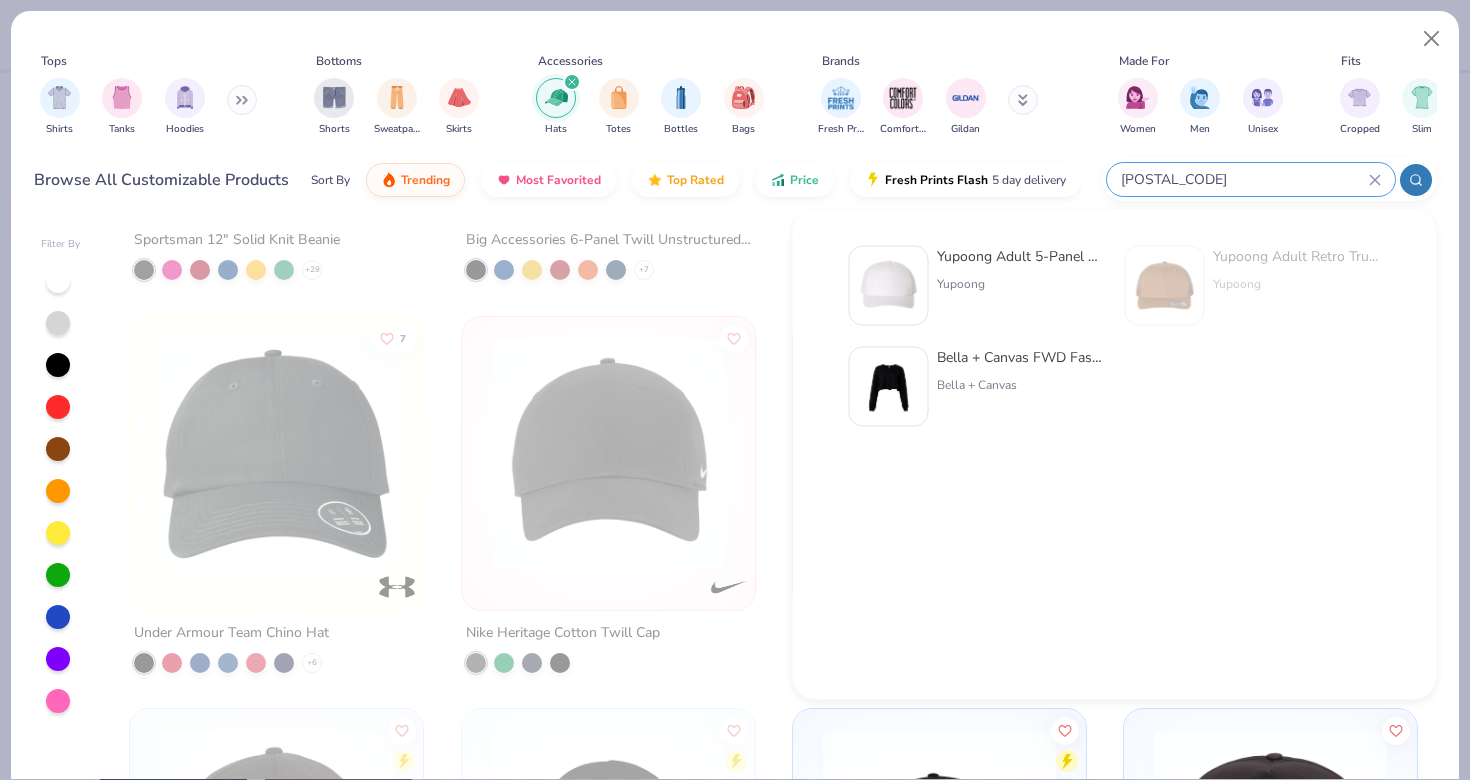 type 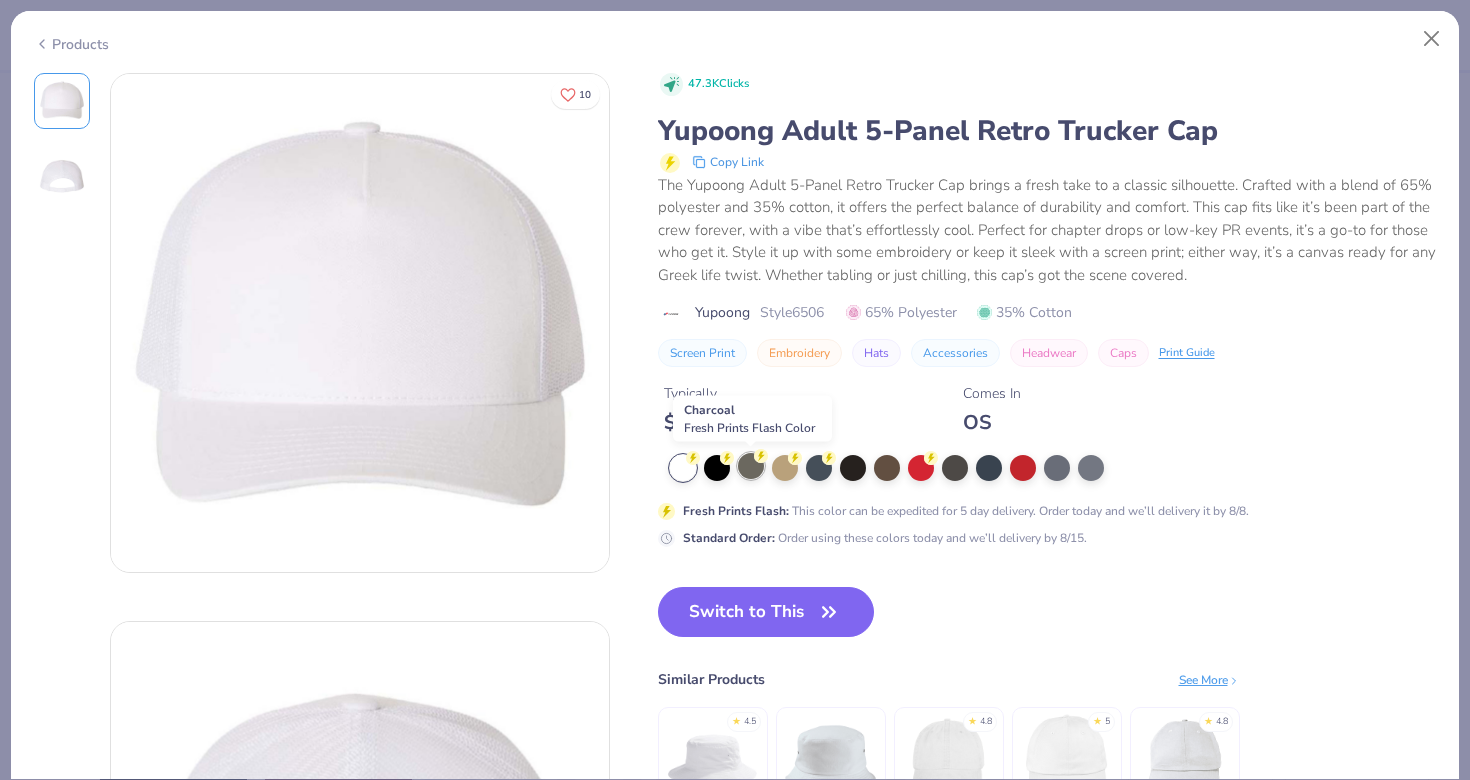 click at bounding box center [751, 466] 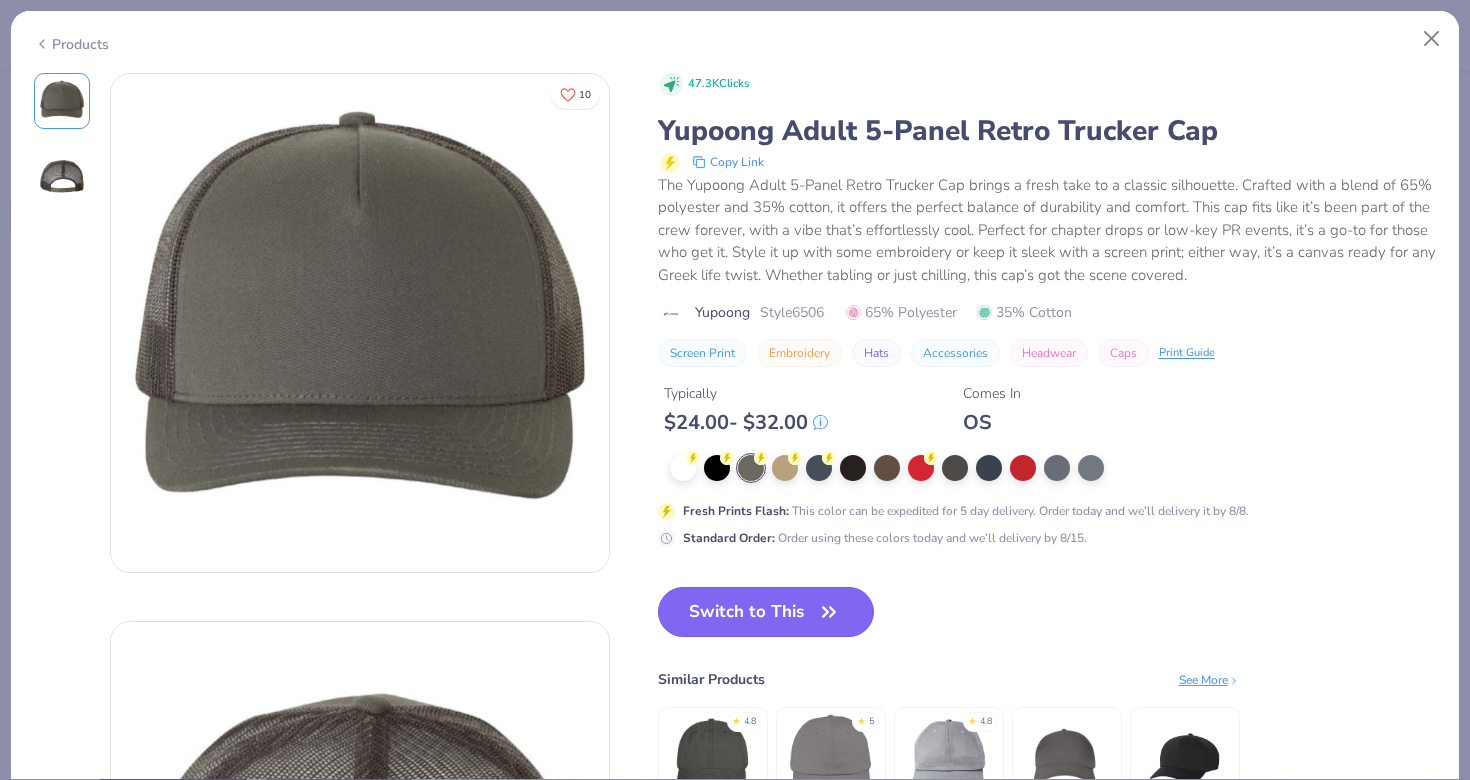 click on "Switch to This" at bounding box center [766, 612] 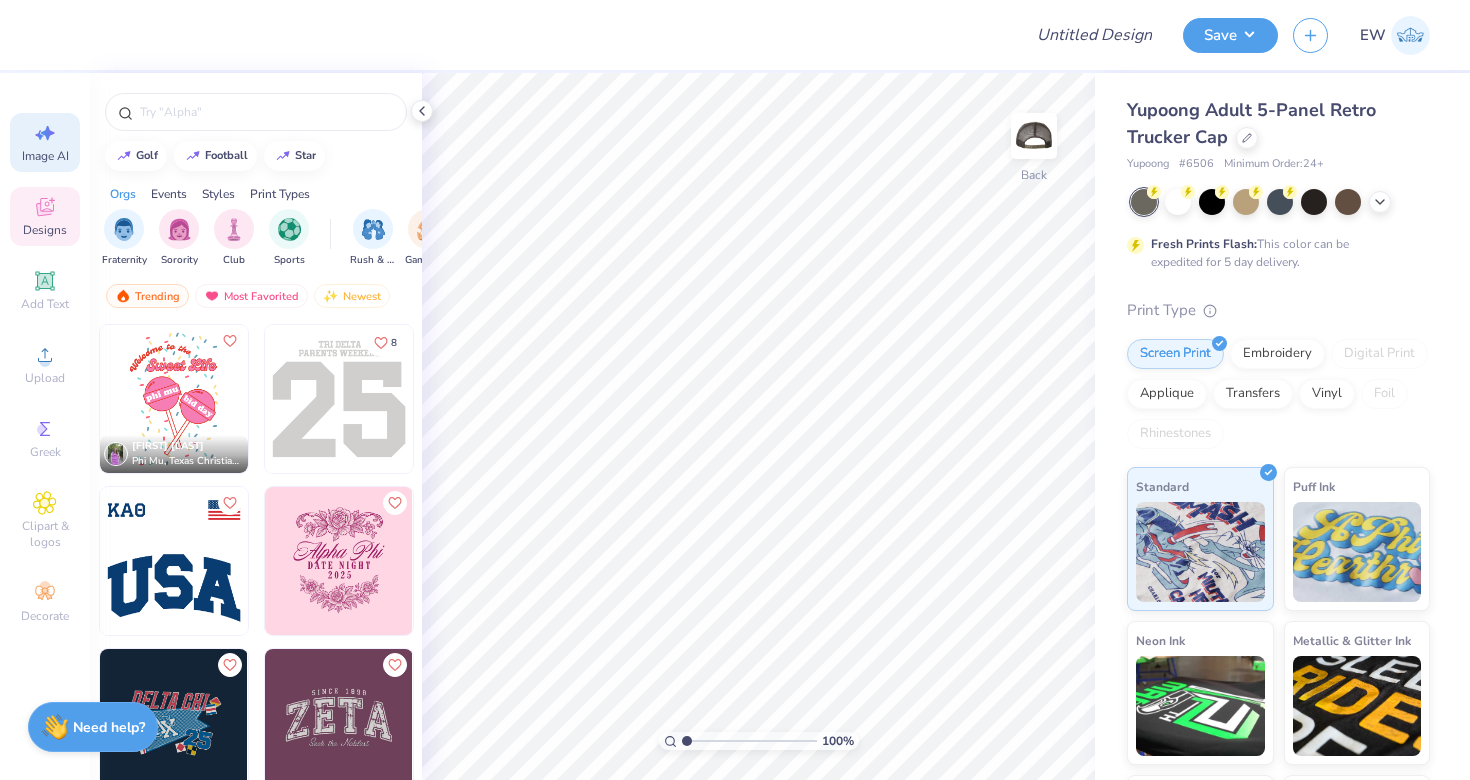 click 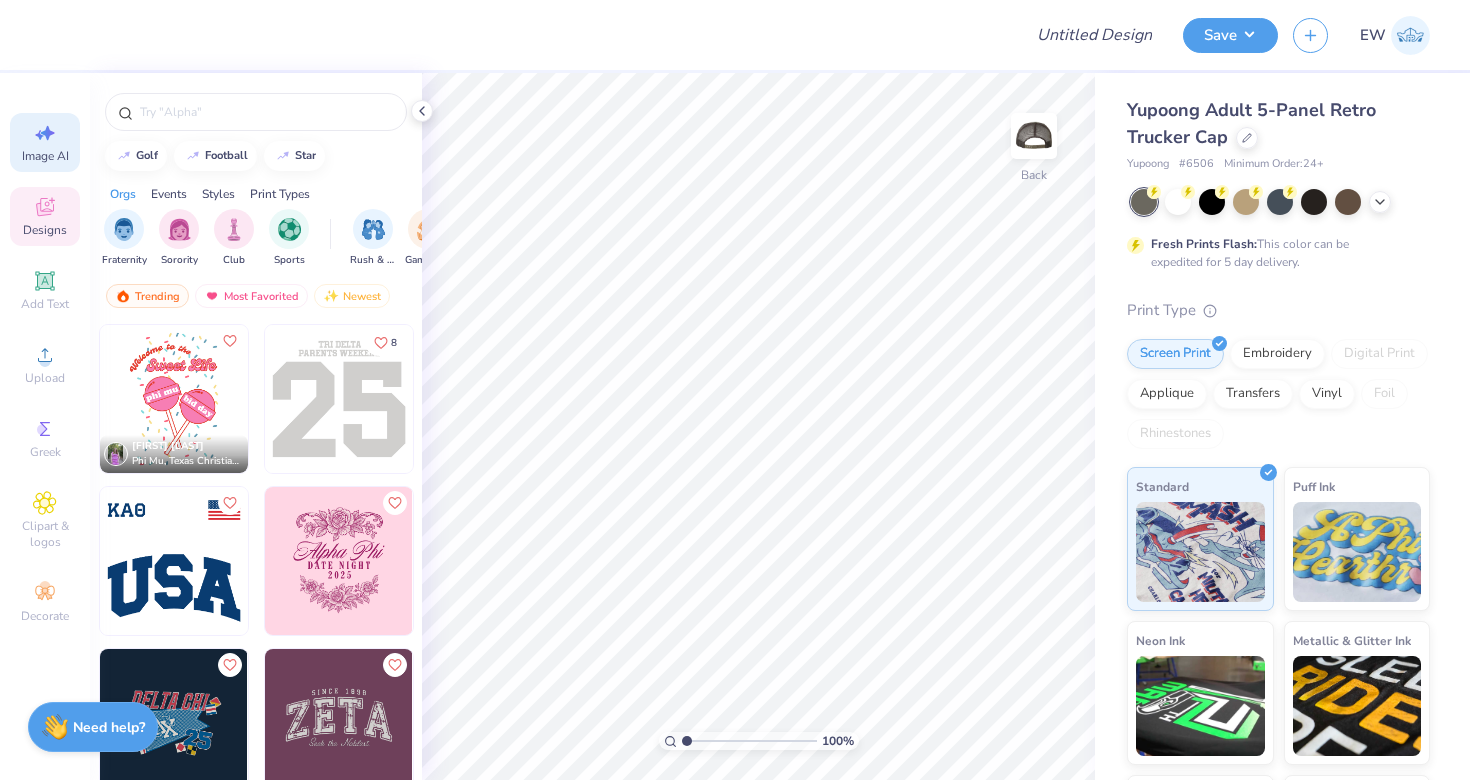 select on "4" 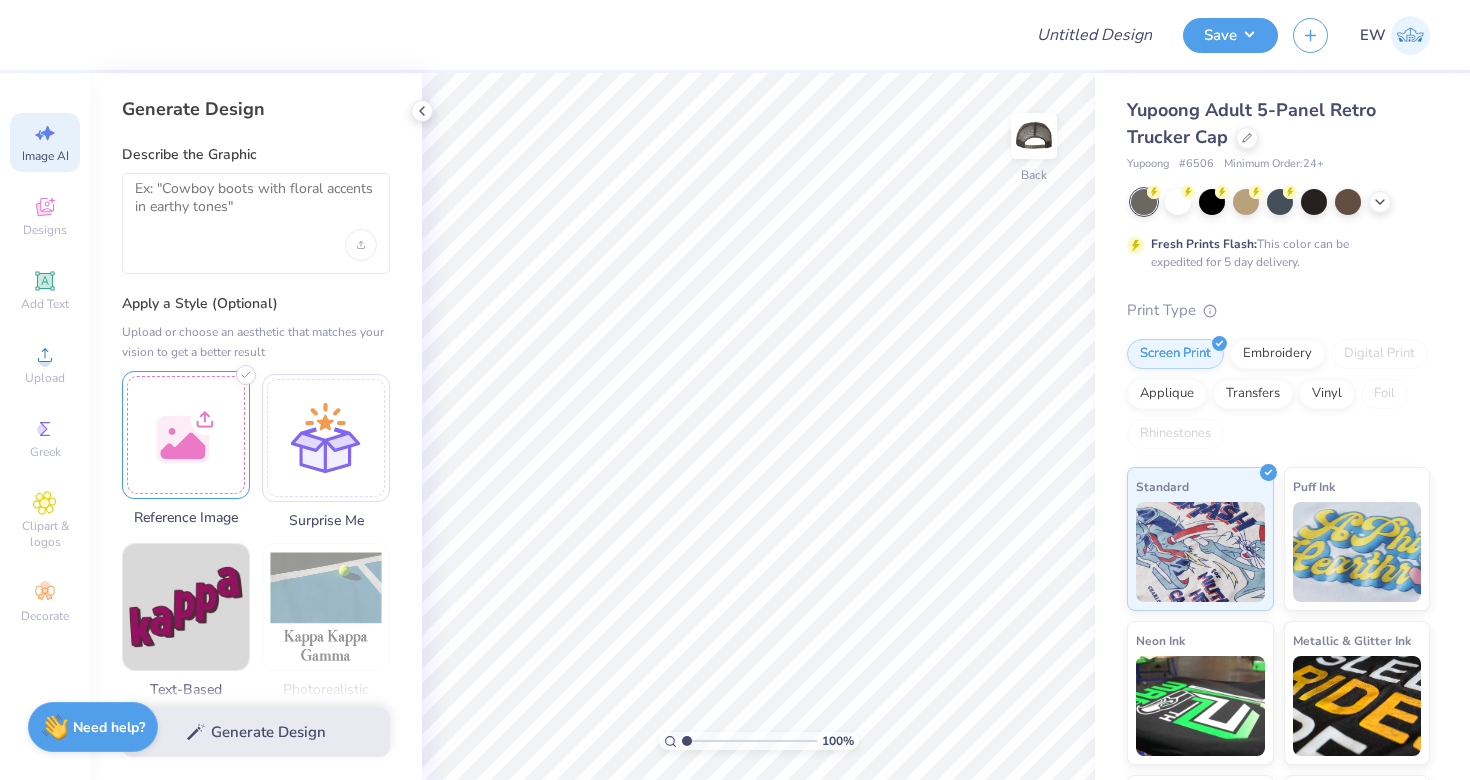 click at bounding box center (186, 435) 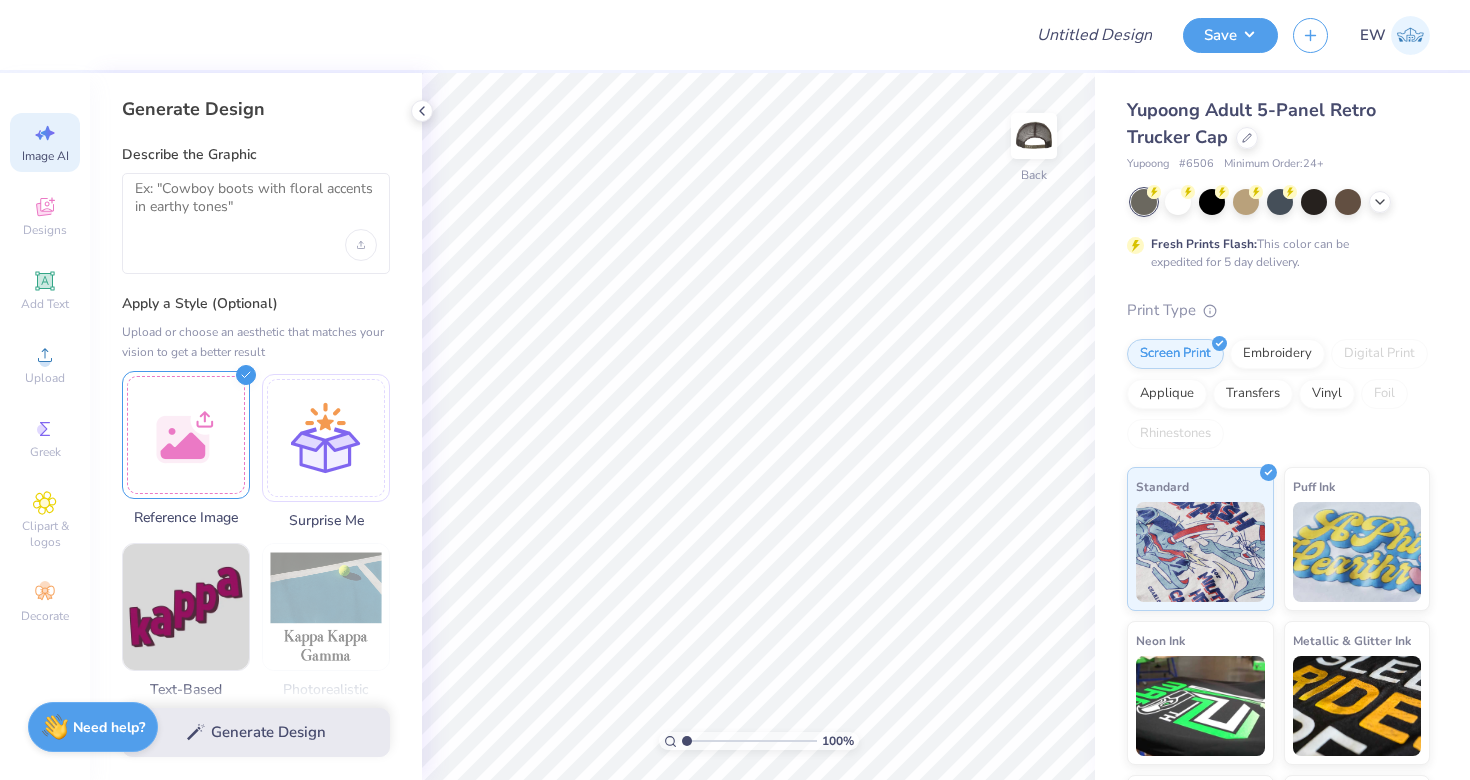 click at bounding box center (186, 435) 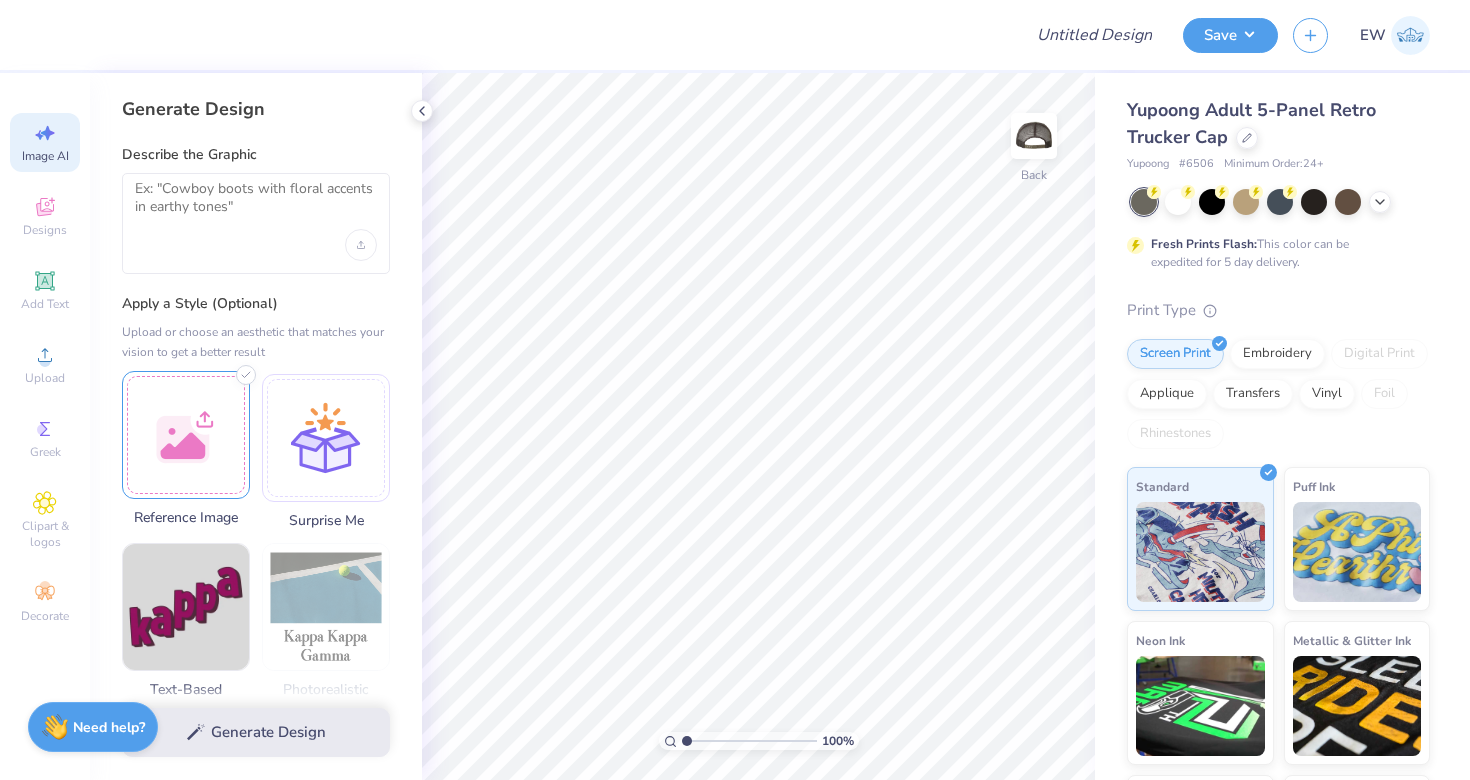 click at bounding box center (186, 435) 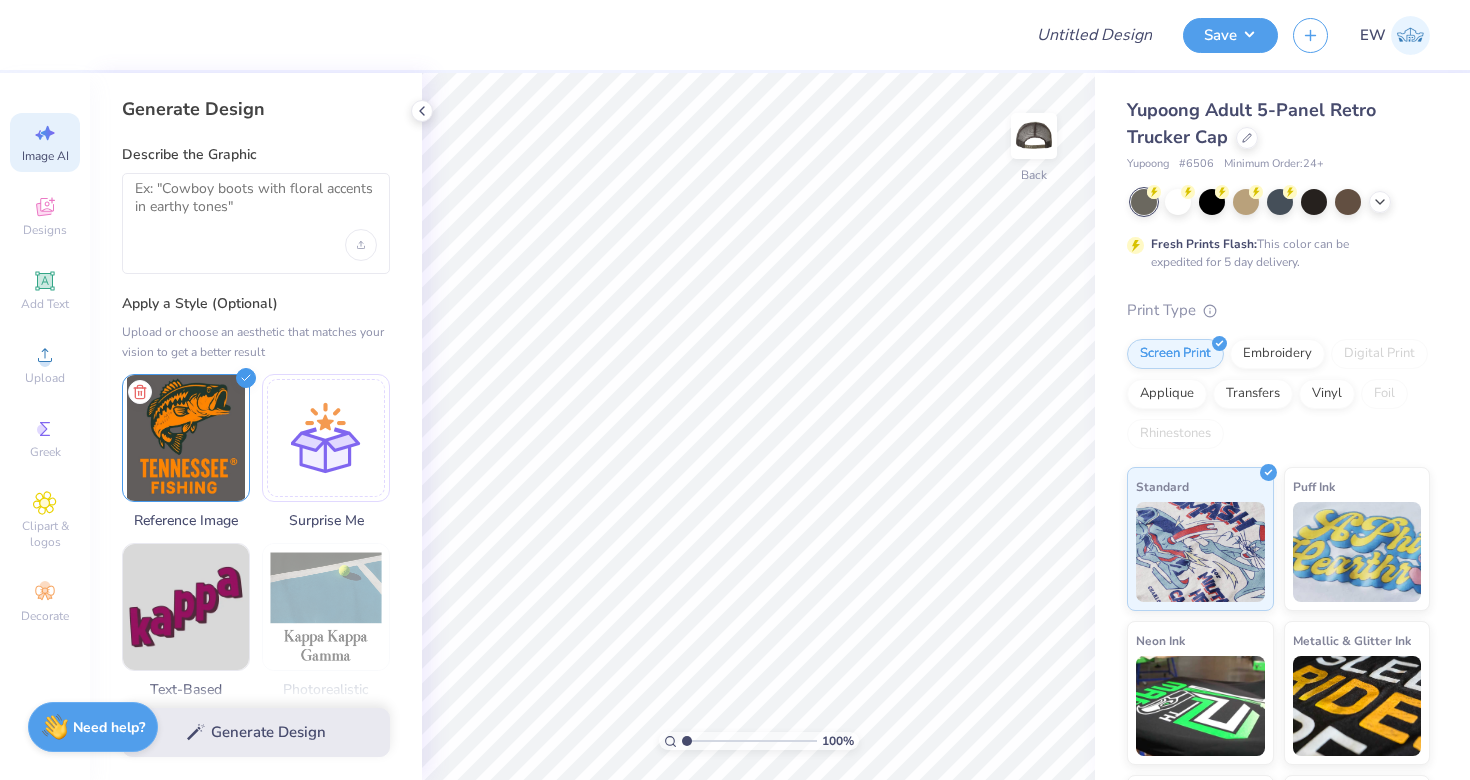 click on "Generate Design" at bounding box center [256, 732] 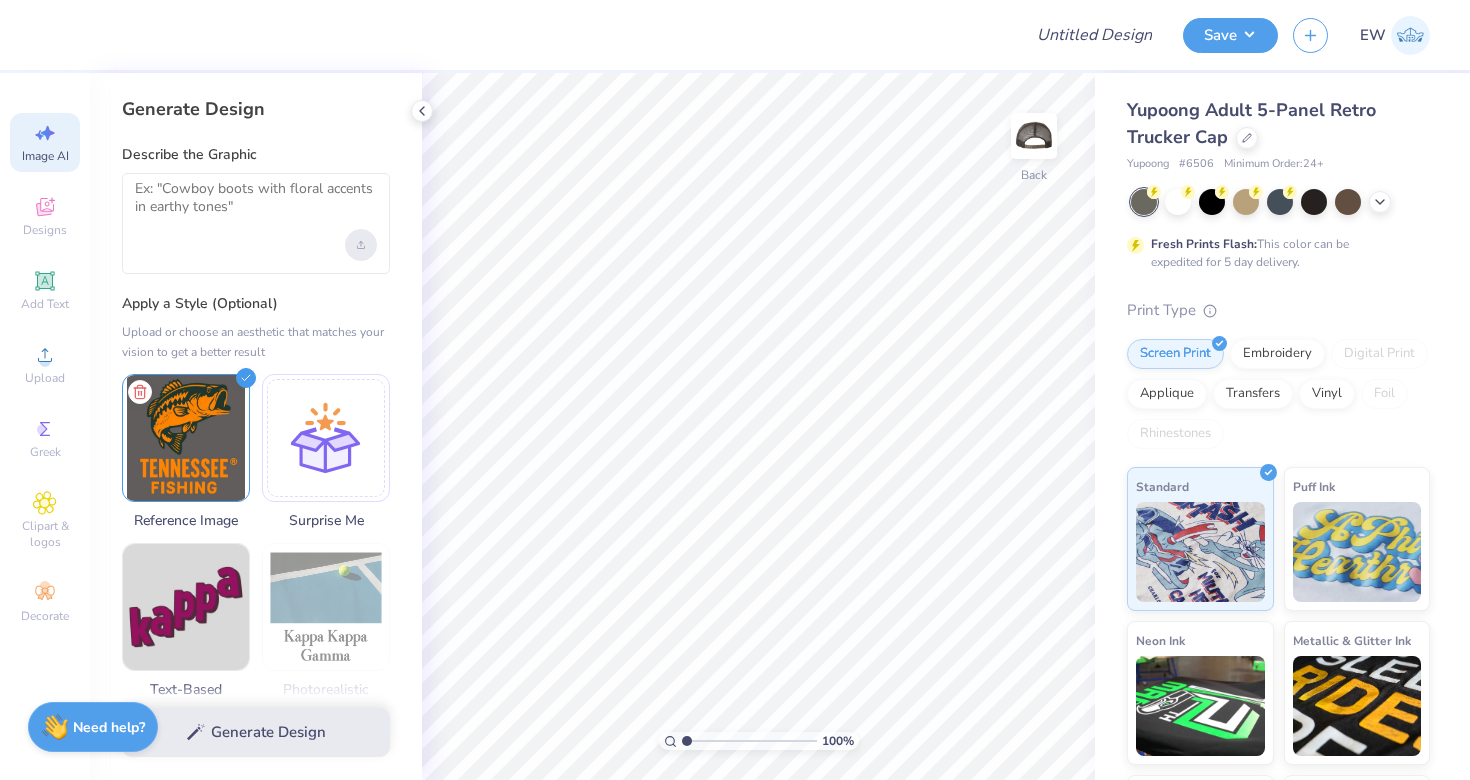 click at bounding box center [361, 245] 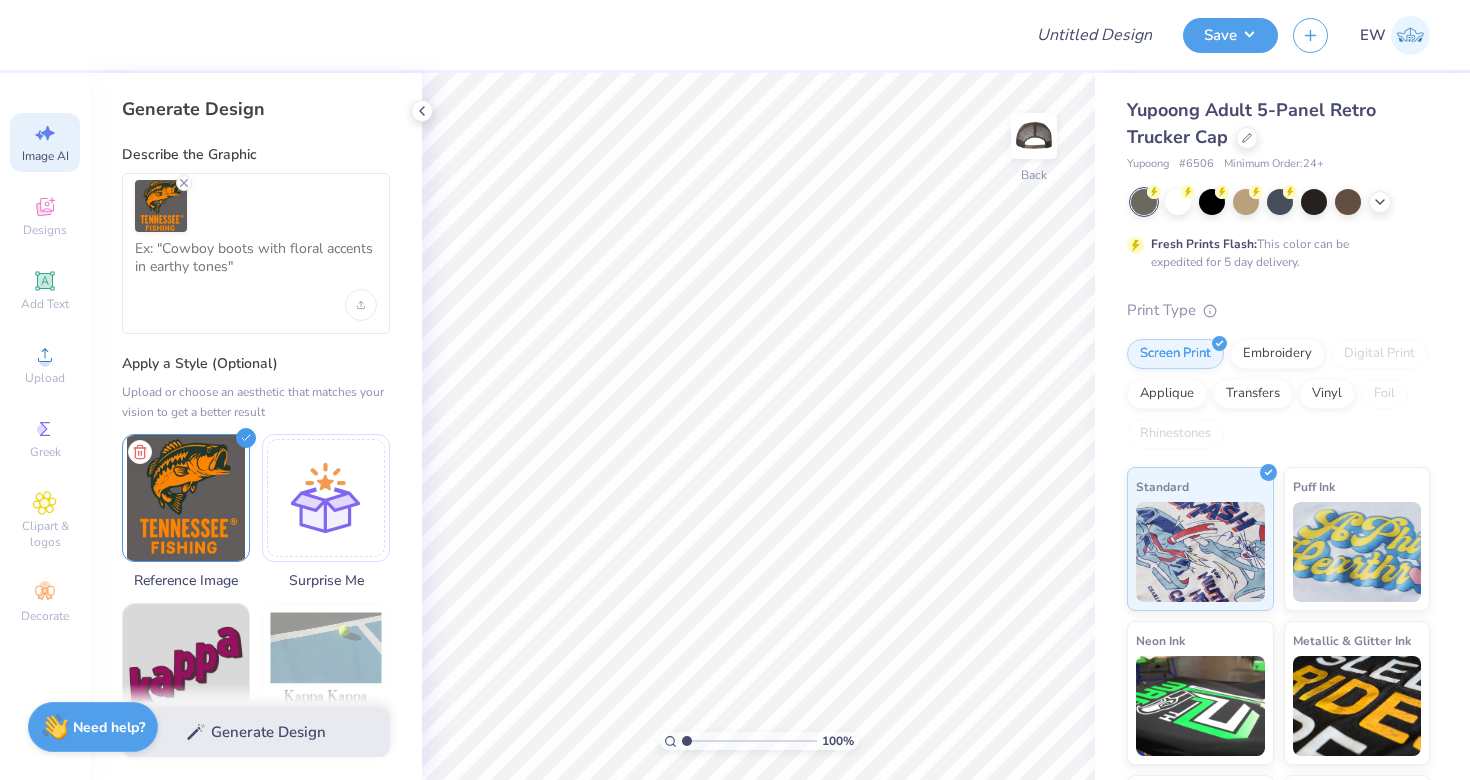click on "Generate Design" at bounding box center [256, 732] 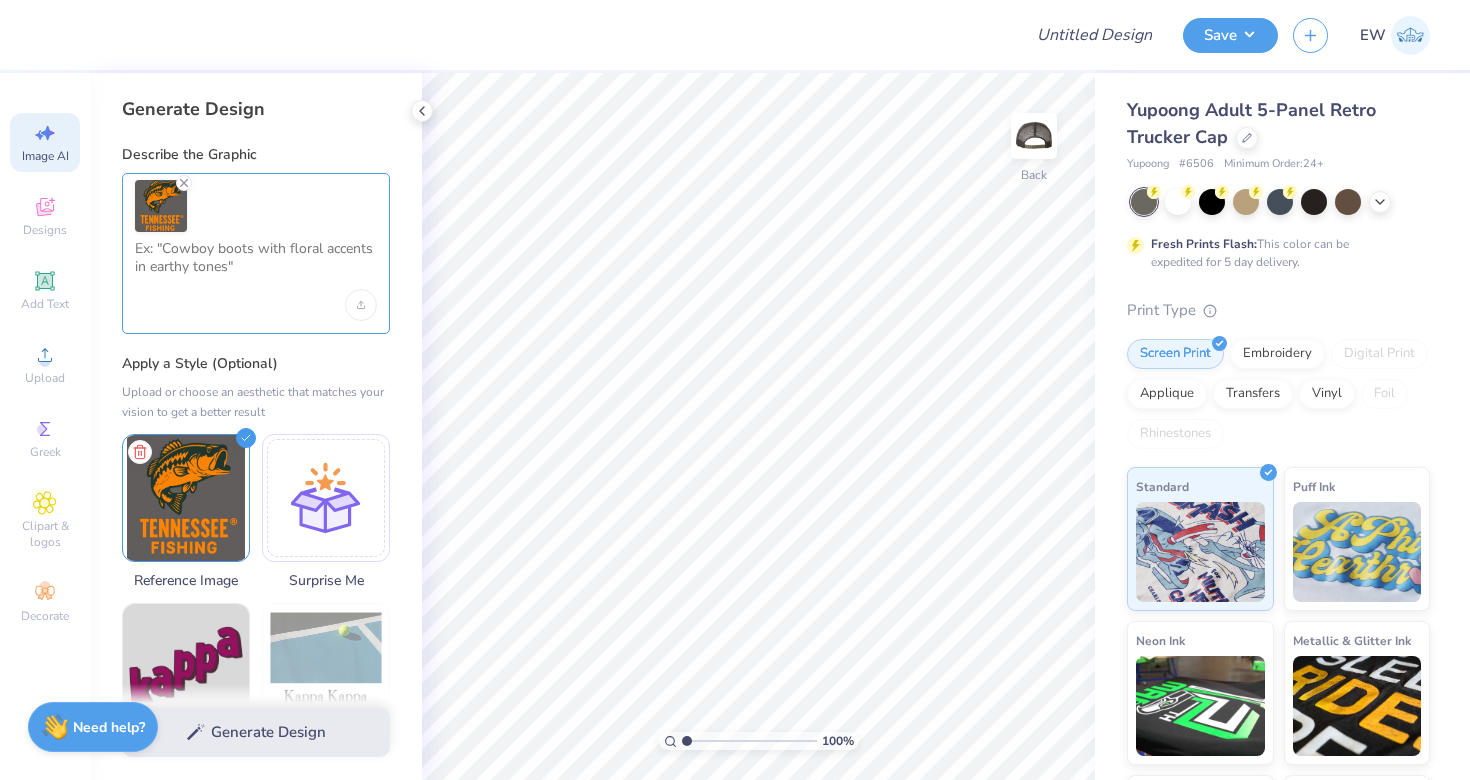 click at bounding box center [256, 265] 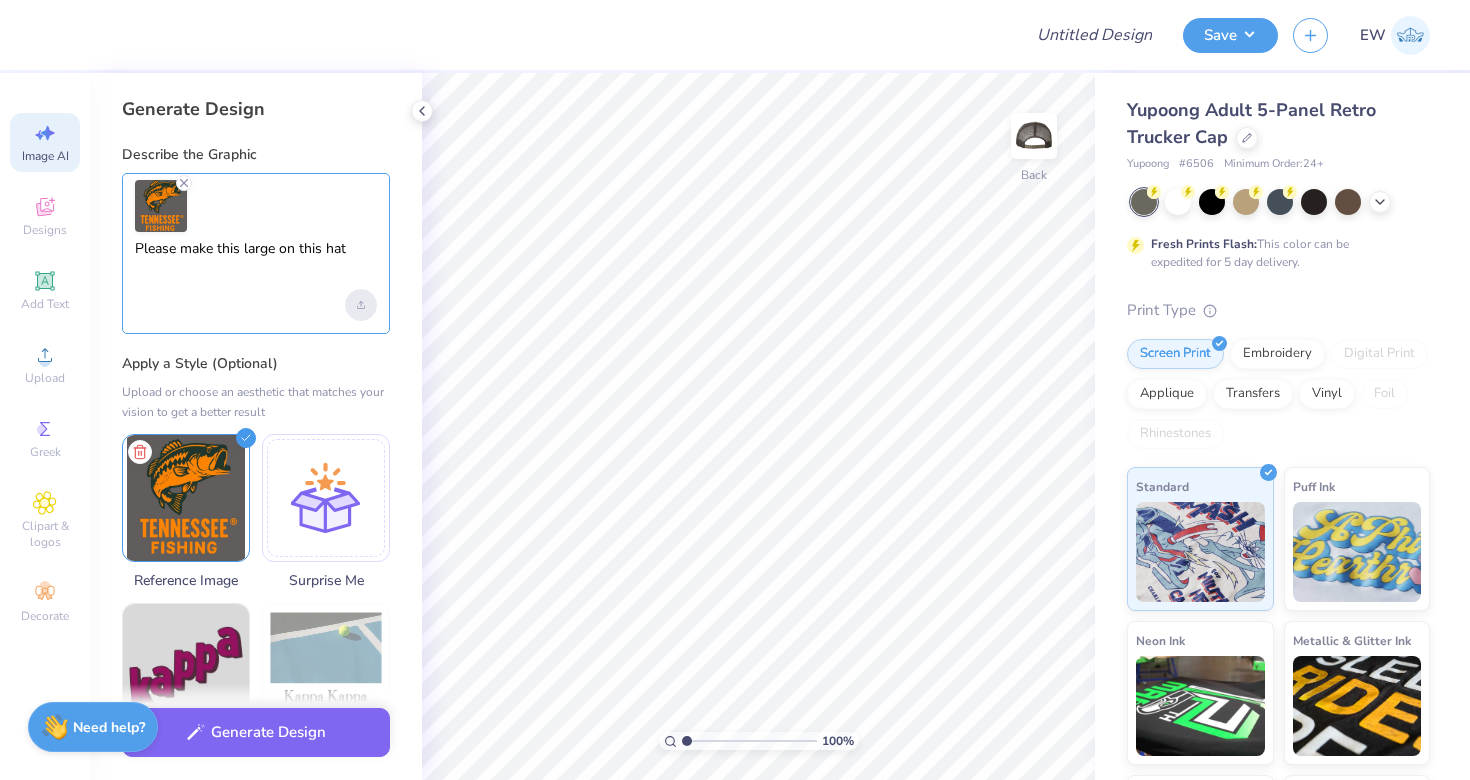 type on "Please make this large on this hat" 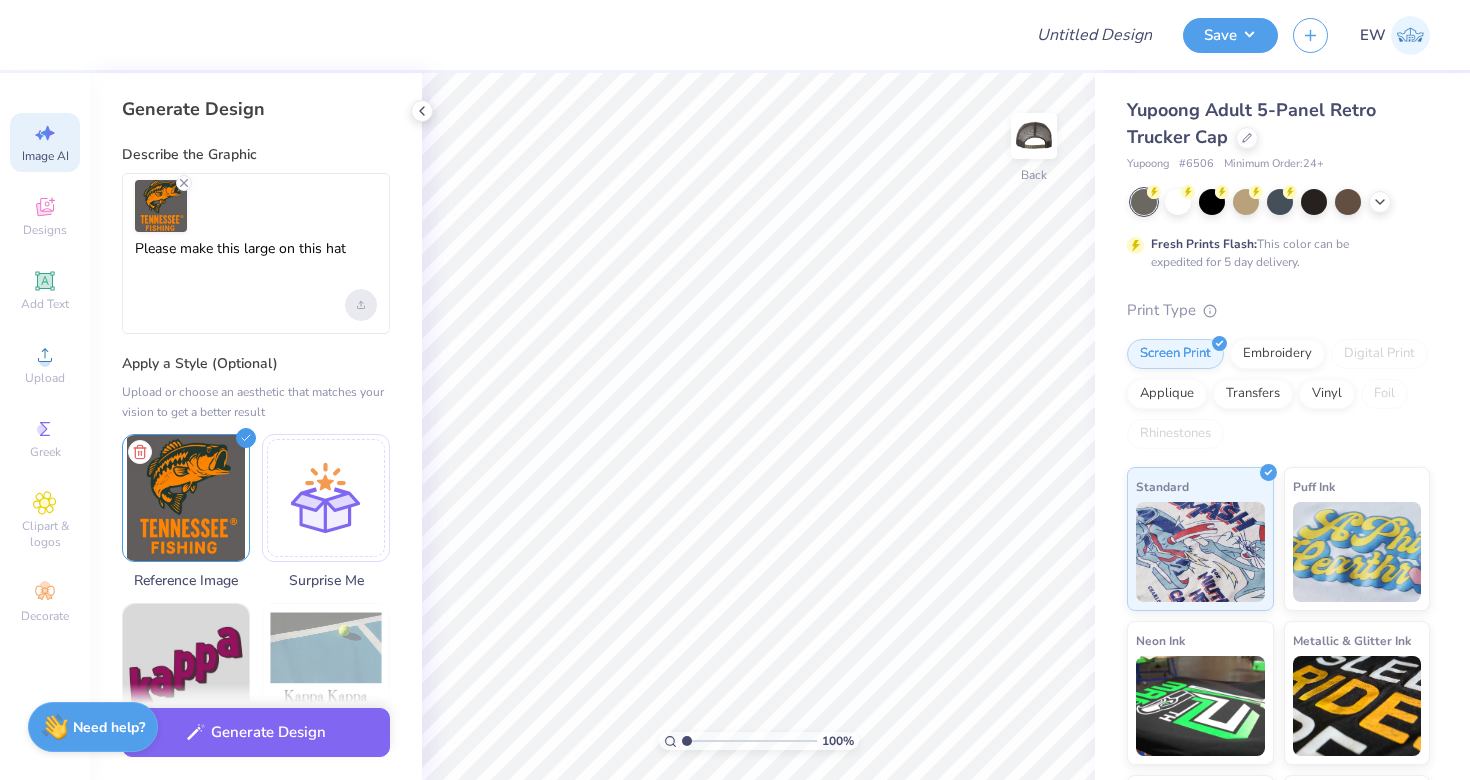 click 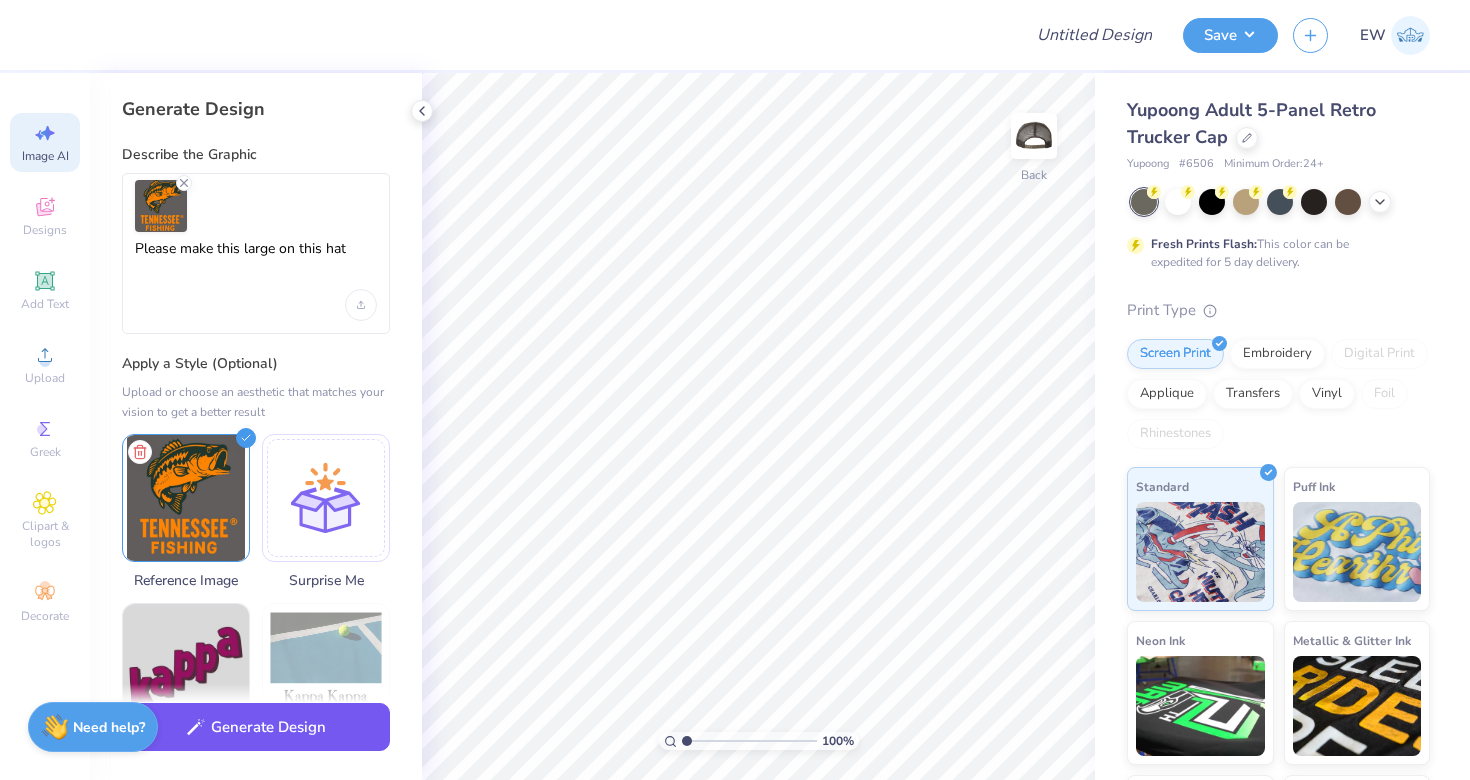 click on "Generate Design" at bounding box center (256, 727) 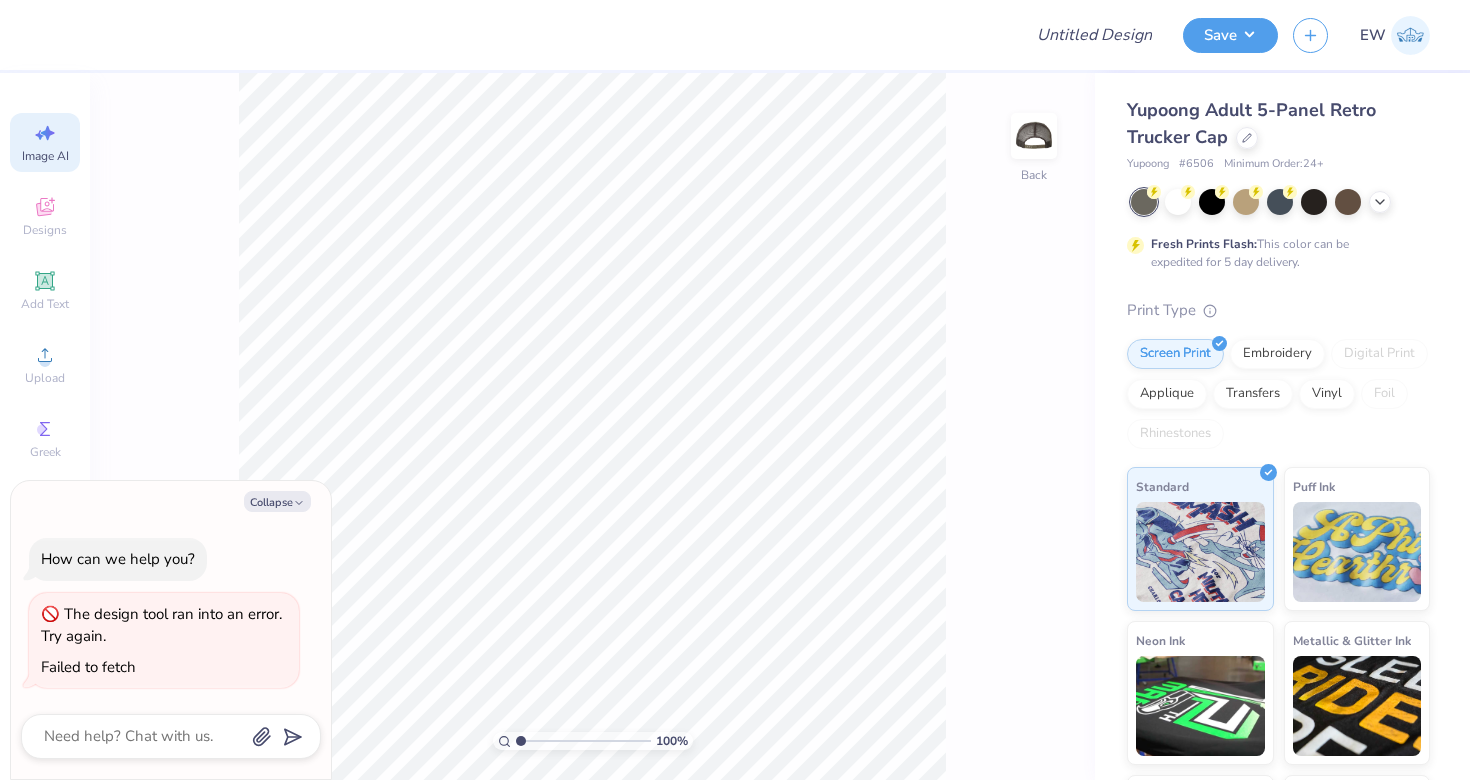 scroll, scrollTop: 0, scrollLeft: 45, axis: horizontal 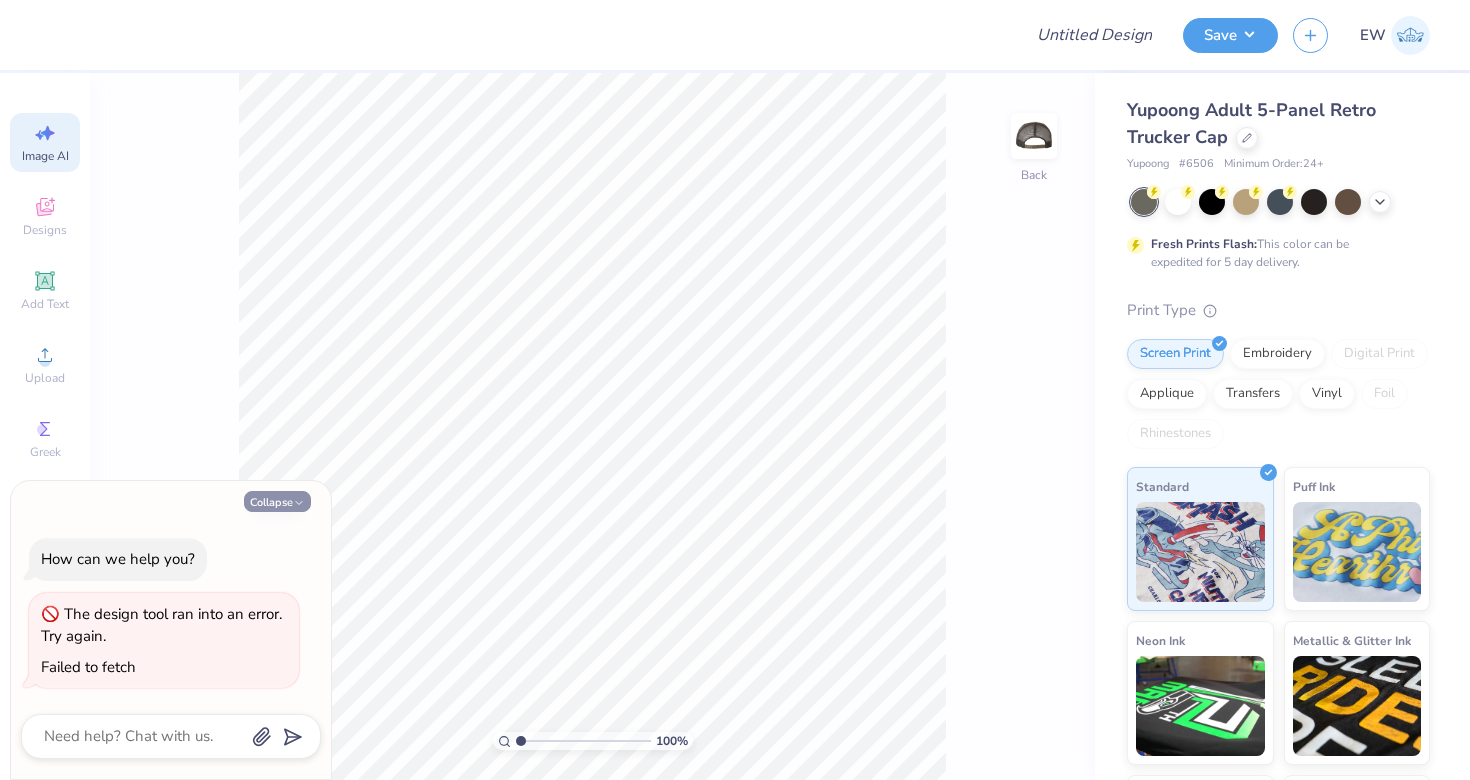 click on "Collapse" at bounding box center (277, 501) 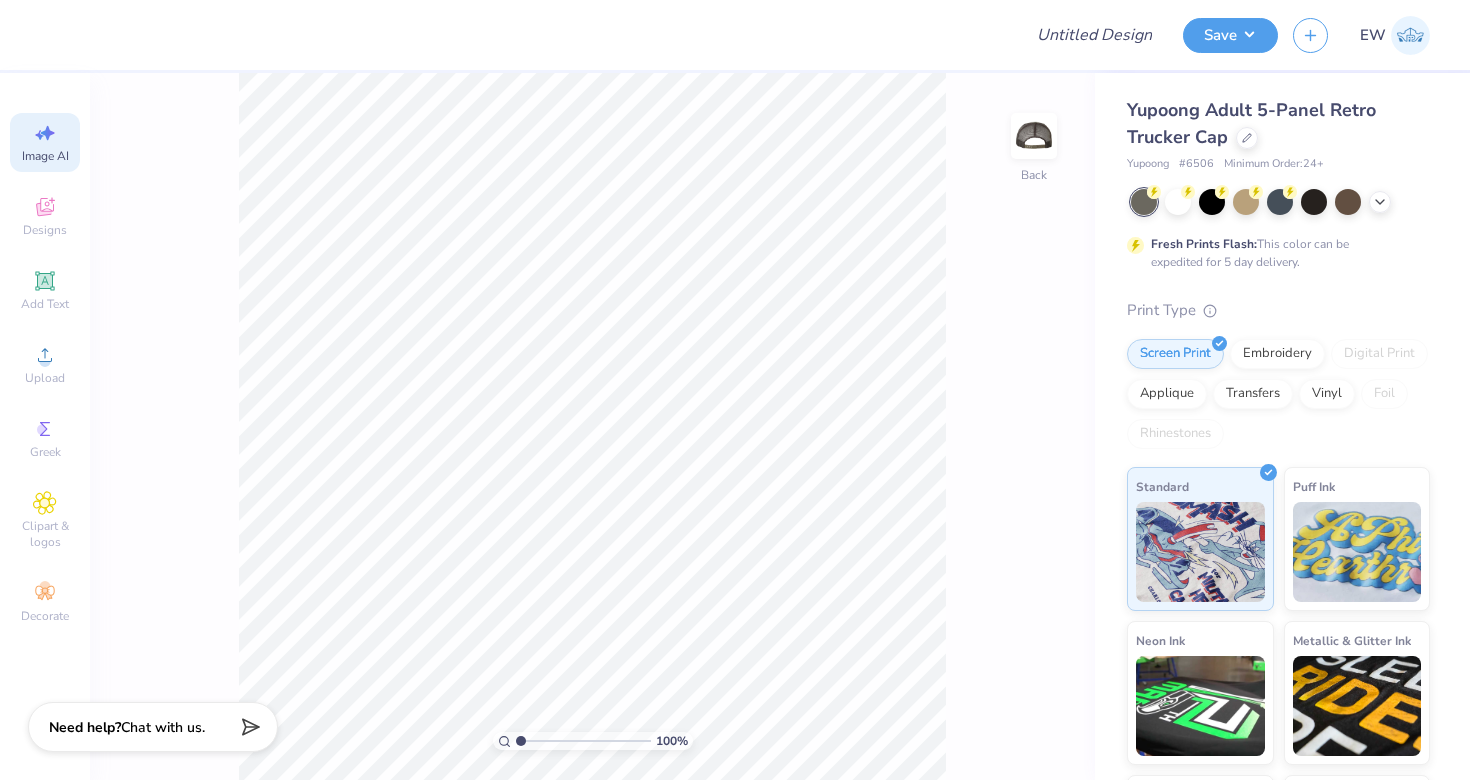click on "Image AI" at bounding box center [45, 156] 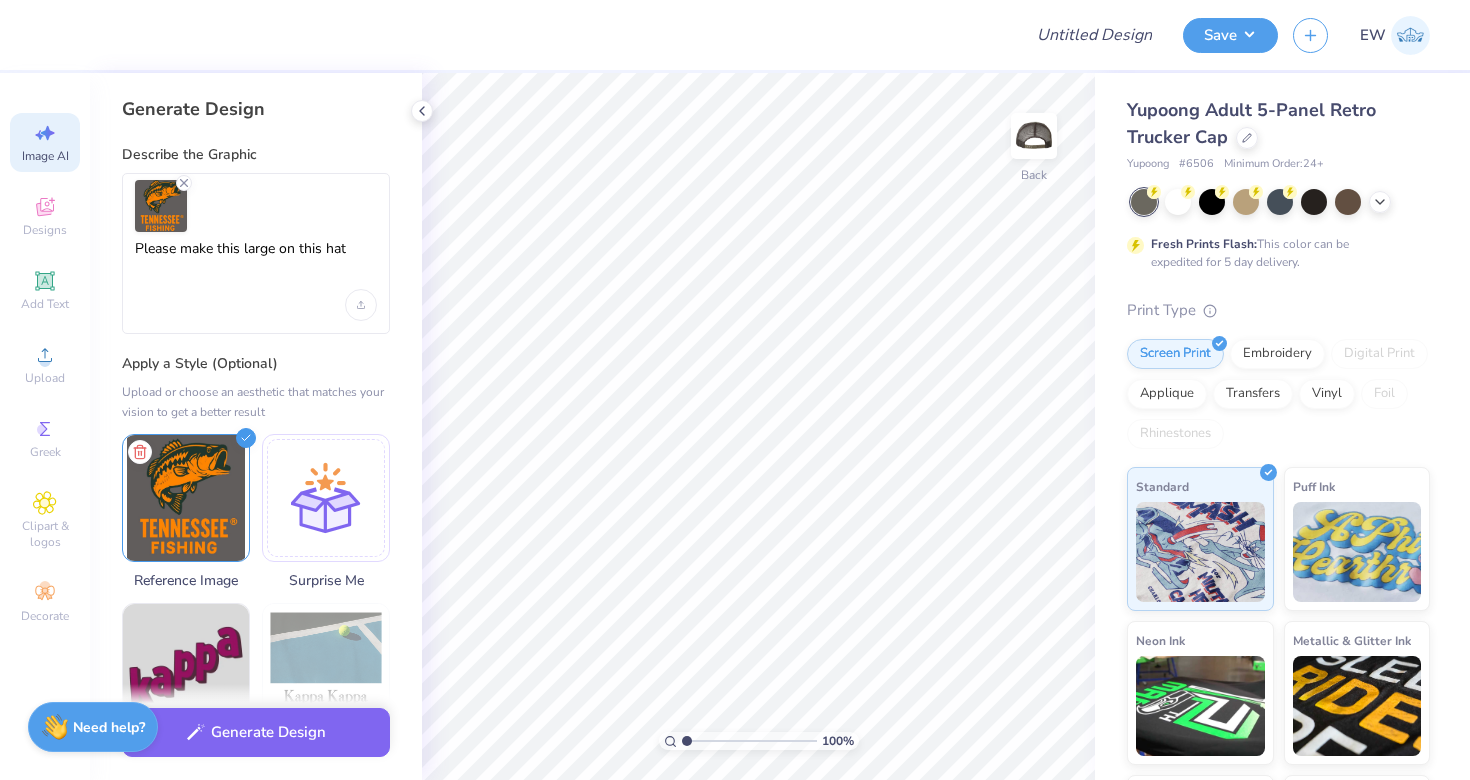 scroll, scrollTop: 0, scrollLeft: 0, axis: both 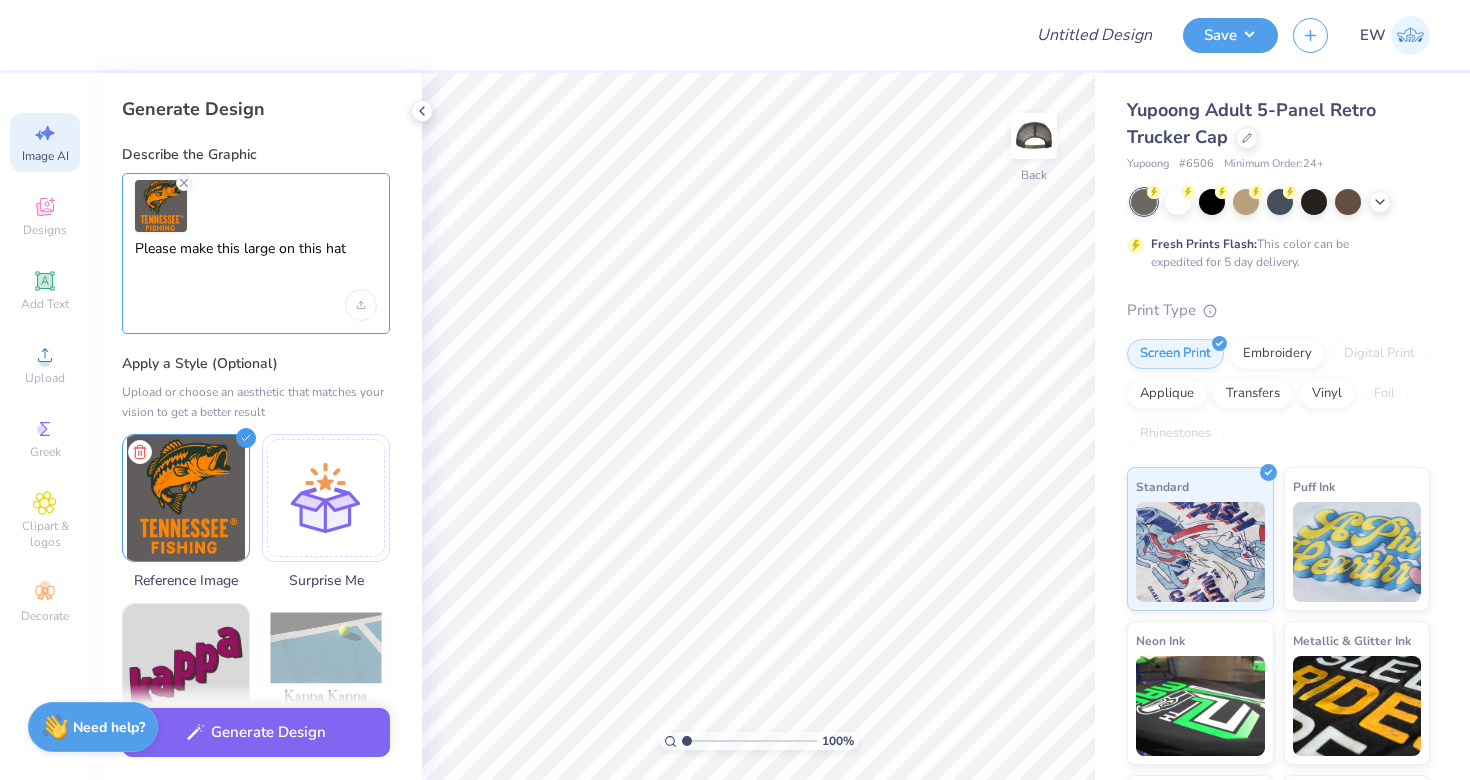 click on "Please make this large on this hat" at bounding box center [256, 265] 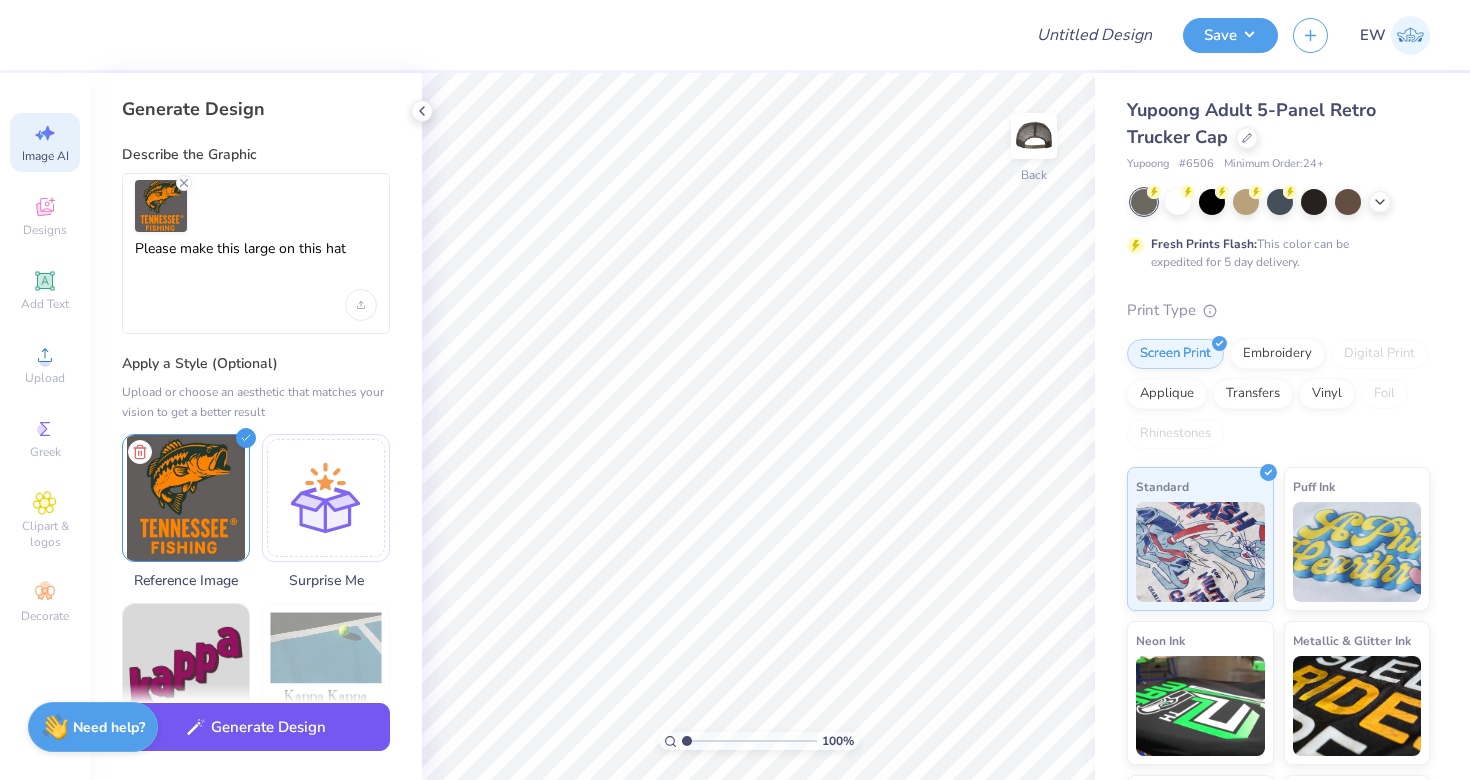 click on "Generate Design" at bounding box center (256, 727) 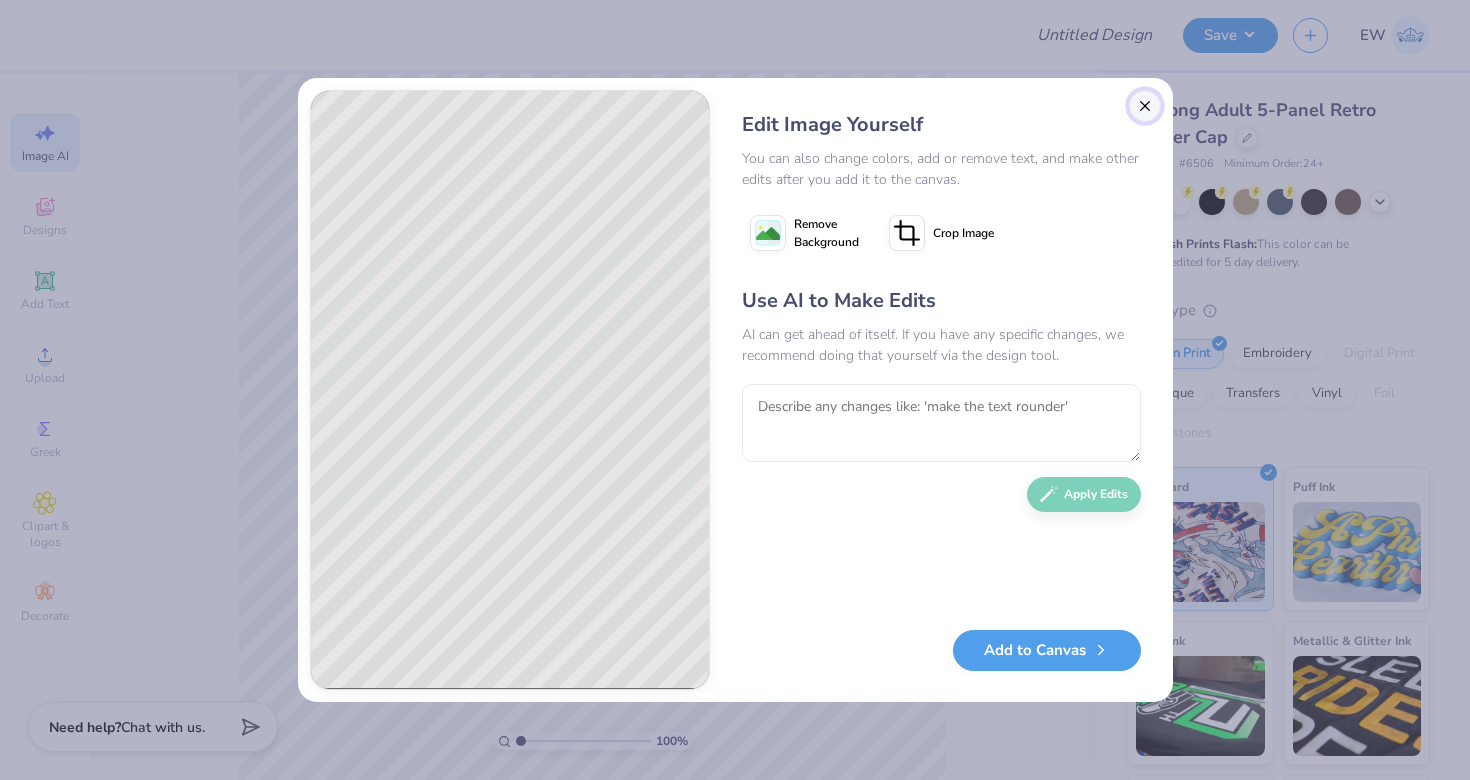 click at bounding box center (1145, 106) 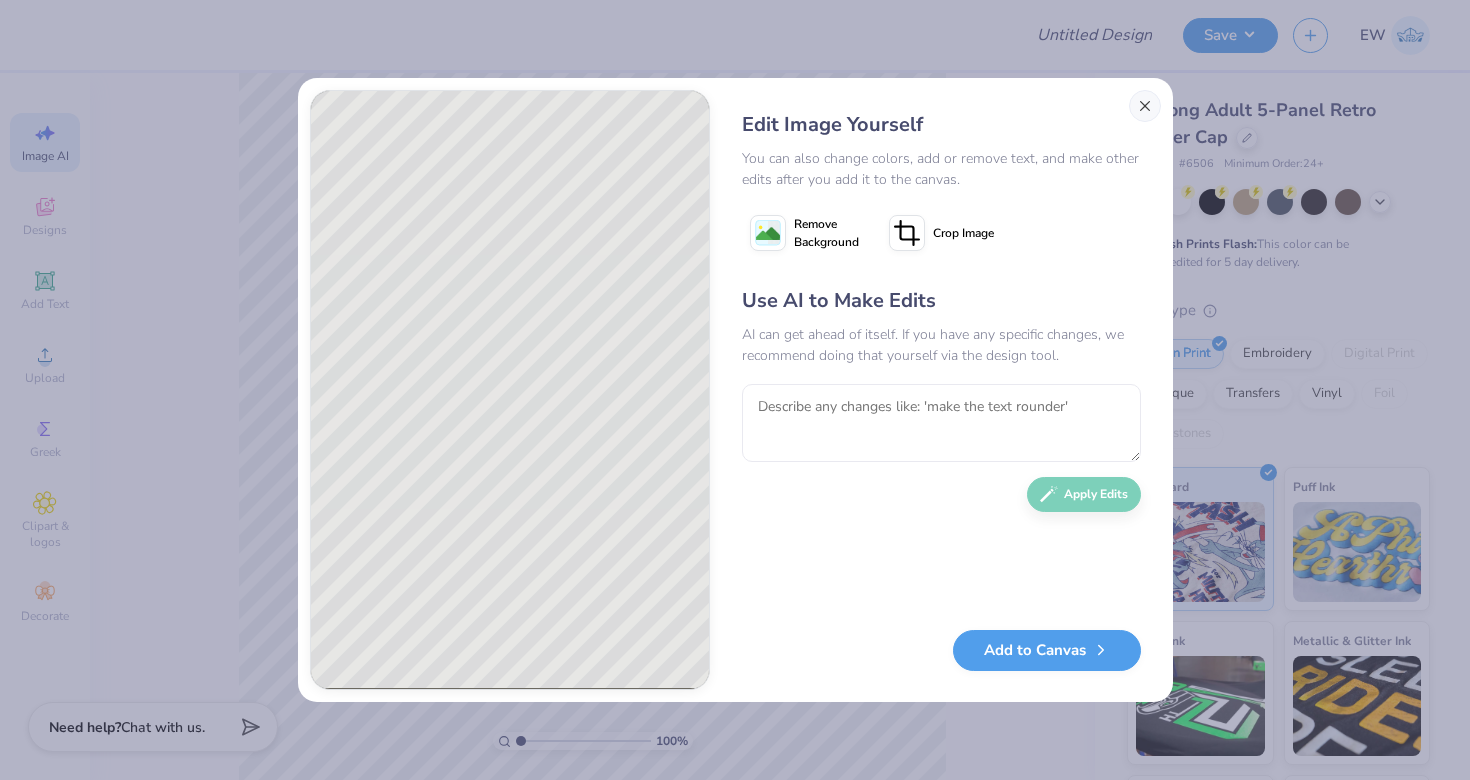 scroll, scrollTop: 0, scrollLeft: 45, axis: horizontal 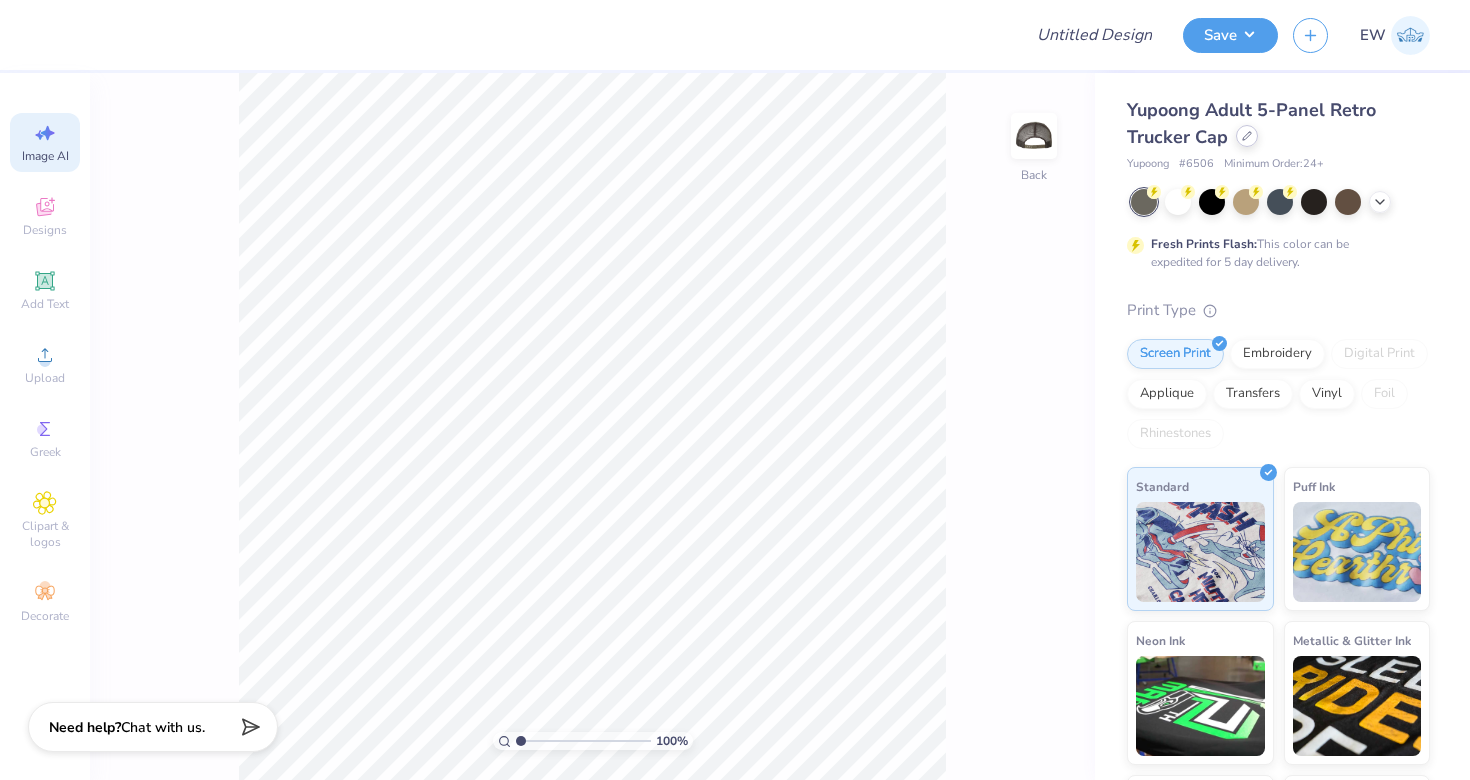 click 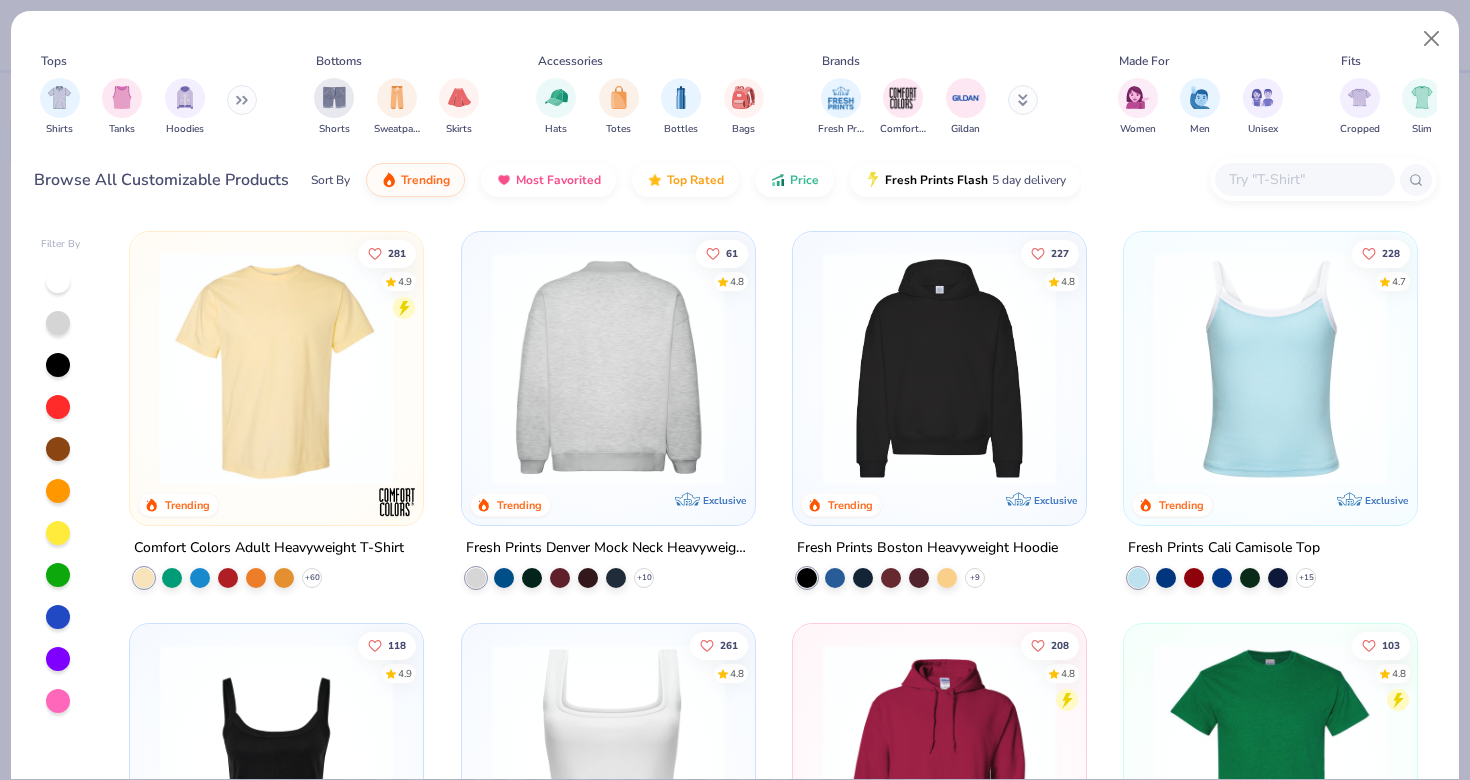 click at bounding box center (608, 368) 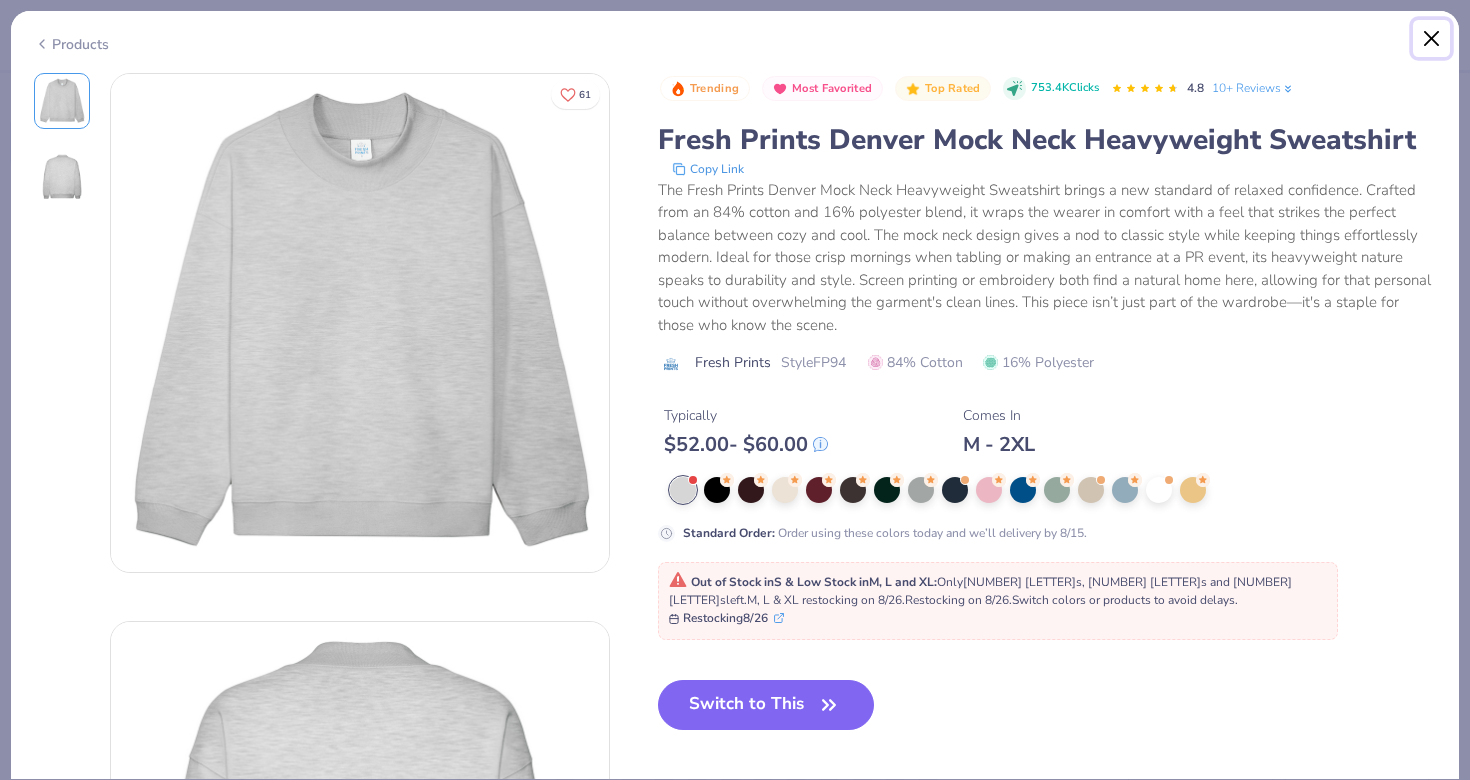 click at bounding box center (1432, 39) 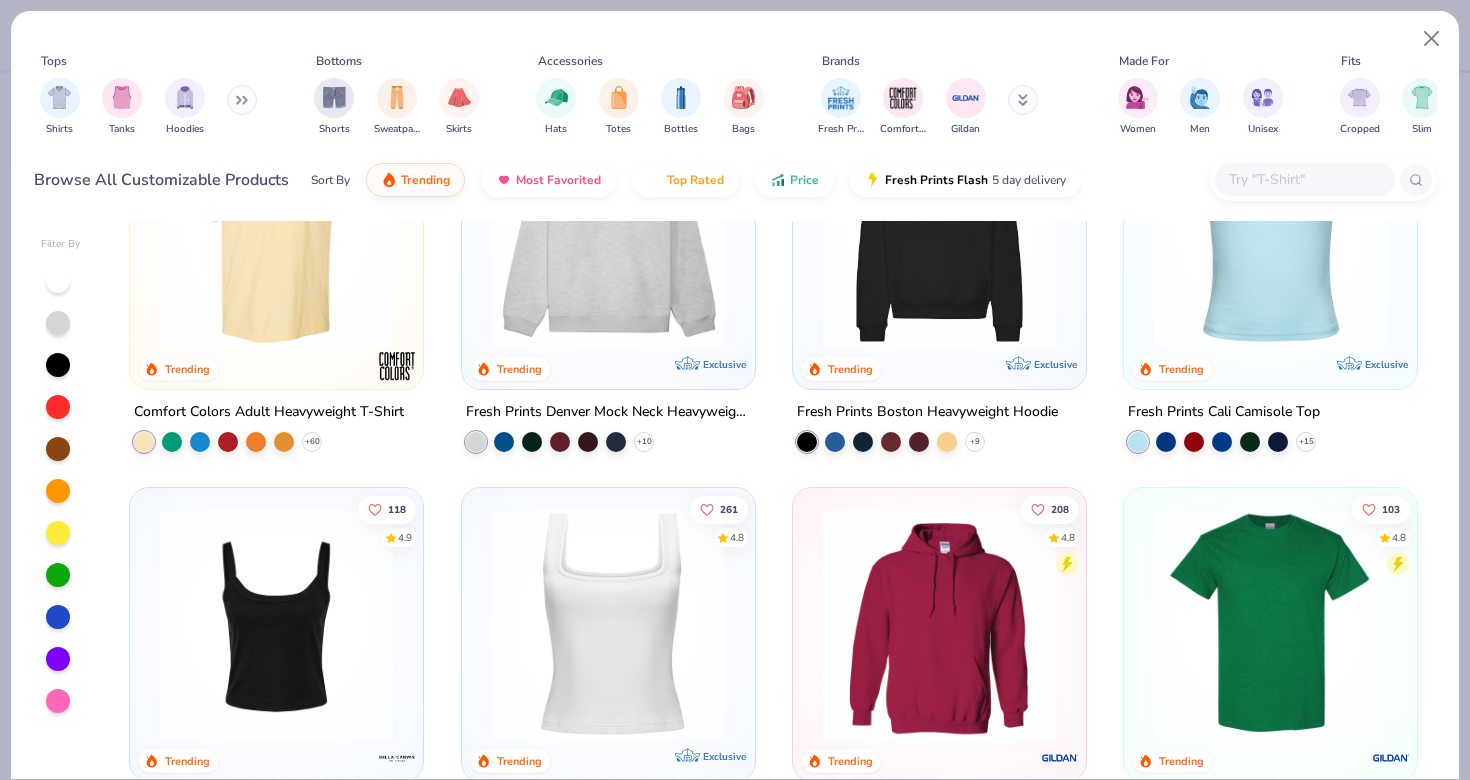 scroll, scrollTop: 0, scrollLeft: 0, axis: both 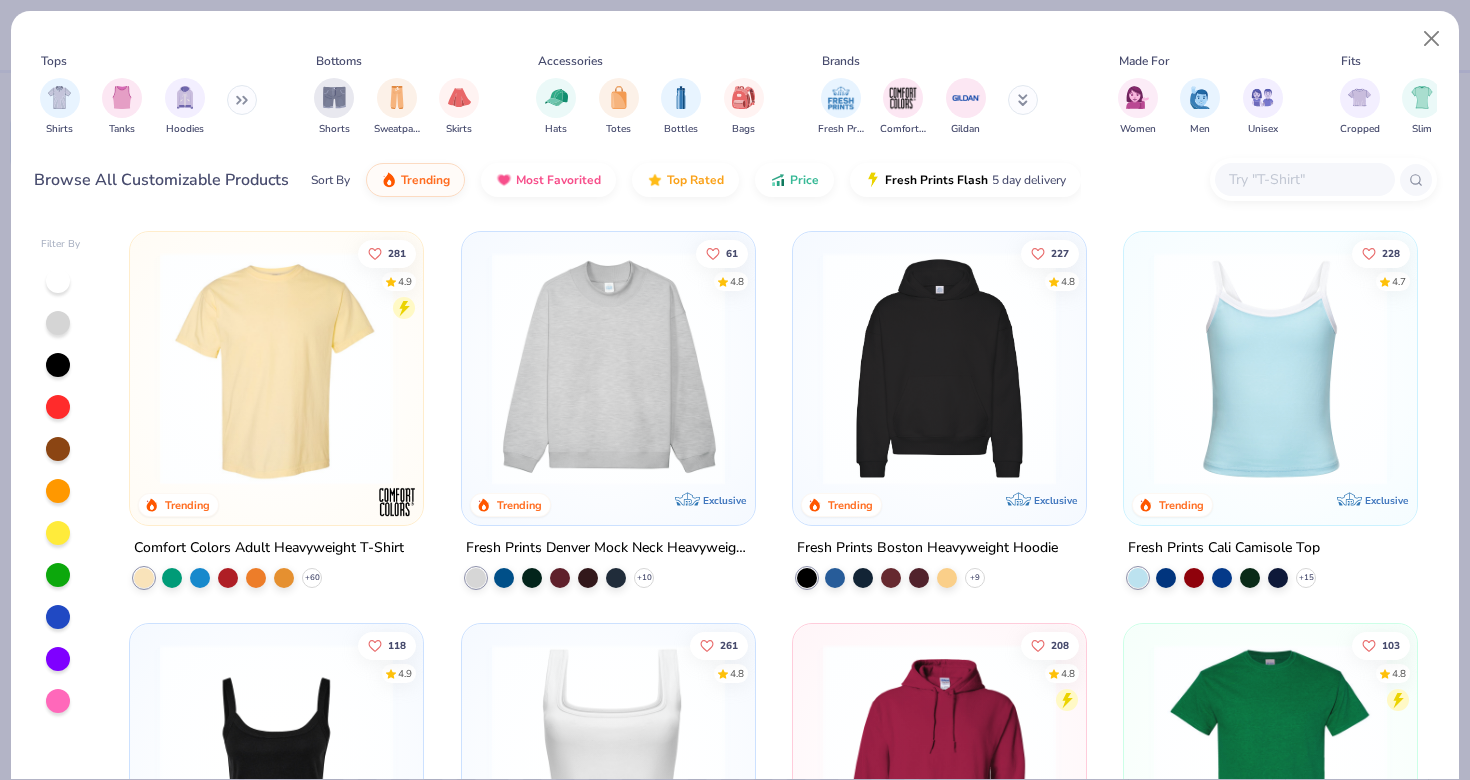 click at bounding box center (608, 368) 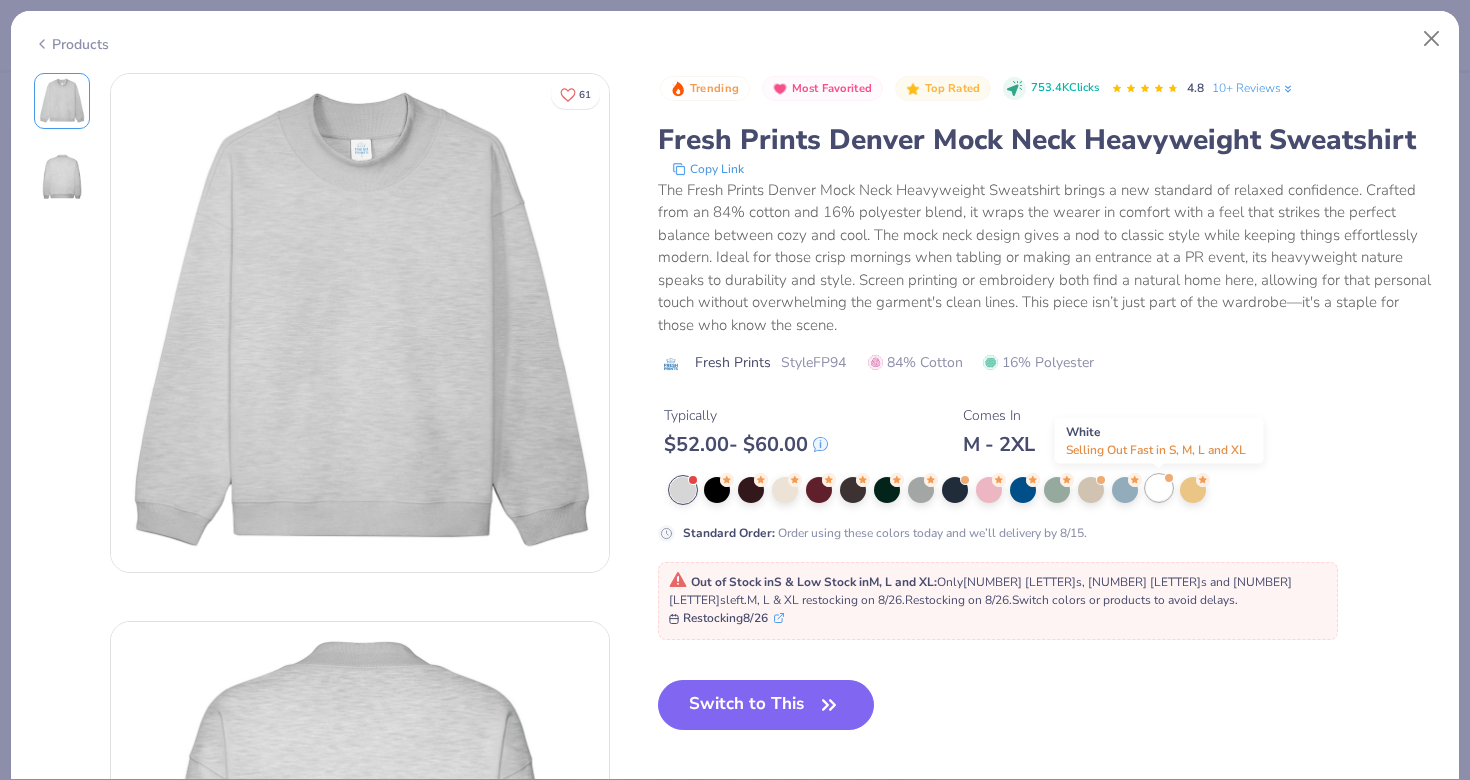 click at bounding box center [1159, 488] 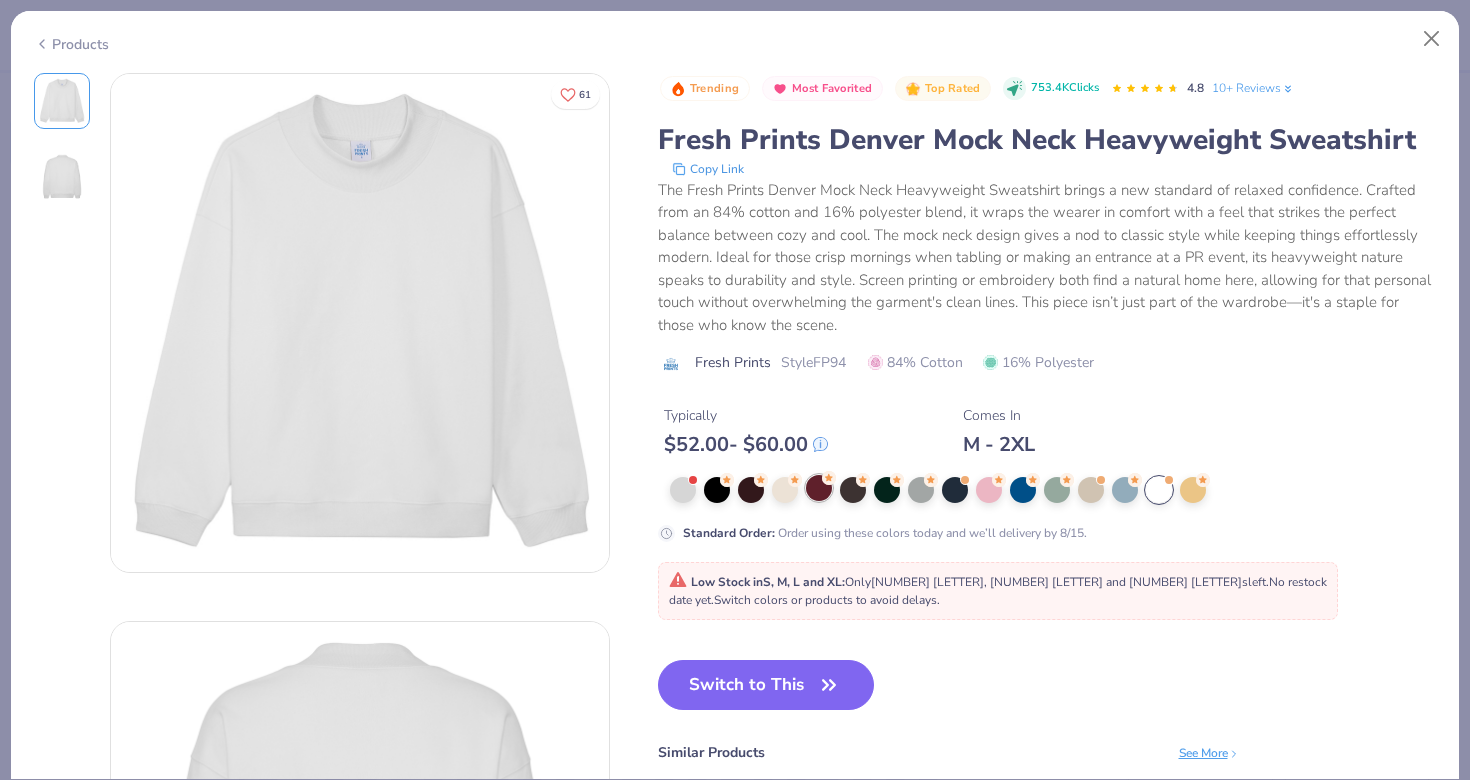 click at bounding box center [819, 488] 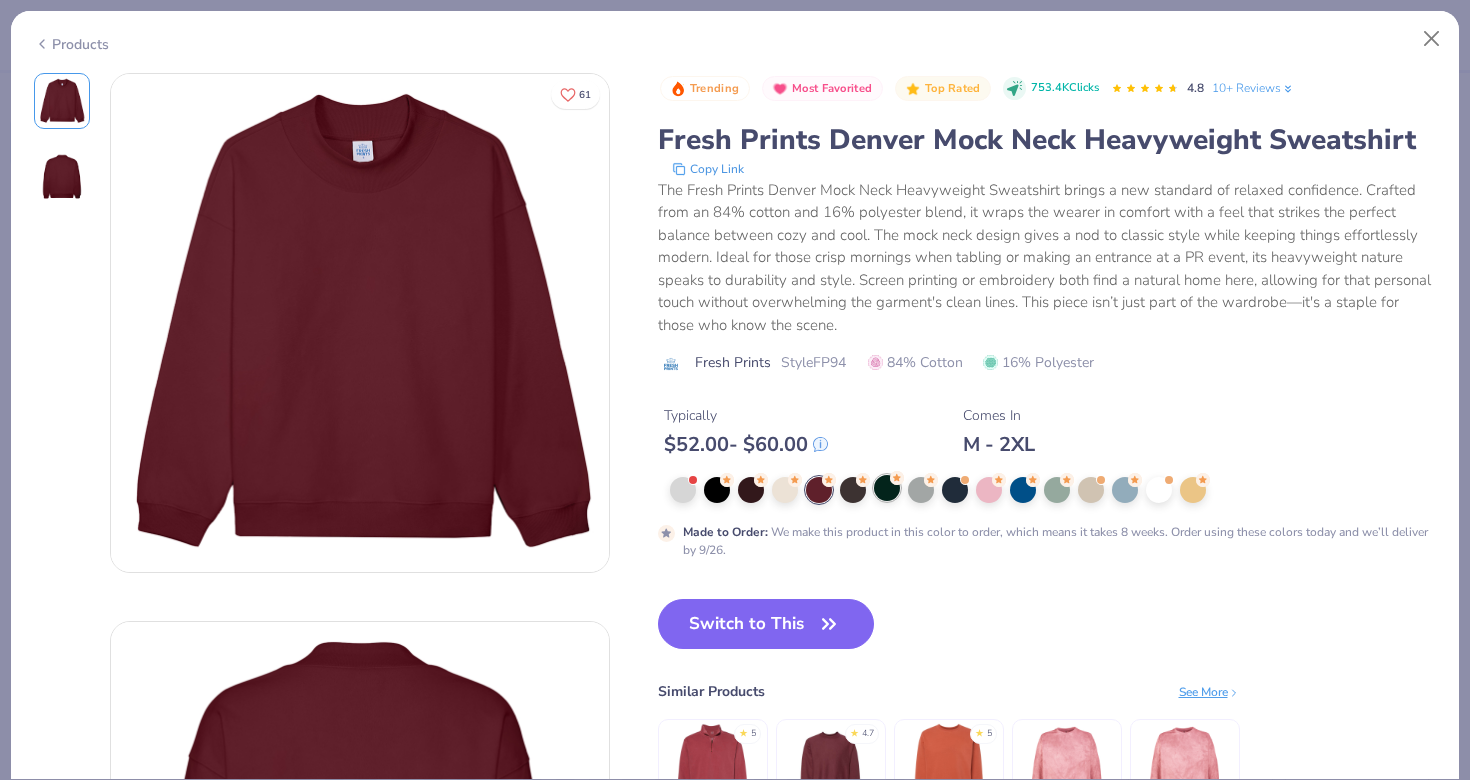 click at bounding box center [887, 488] 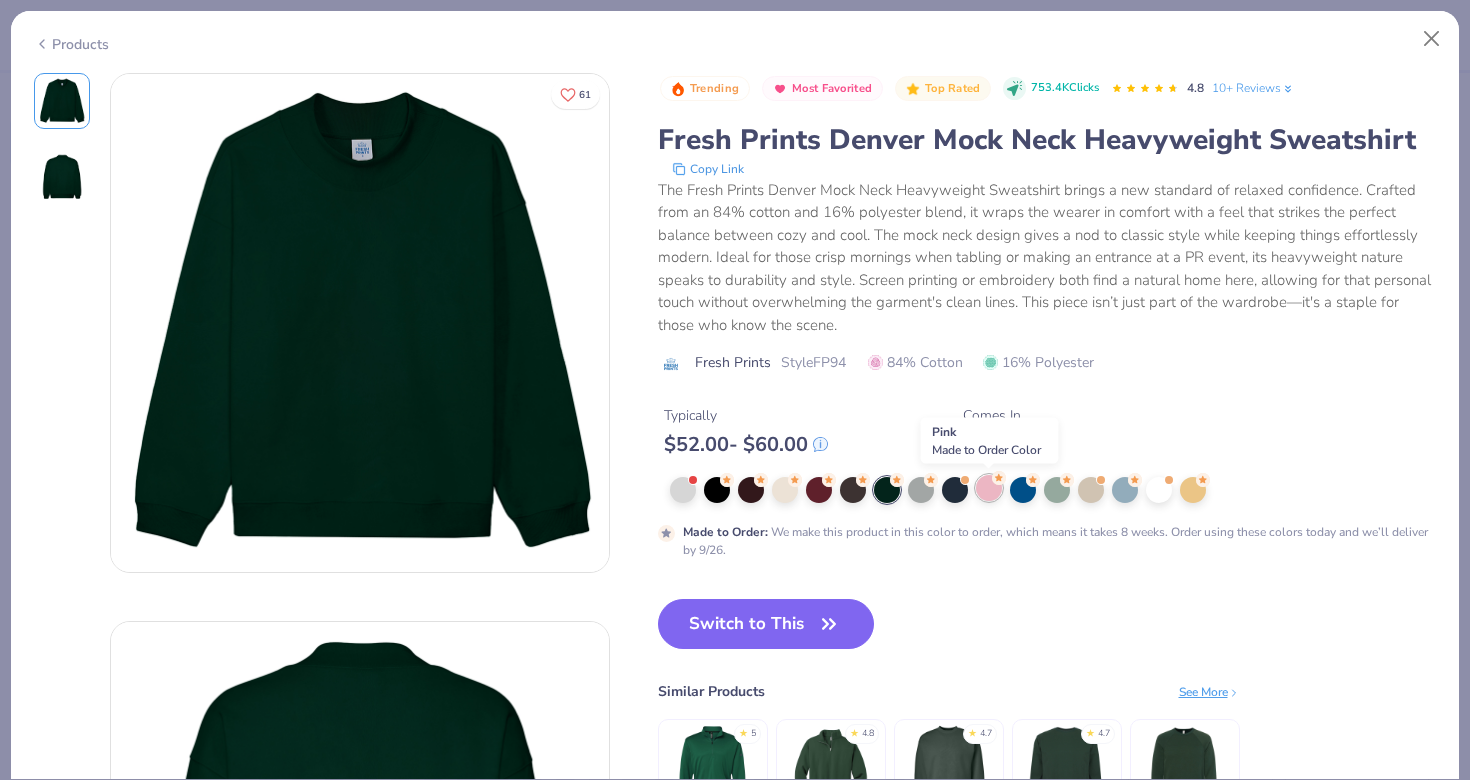 click at bounding box center [989, 488] 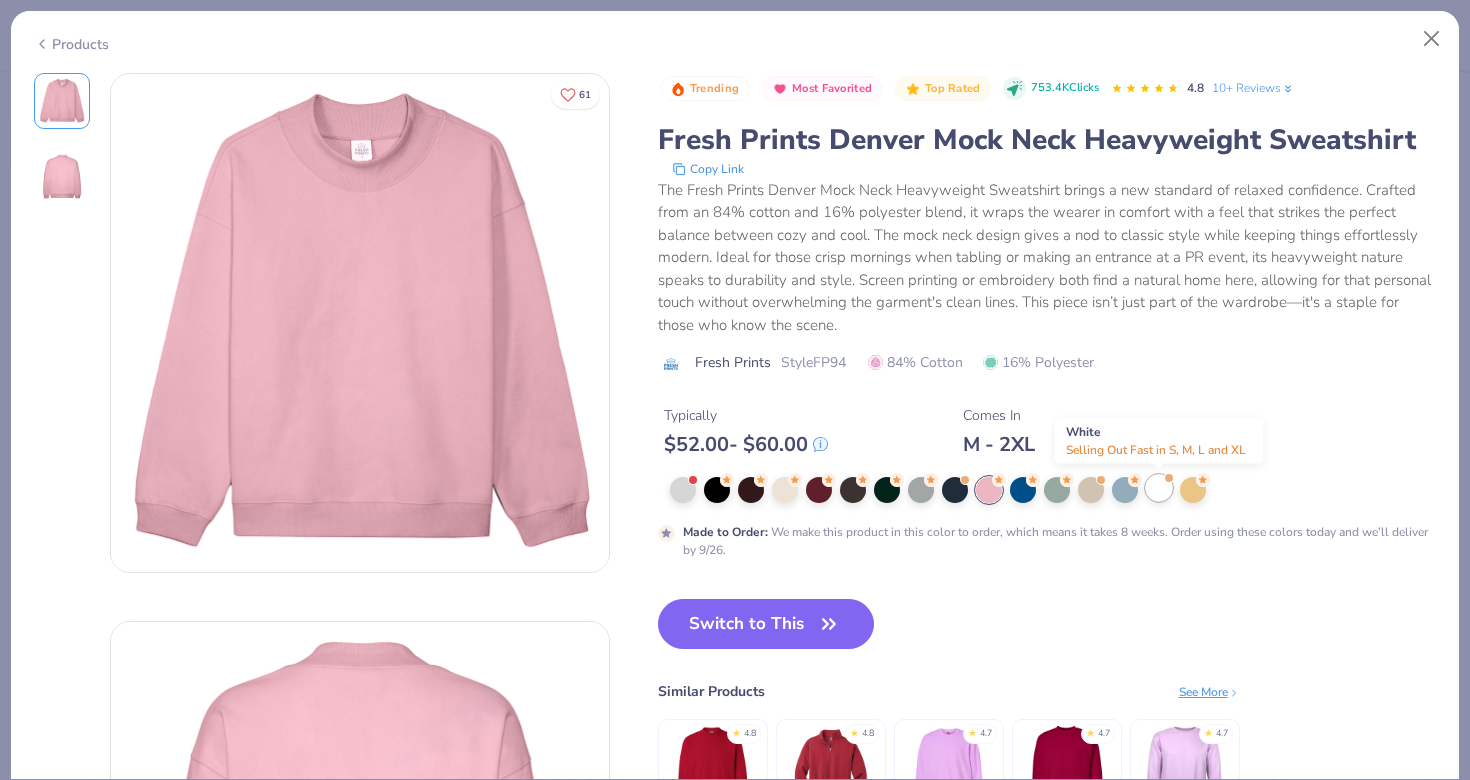 click at bounding box center (1159, 488) 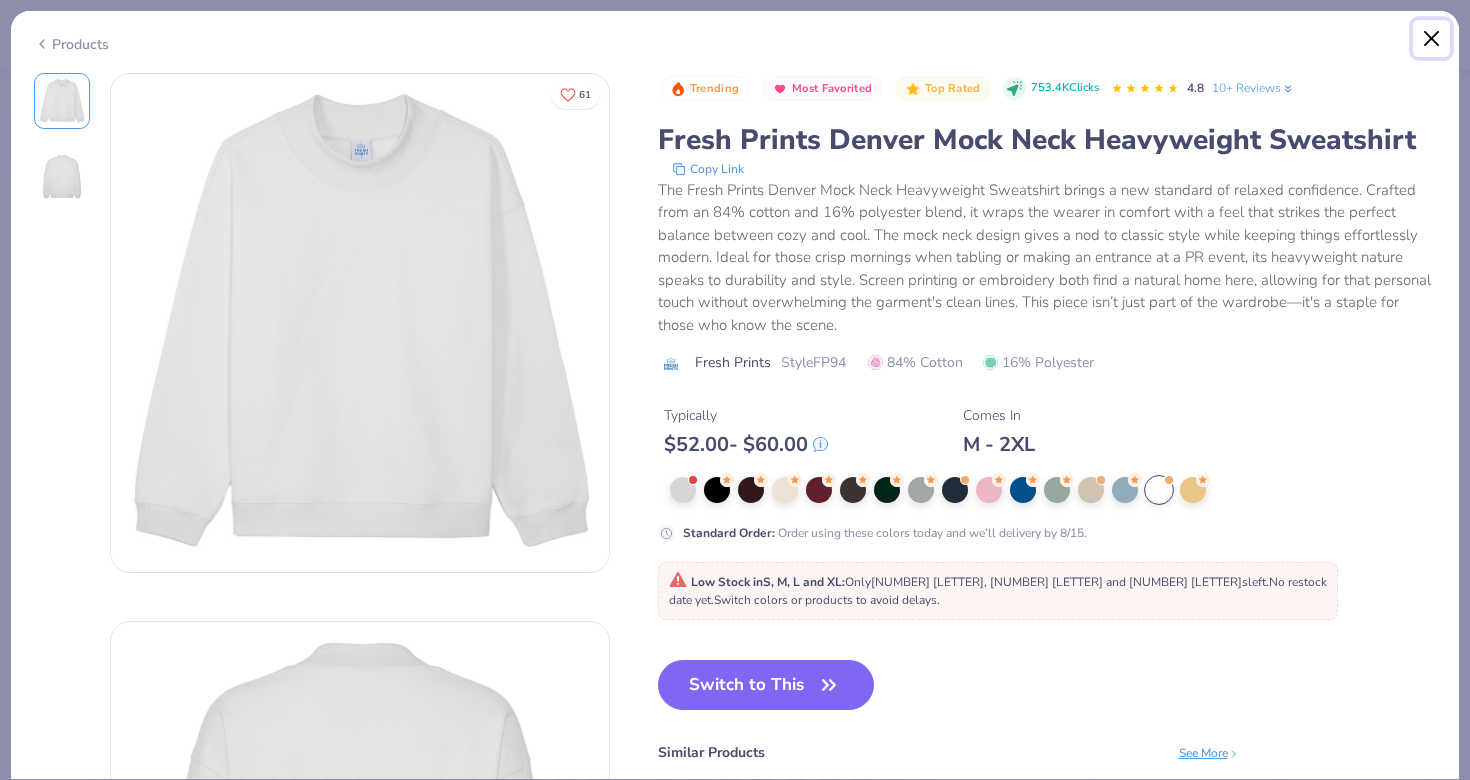click at bounding box center (1432, 39) 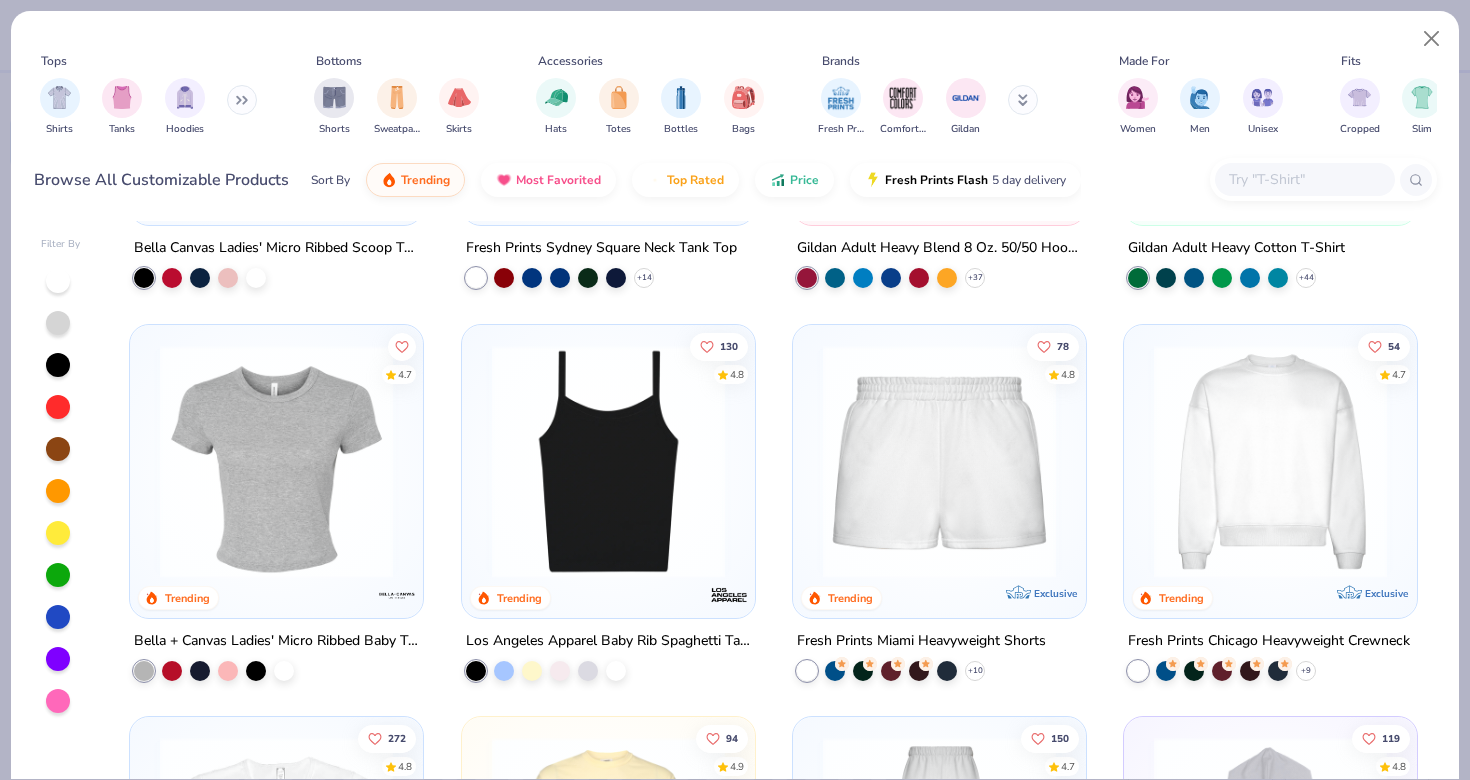 scroll, scrollTop: 695, scrollLeft: 0, axis: vertical 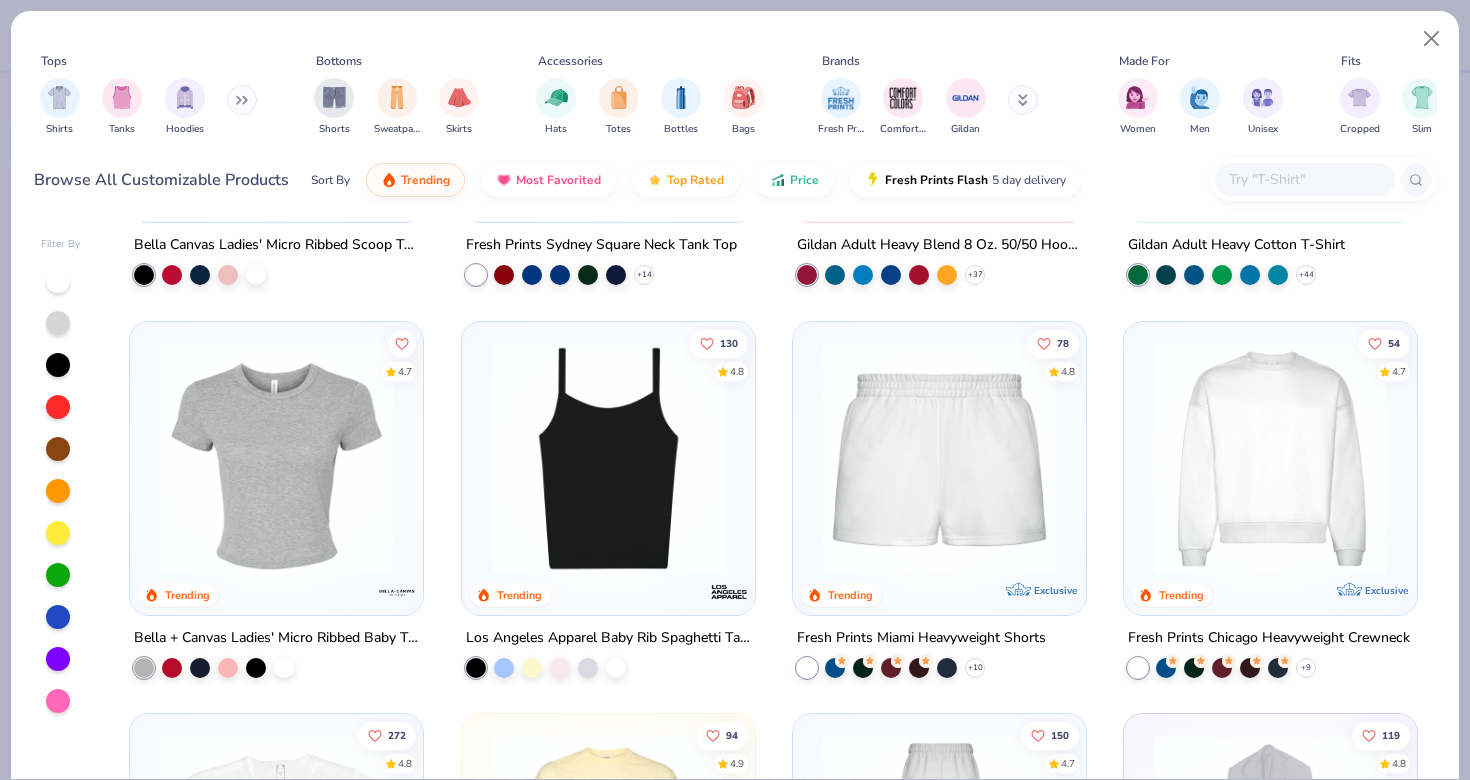 click at bounding box center [1270, 457] 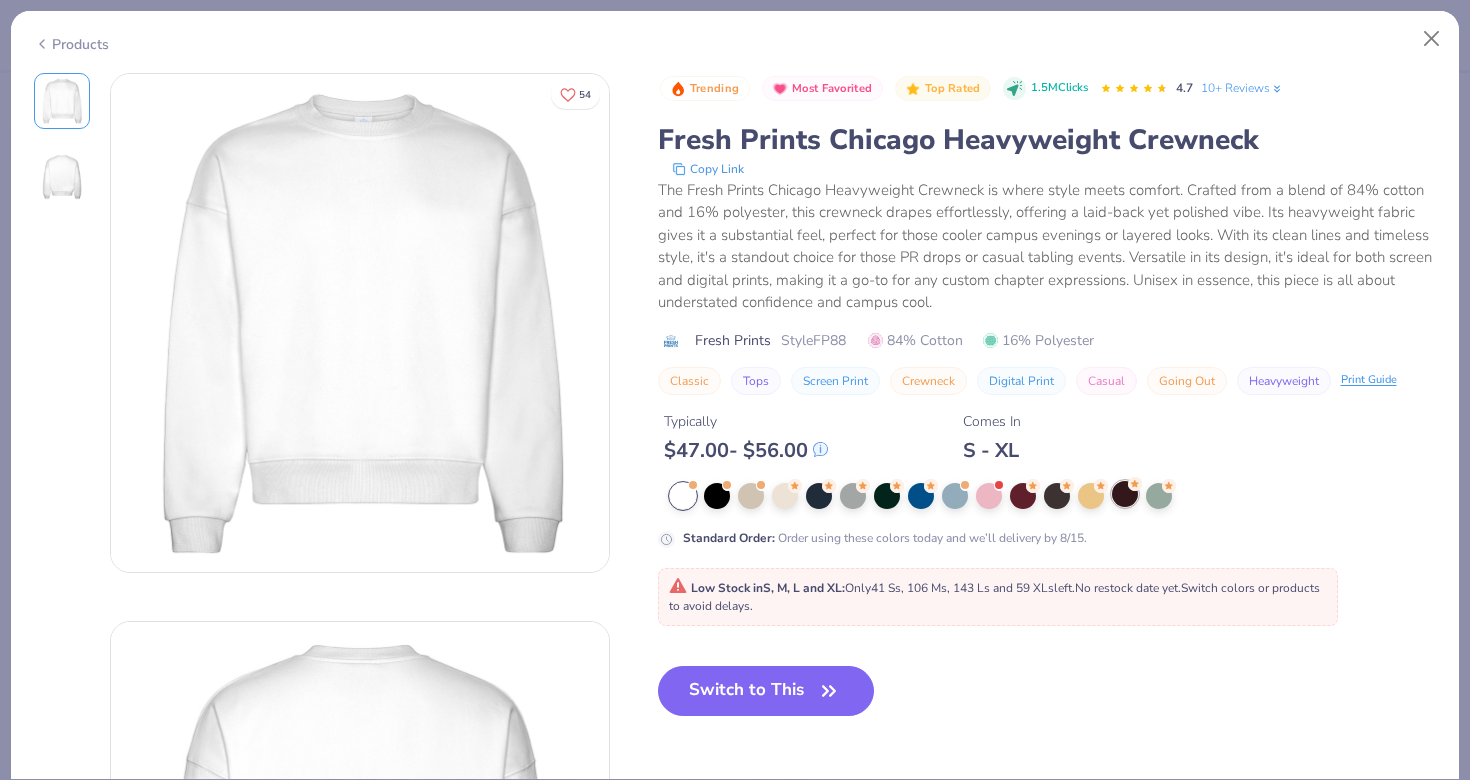 click at bounding box center [1125, 494] 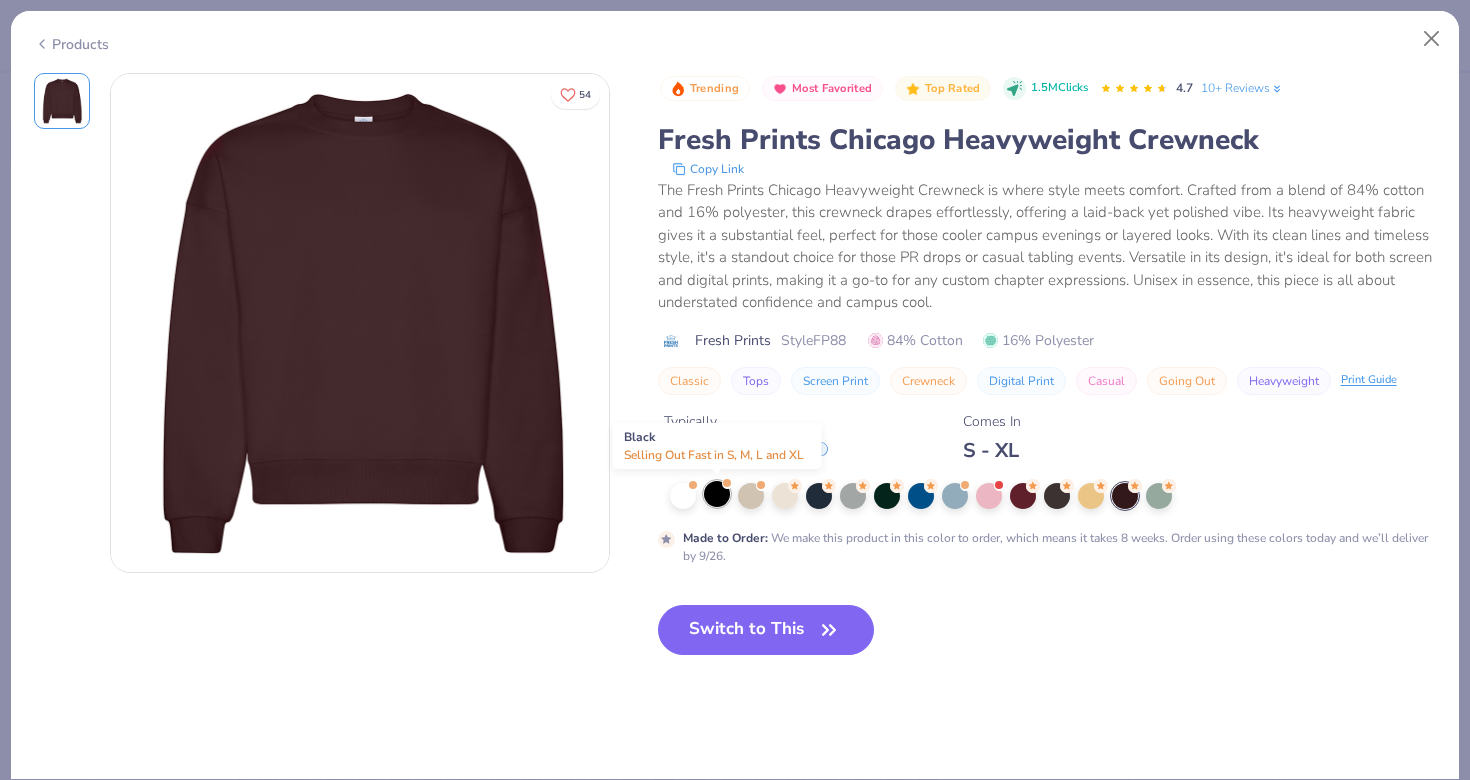 click at bounding box center [717, 494] 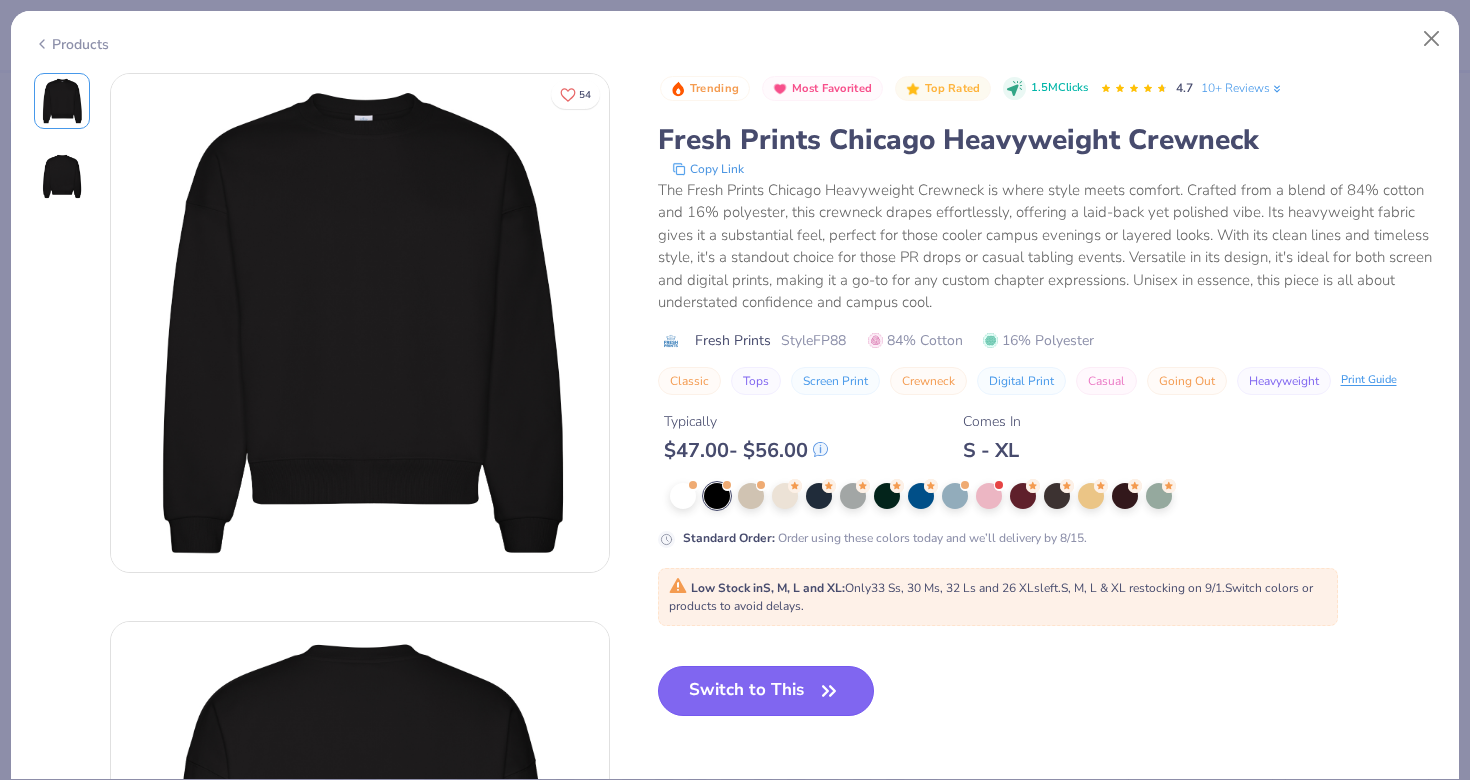 click on "Switch to This" at bounding box center [766, 691] 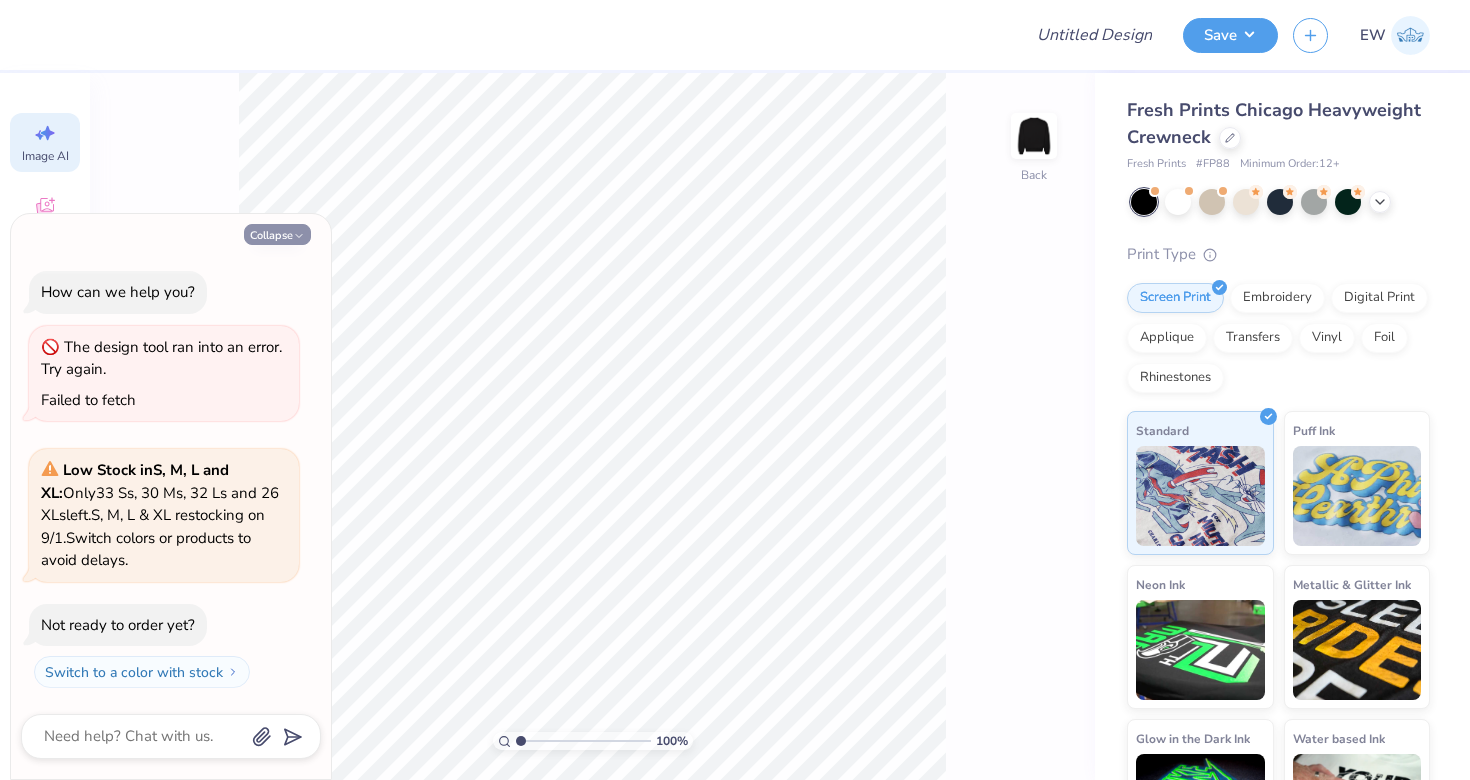 click on "Collapse" at bounding box center (277, 234) 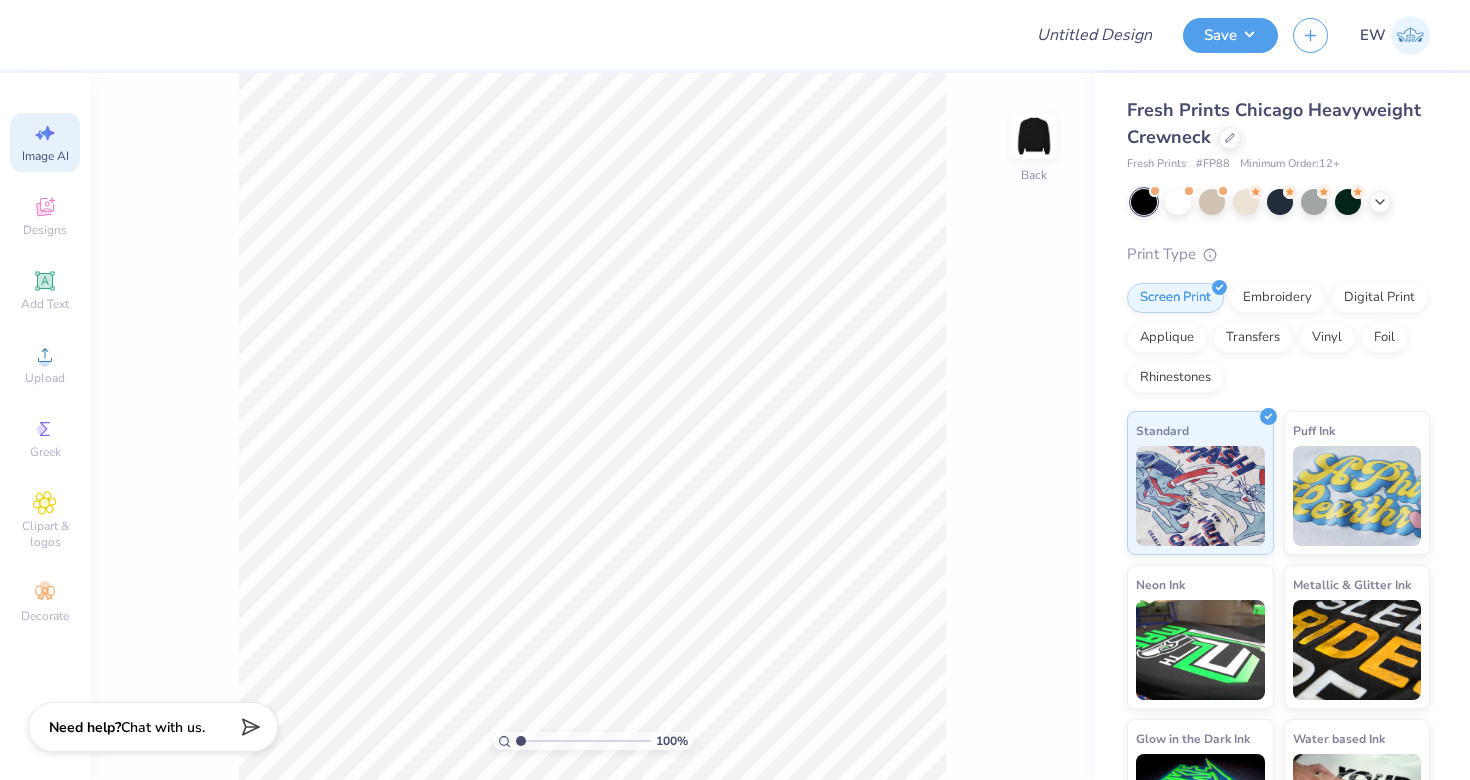 click 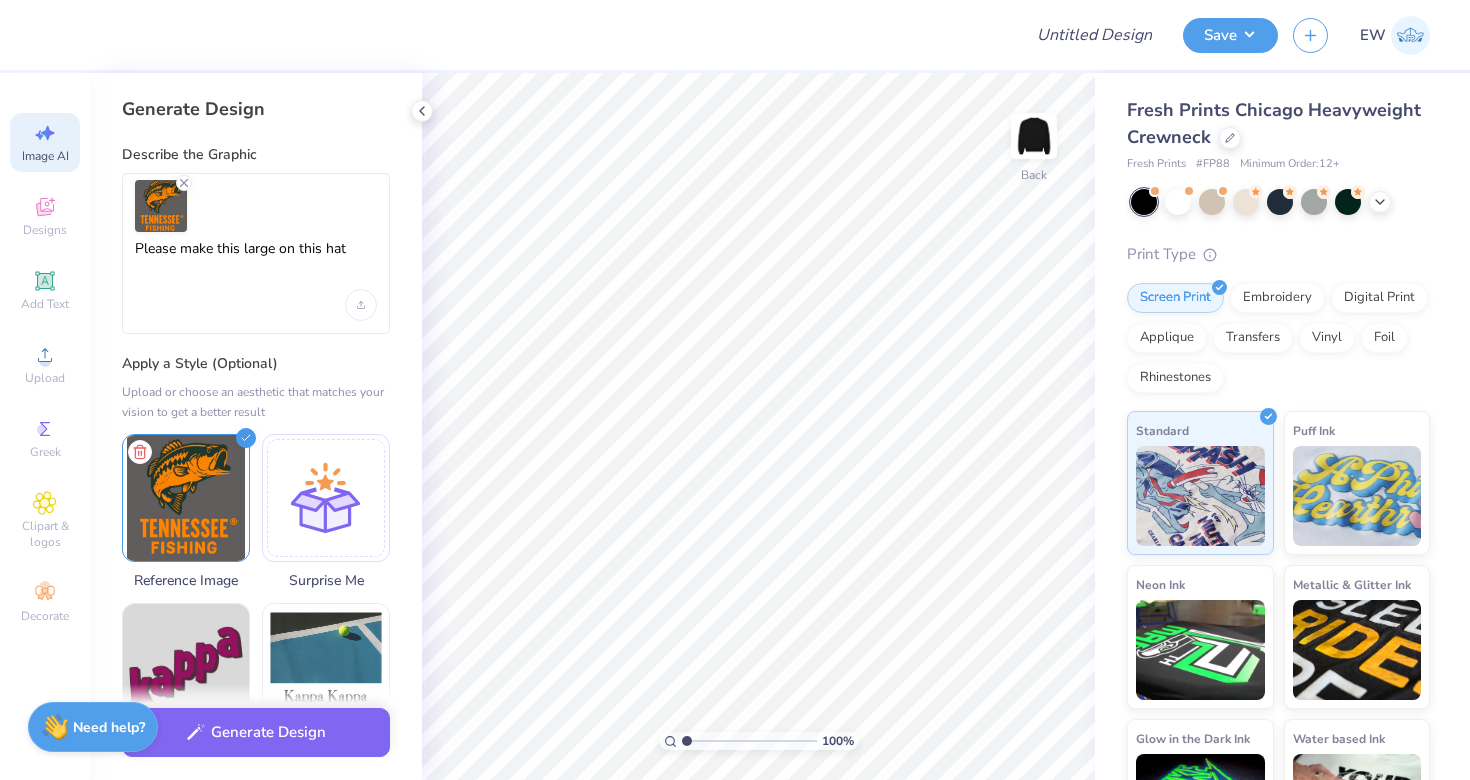 scroll, scrollTop: 0, scrollLeft: 0, axis: both 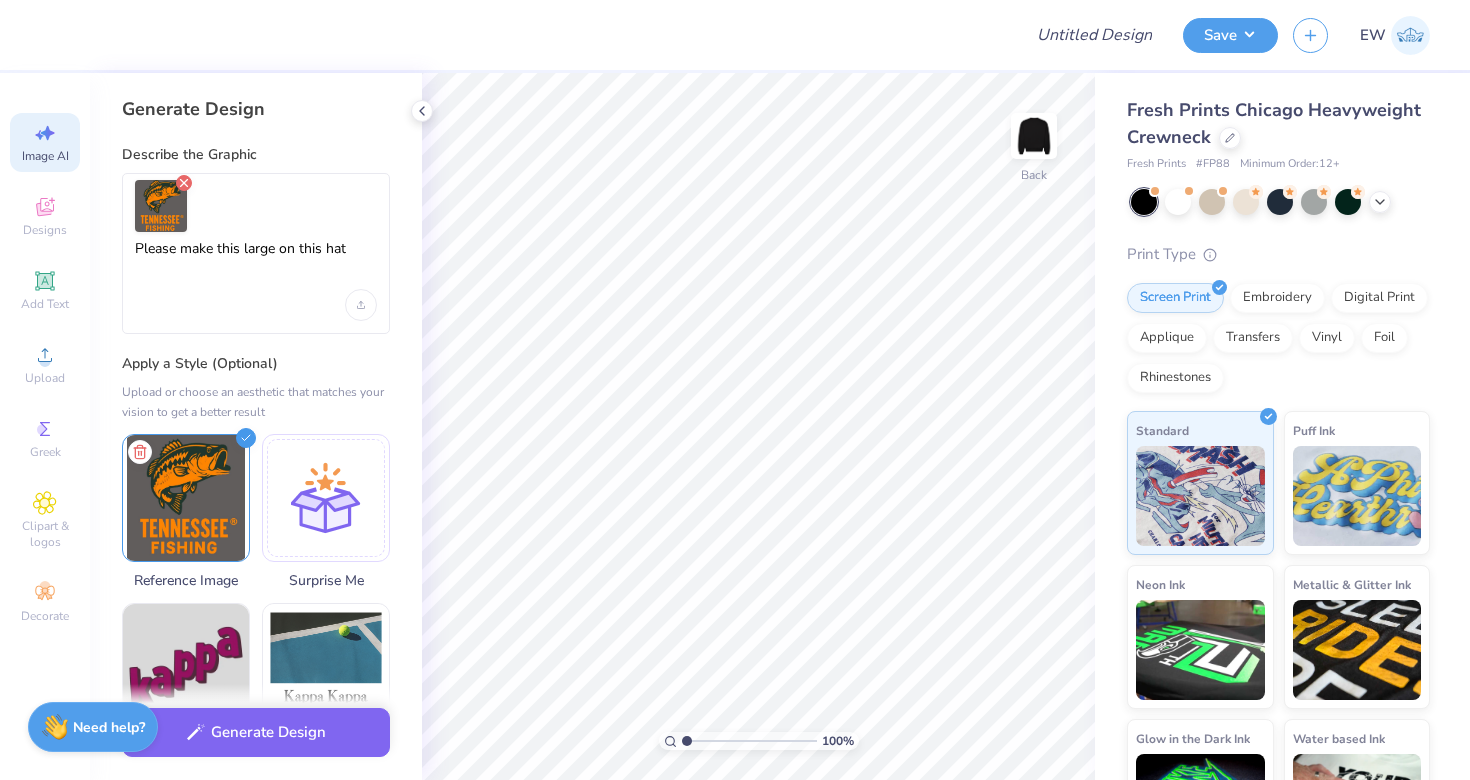 click 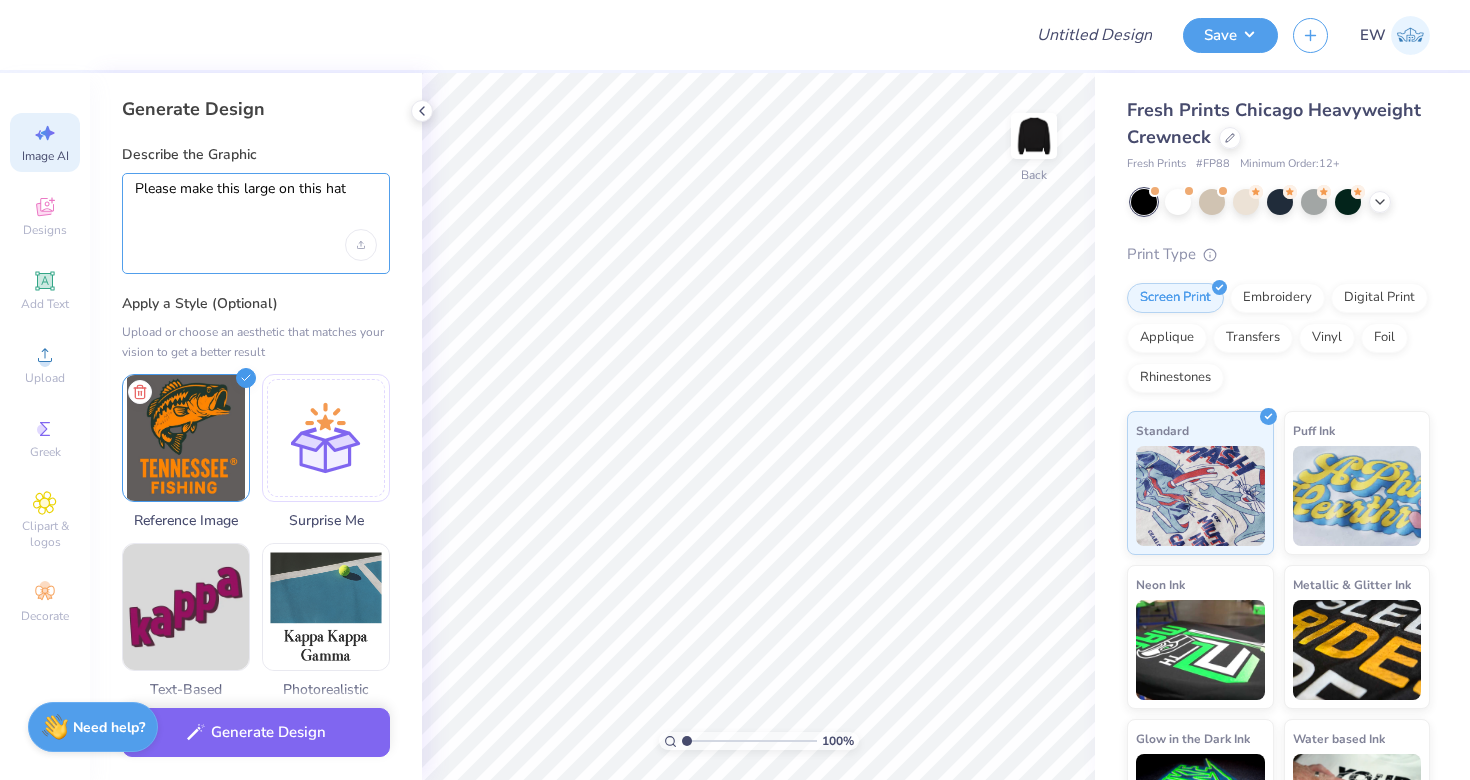 drag, startPoint x: 350, startPoint y: 188, endPoint x: 119, endPoint y: 188, distance: 231 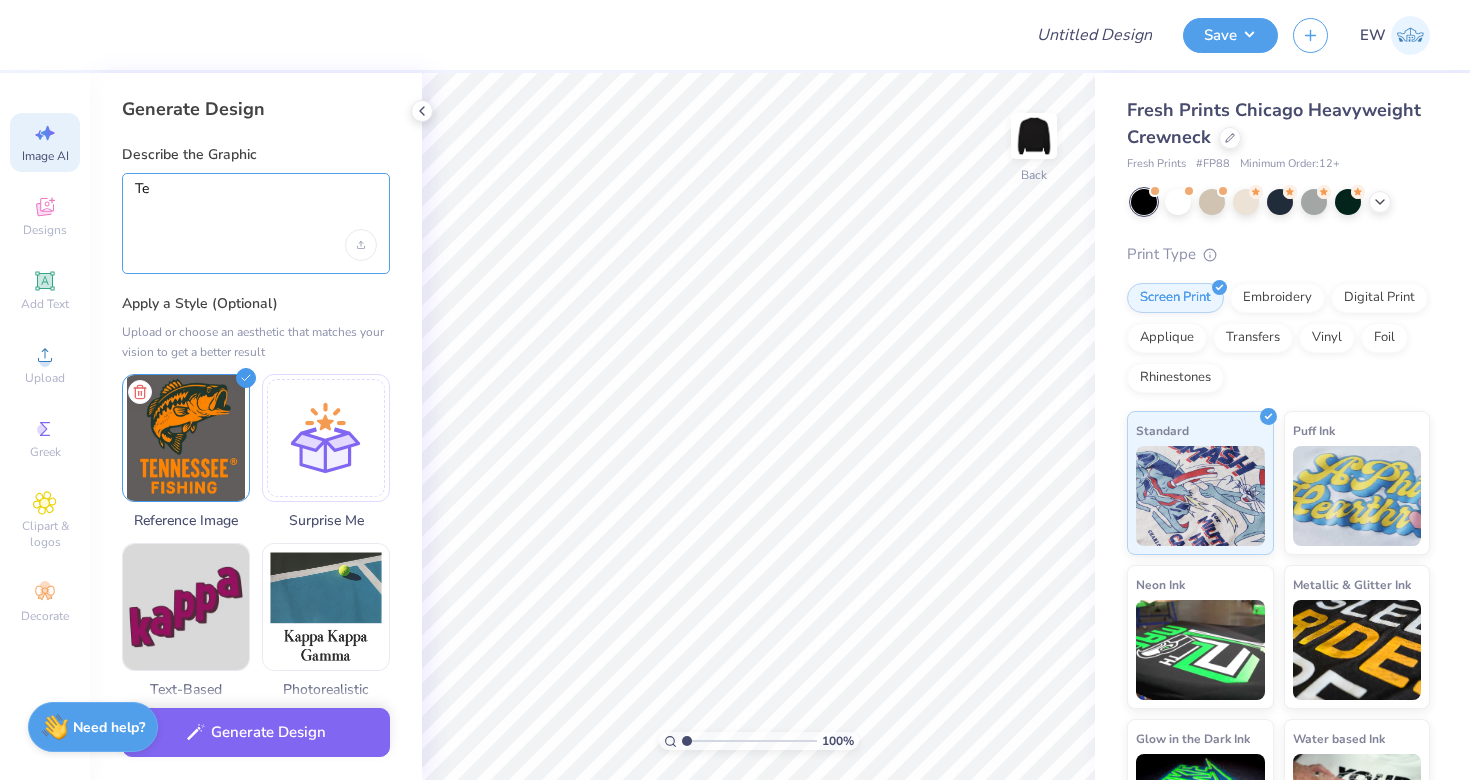 type on "T" 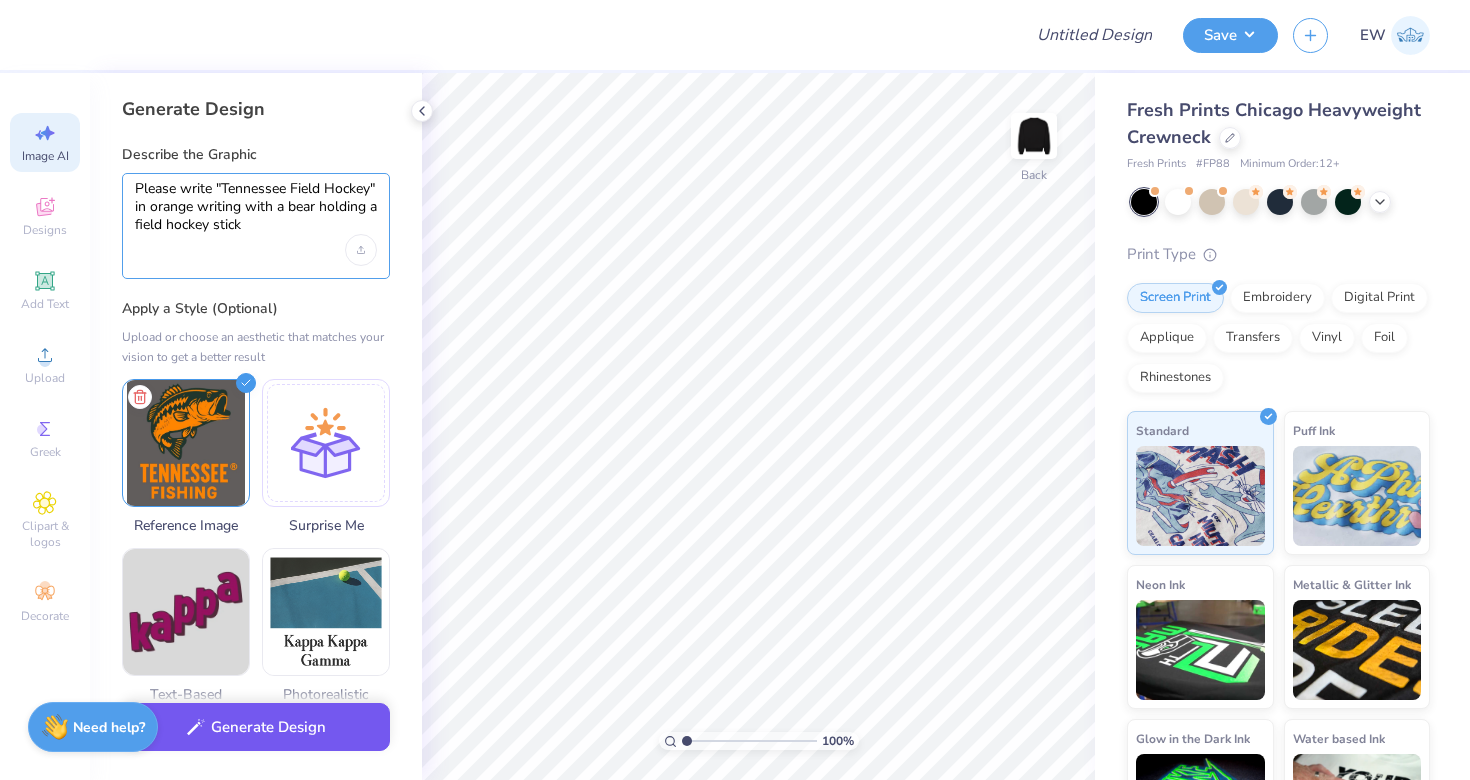type on "Please write "Tennessee Field Hockey" in orange writing with a bear holding a field hockey stick" 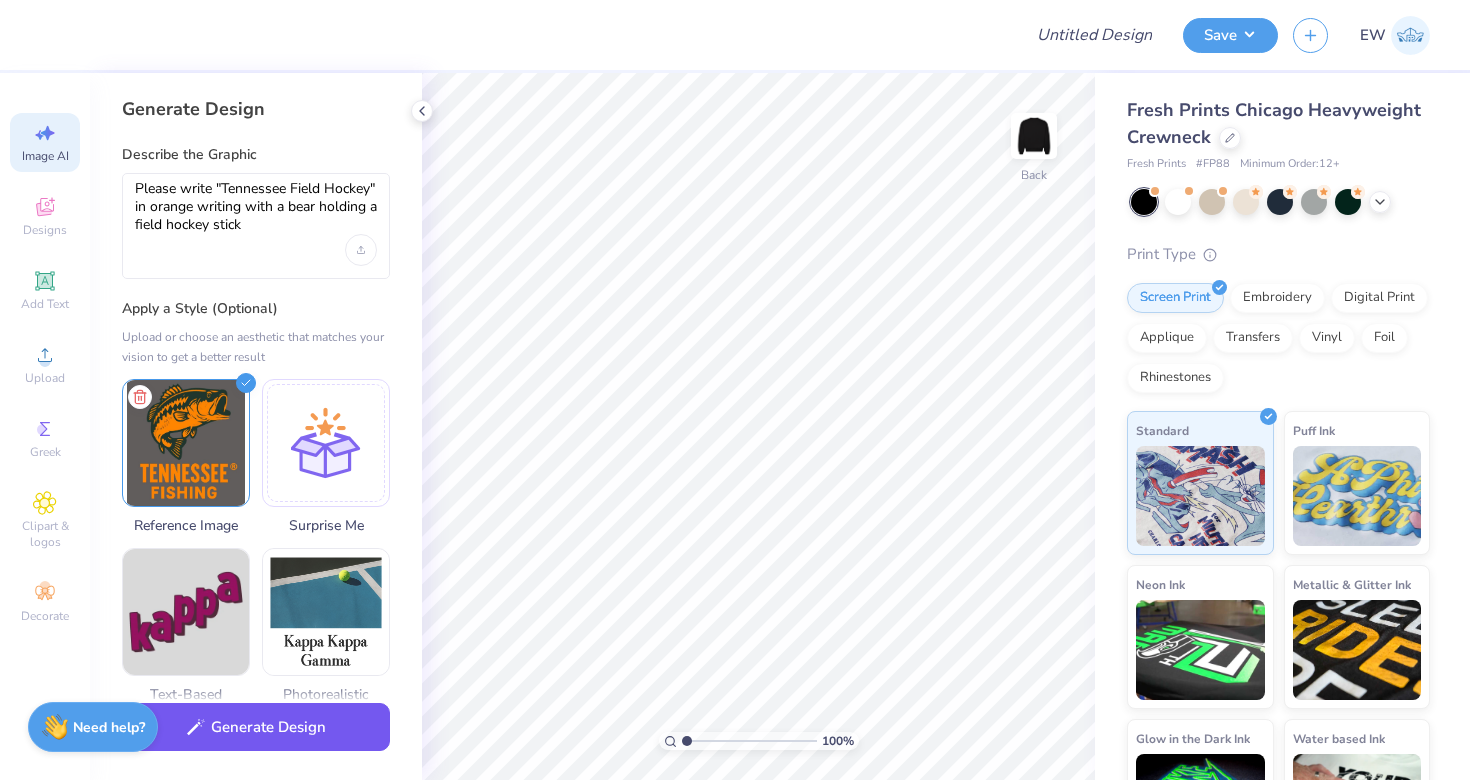 click on "Generate Design" at bounding box center [256, 727] 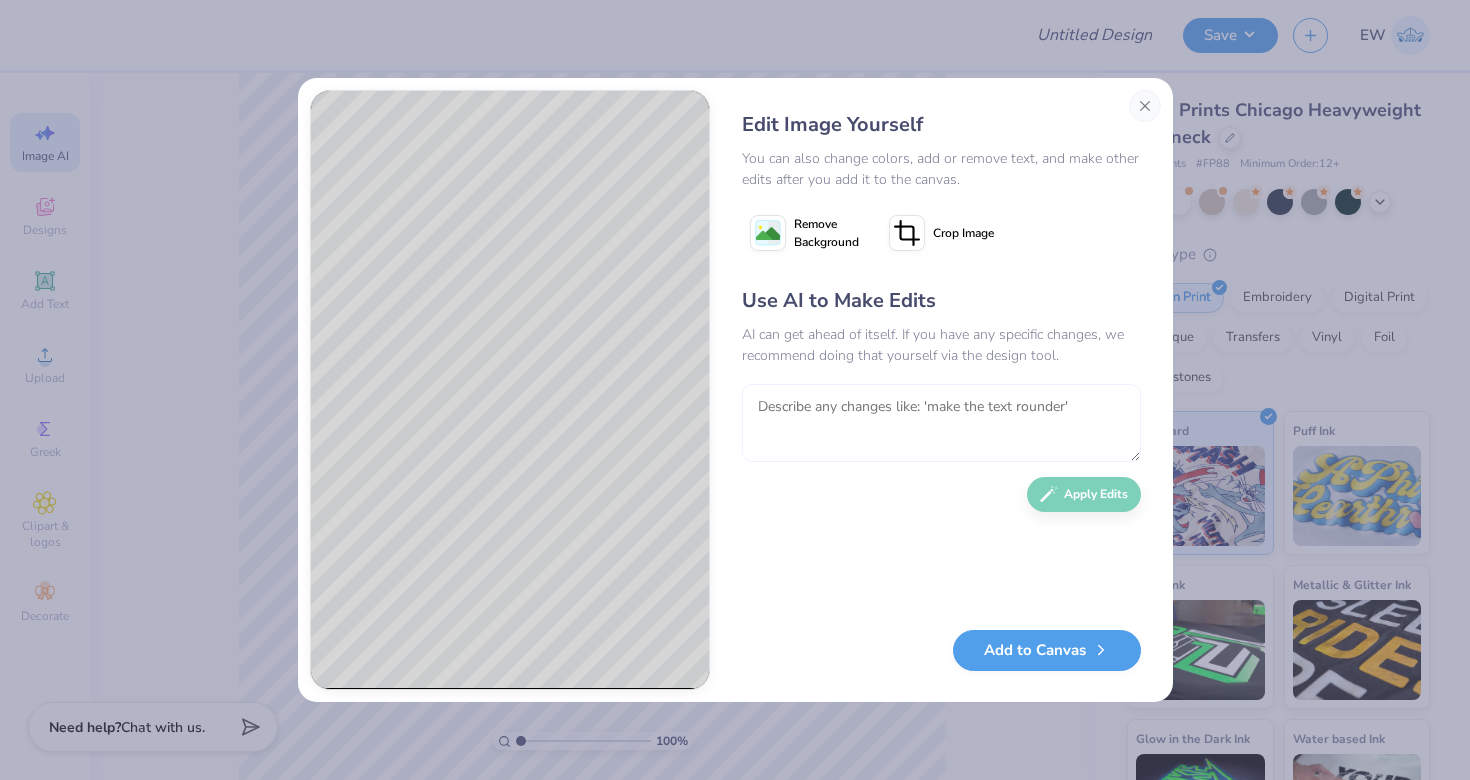 click at bounding box center (941, 423) 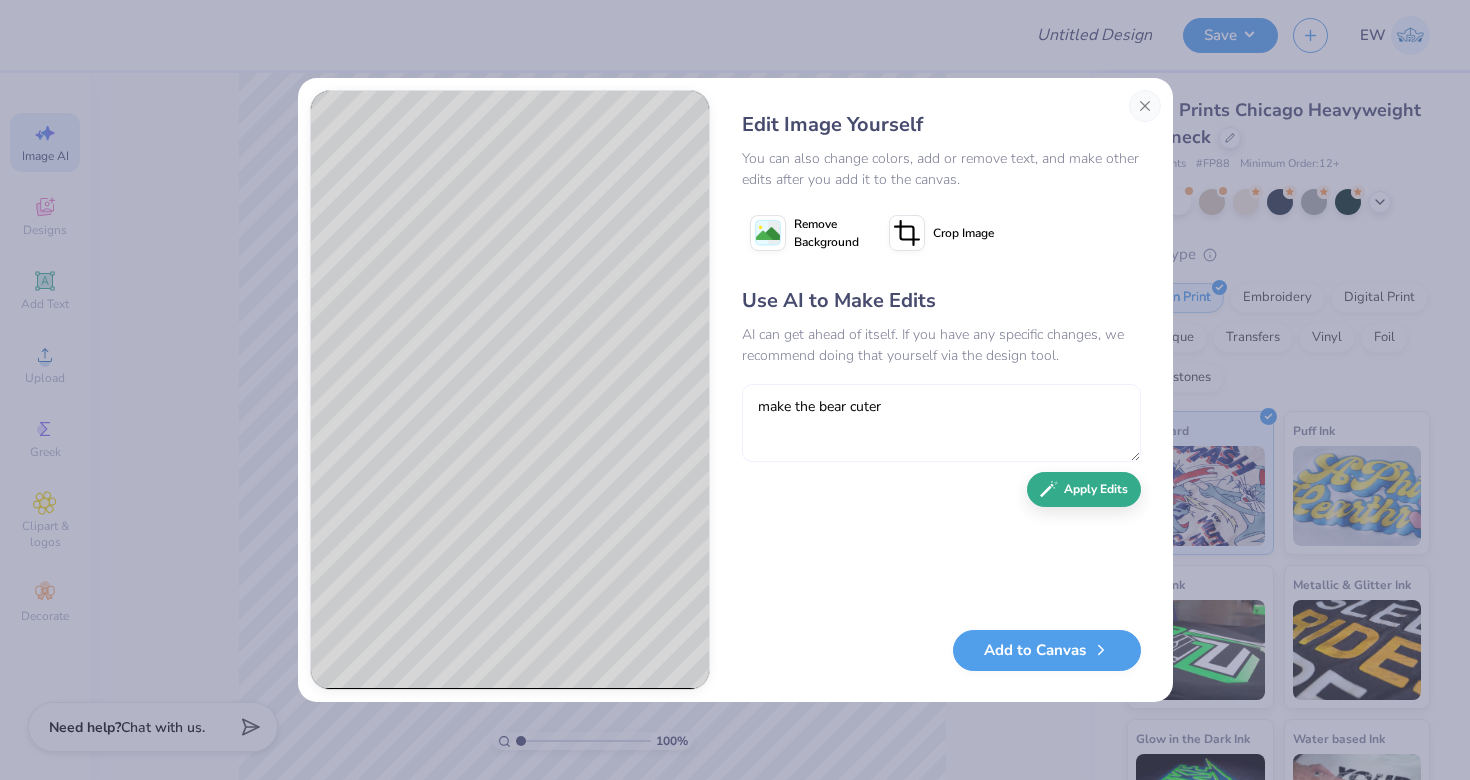 type on "make the bear cuter" 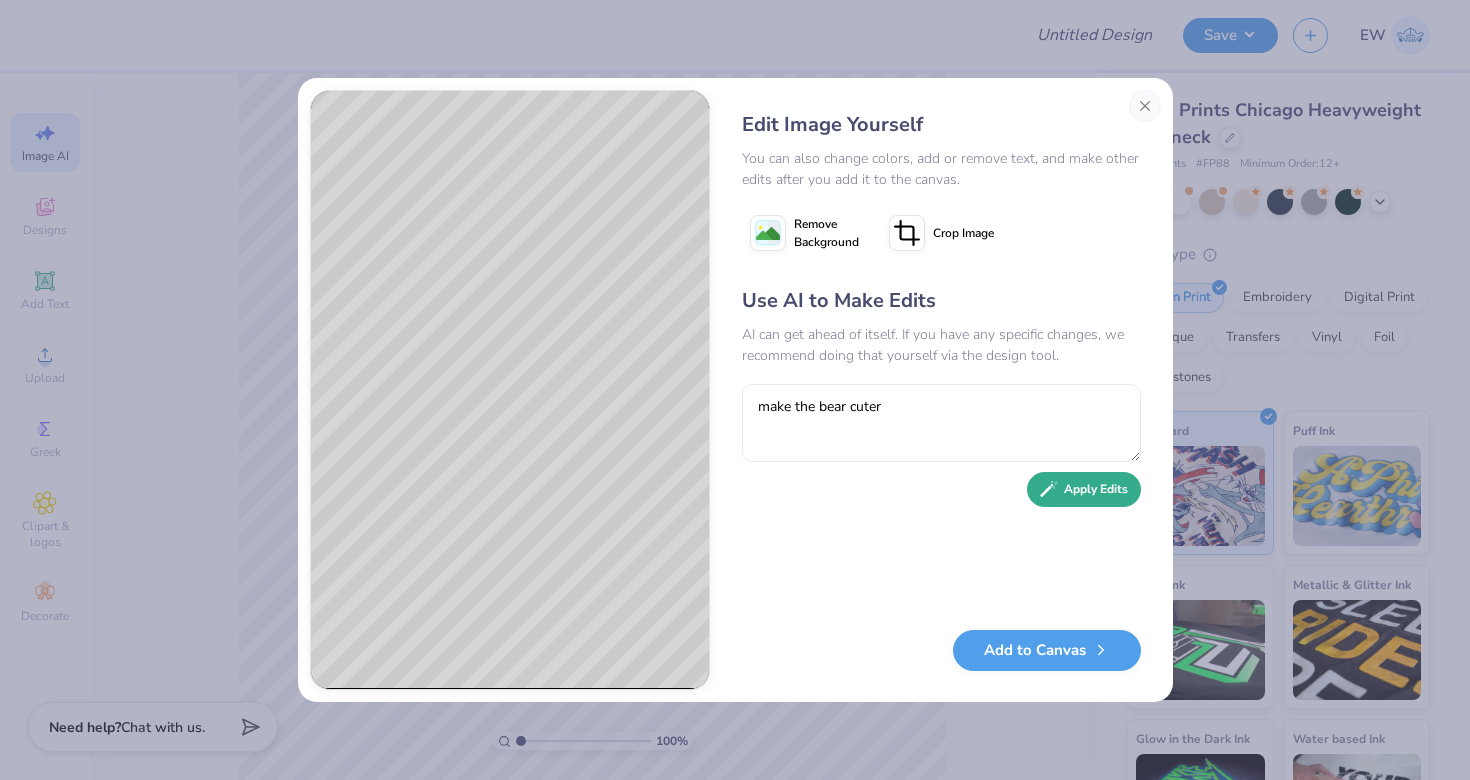 click on "Apply Edits" at bounding box center [1084, 489] 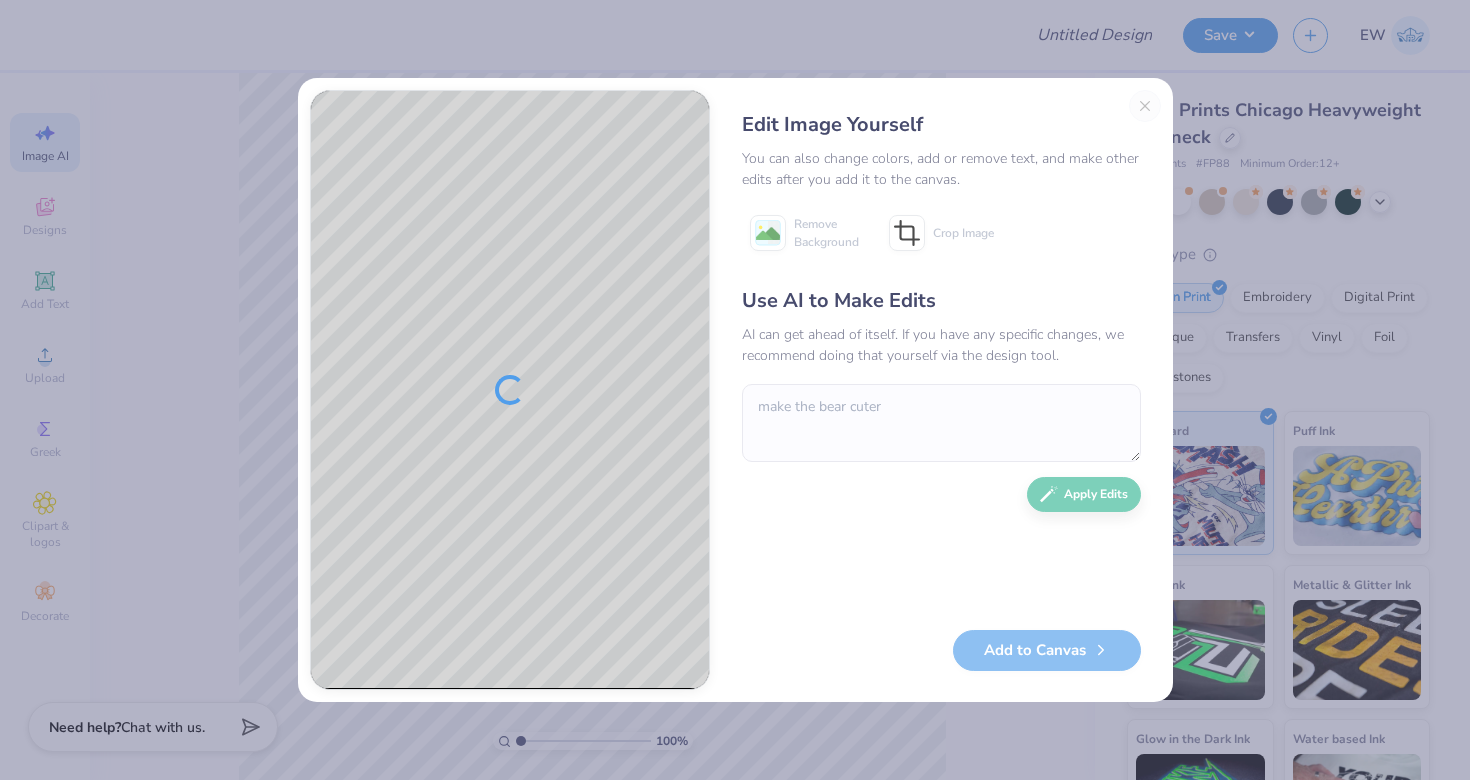 type 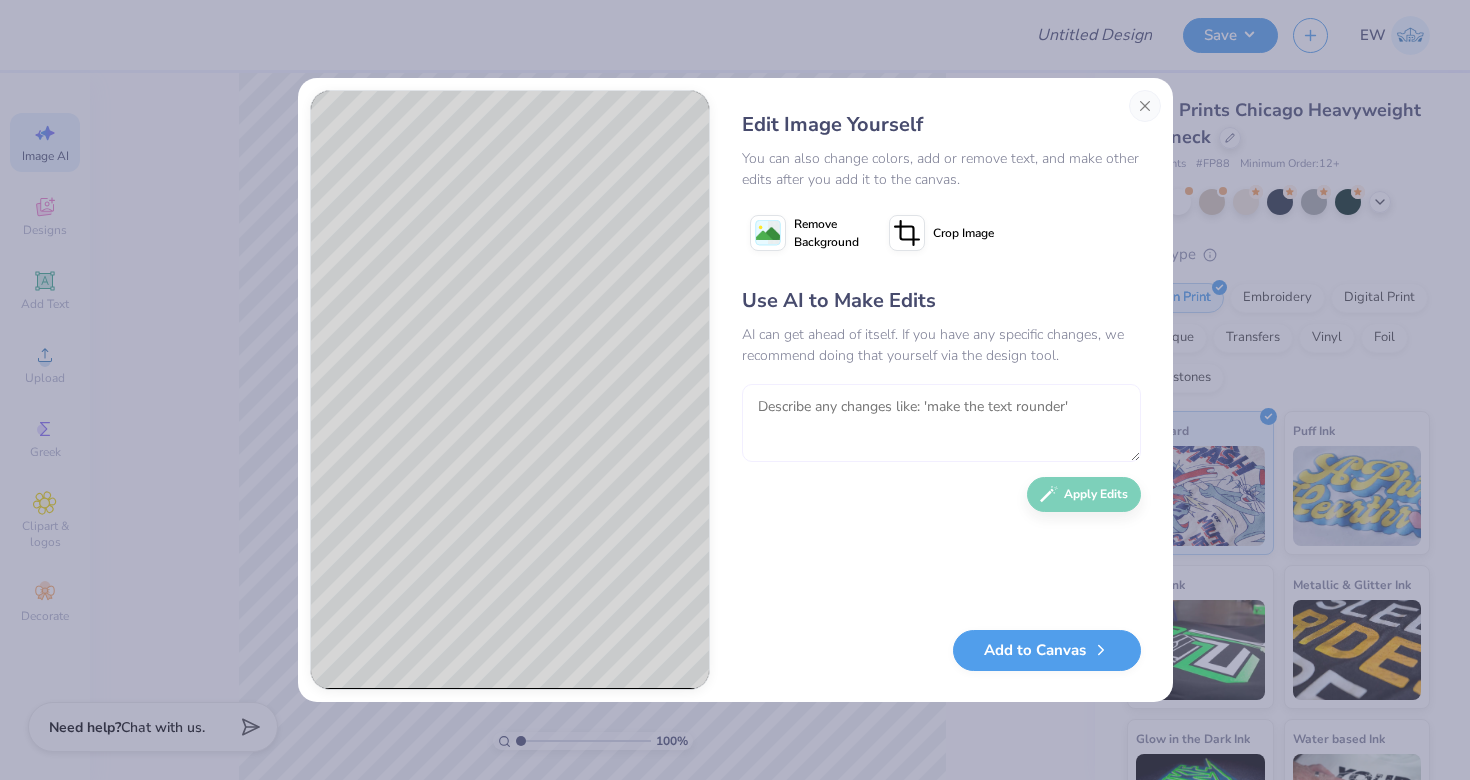 click at bounding box center (941, 423) 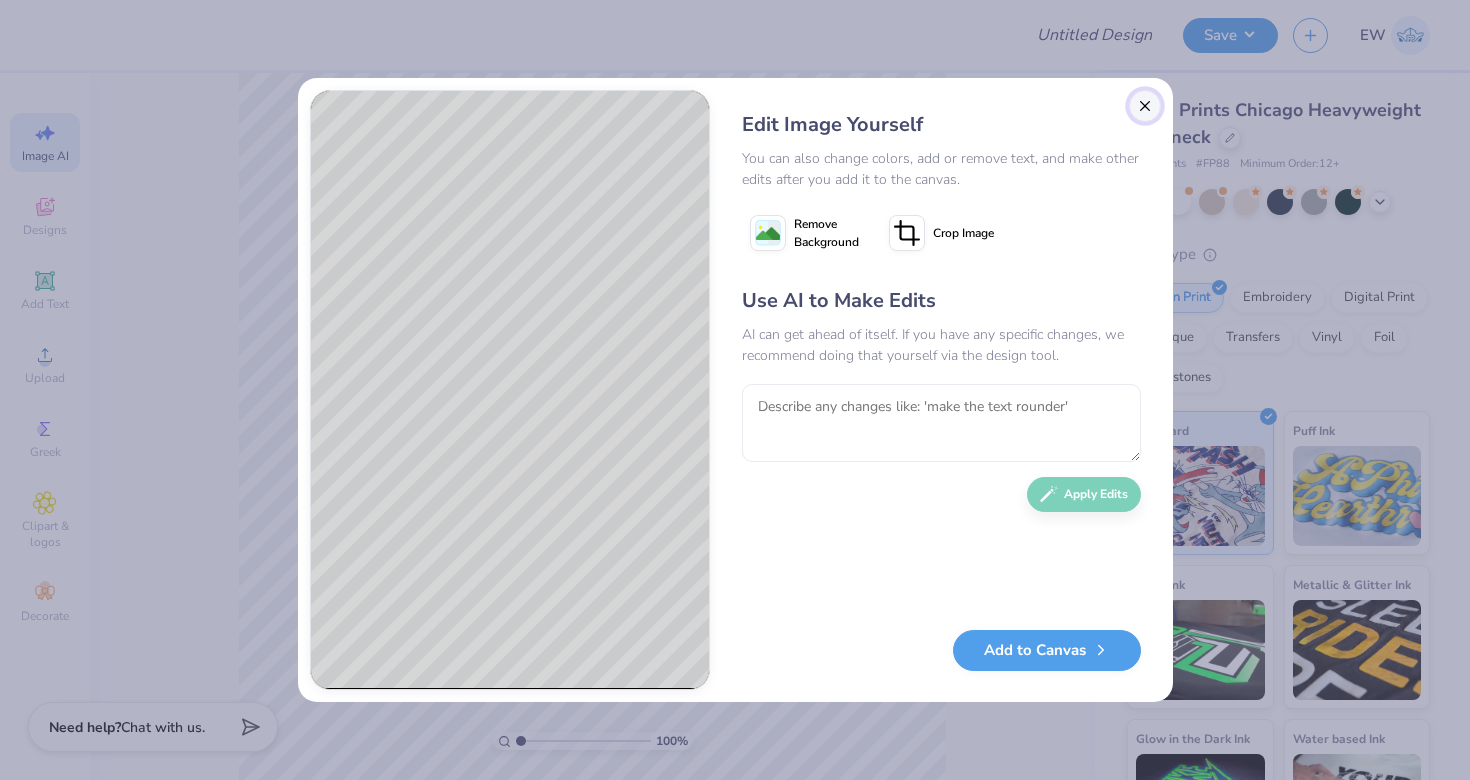 click at bounding box center [1145, 106] 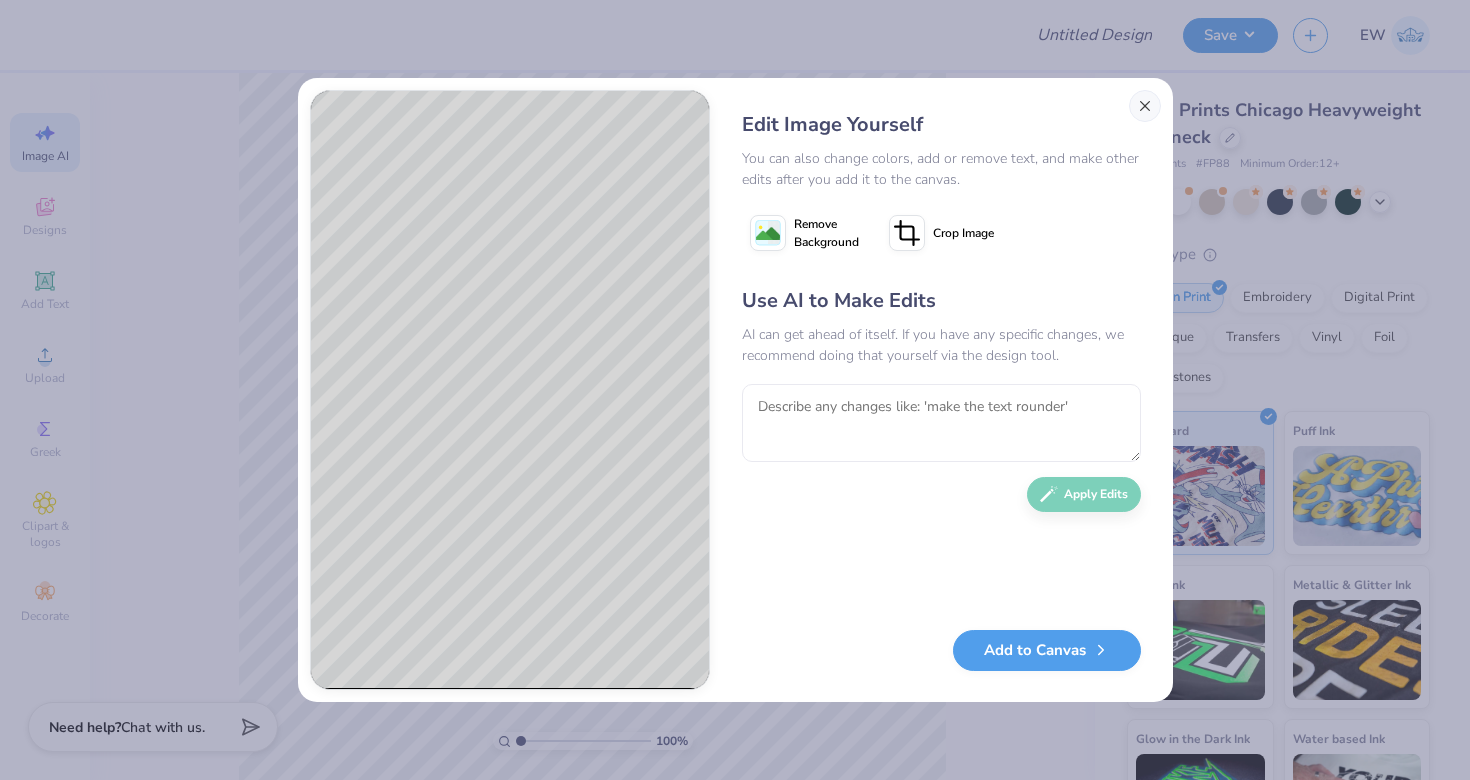 scroll, scrollTop: 0, scrollLeft: 45, axis: horizontal 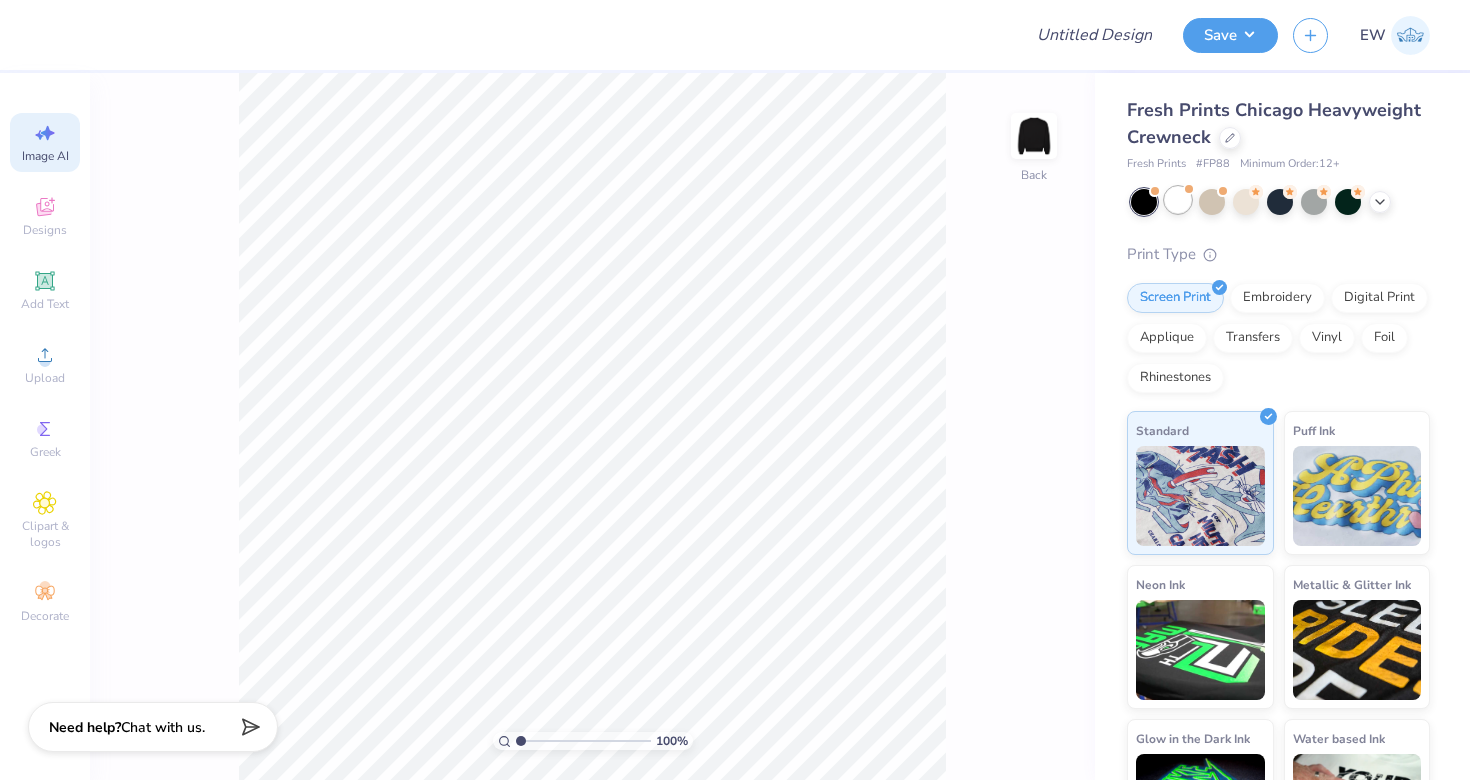 click at bounding box center (1178, 200) 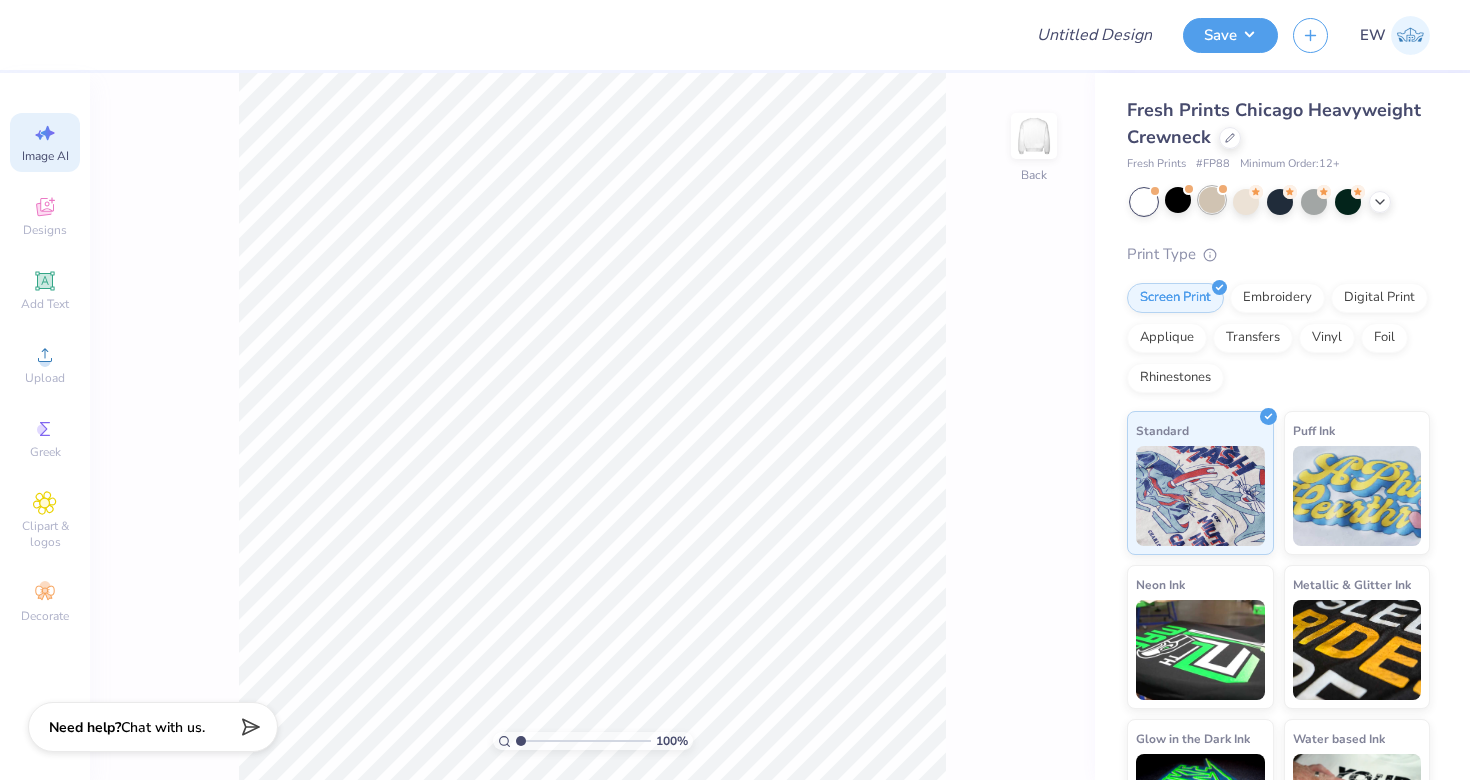 click at bounding box center (1212, 200) 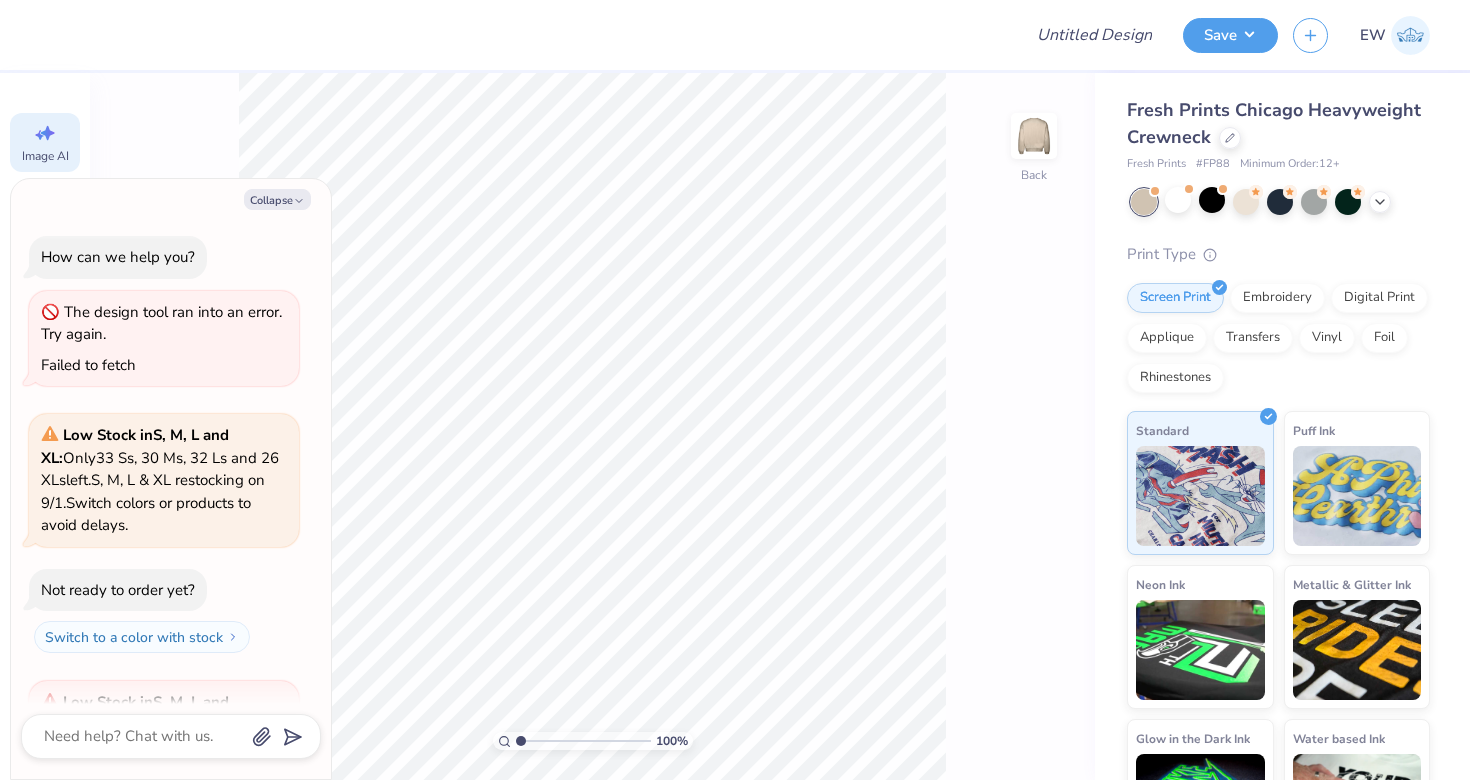 scroll, scrollTop: 476, scrollLeft: 0, axis: vertical 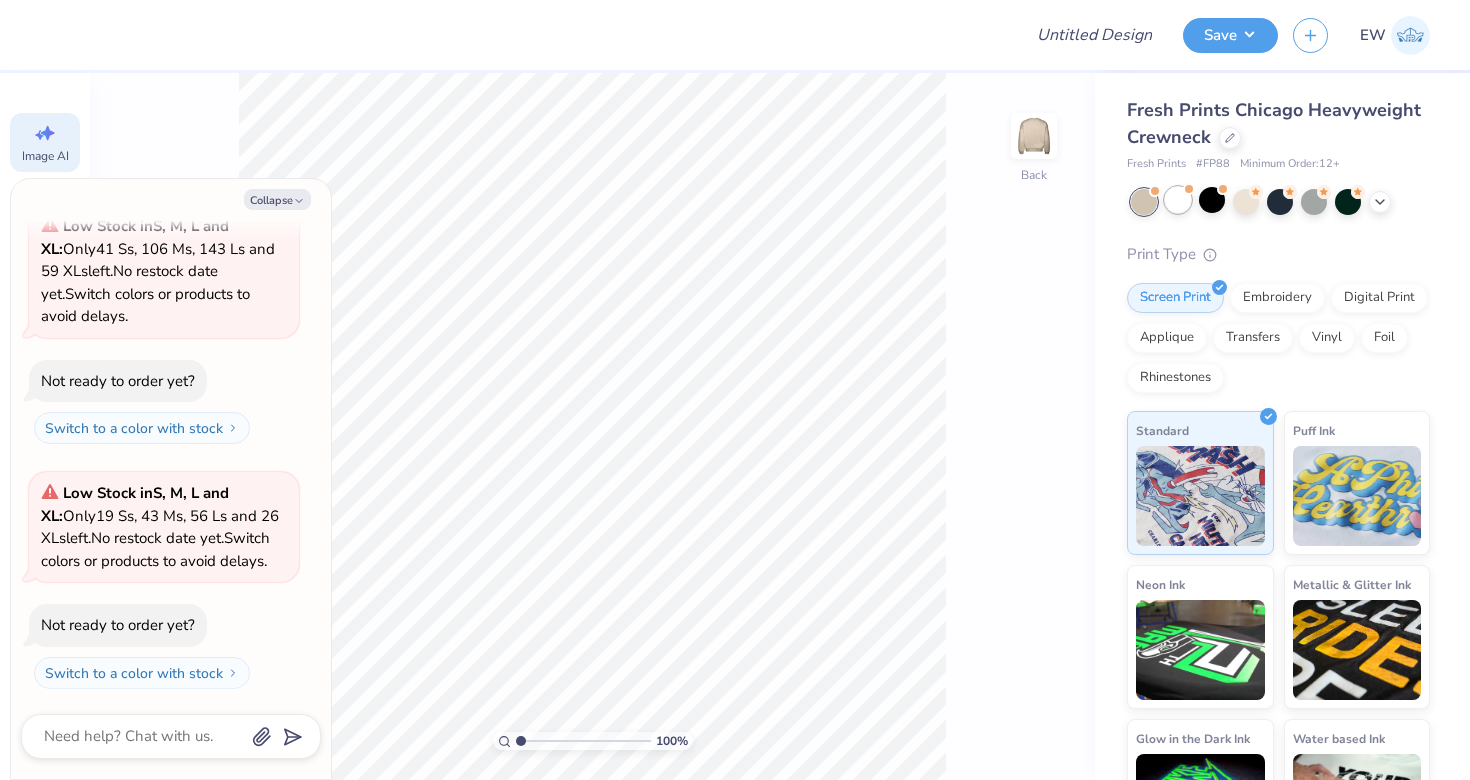 click at bounding box center (1178, 200) 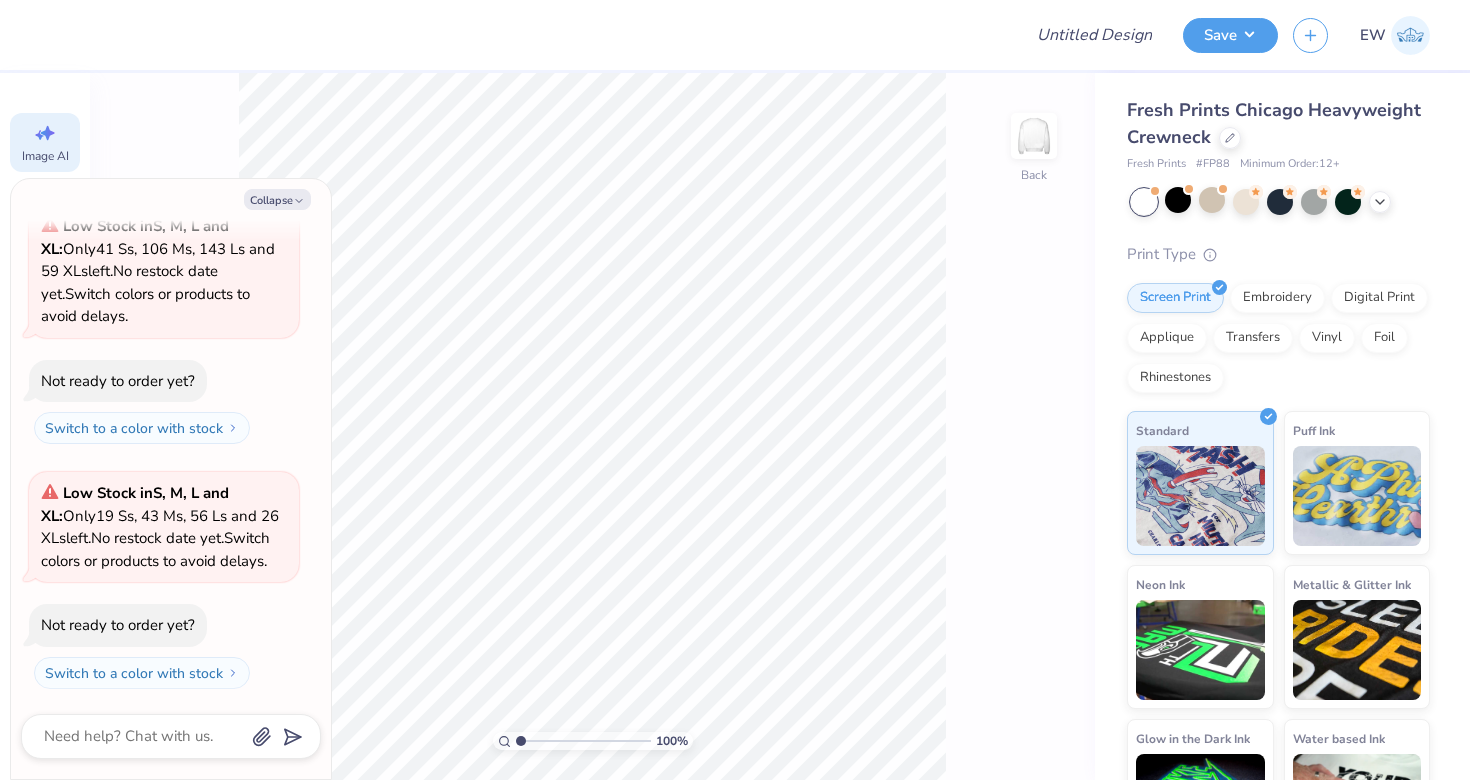 scroll, scrollTop: 743, scrollLeft: 0, axis: vertical 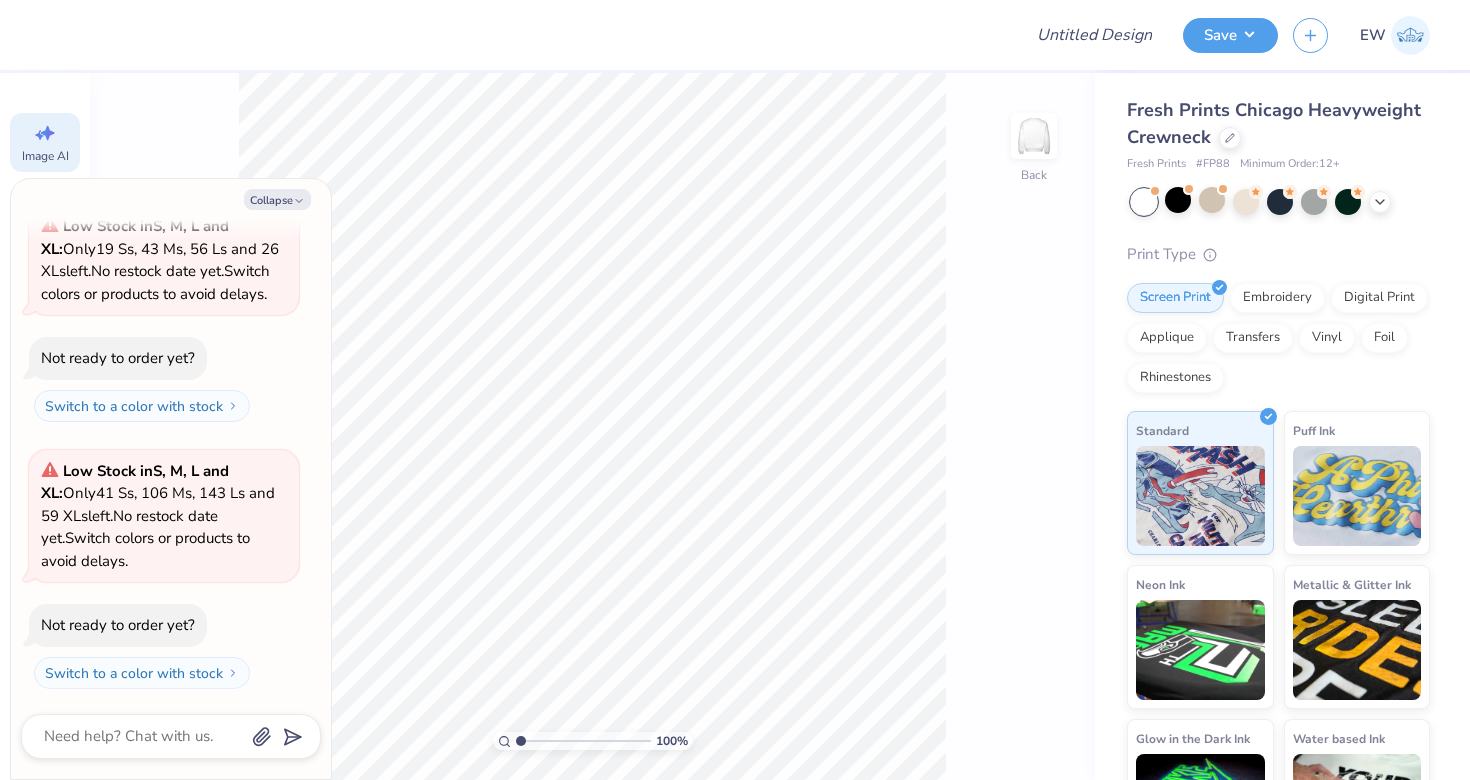 click on "Image AI" at bounding box center (45, 156) 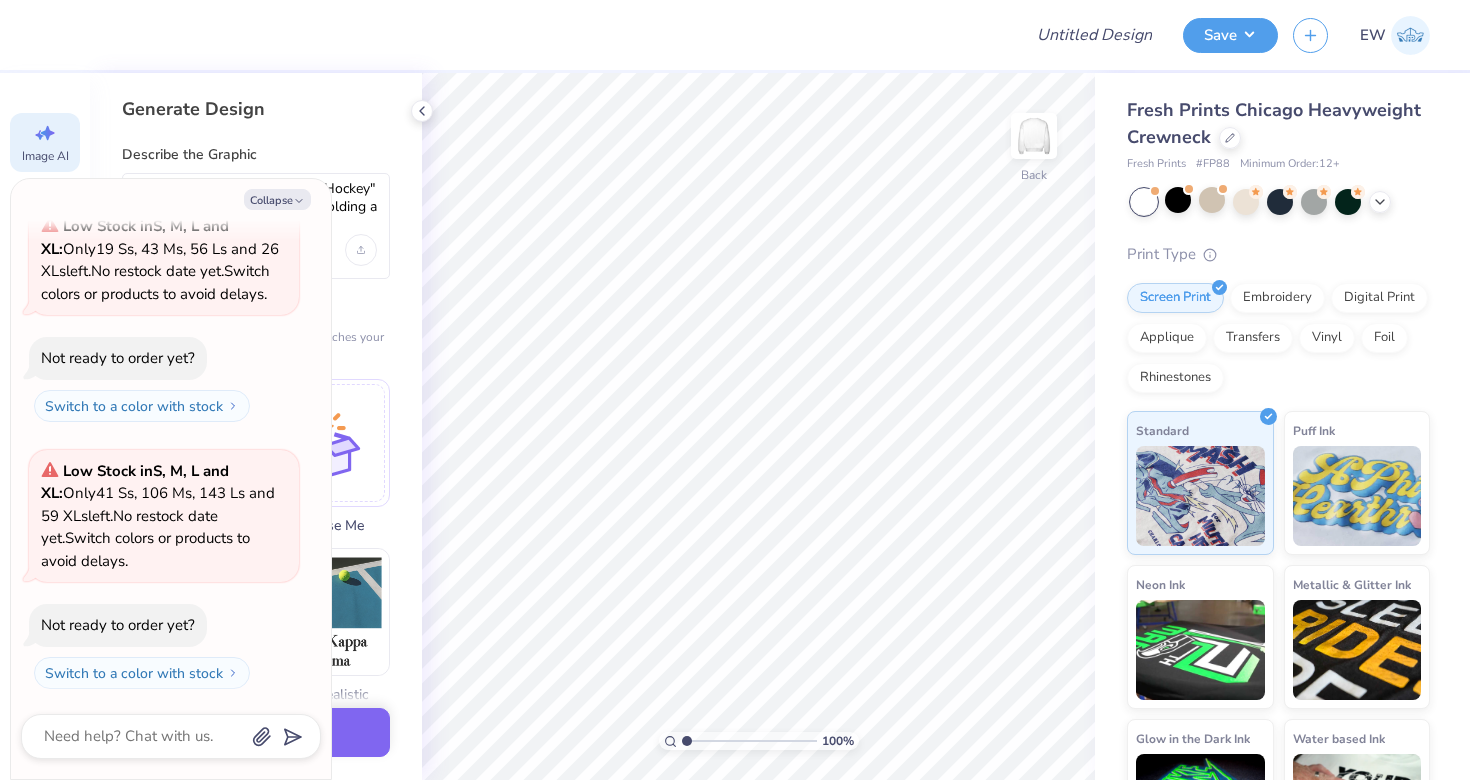 scroll, scrollTop: 0, scrollLeft: 0, axis: both 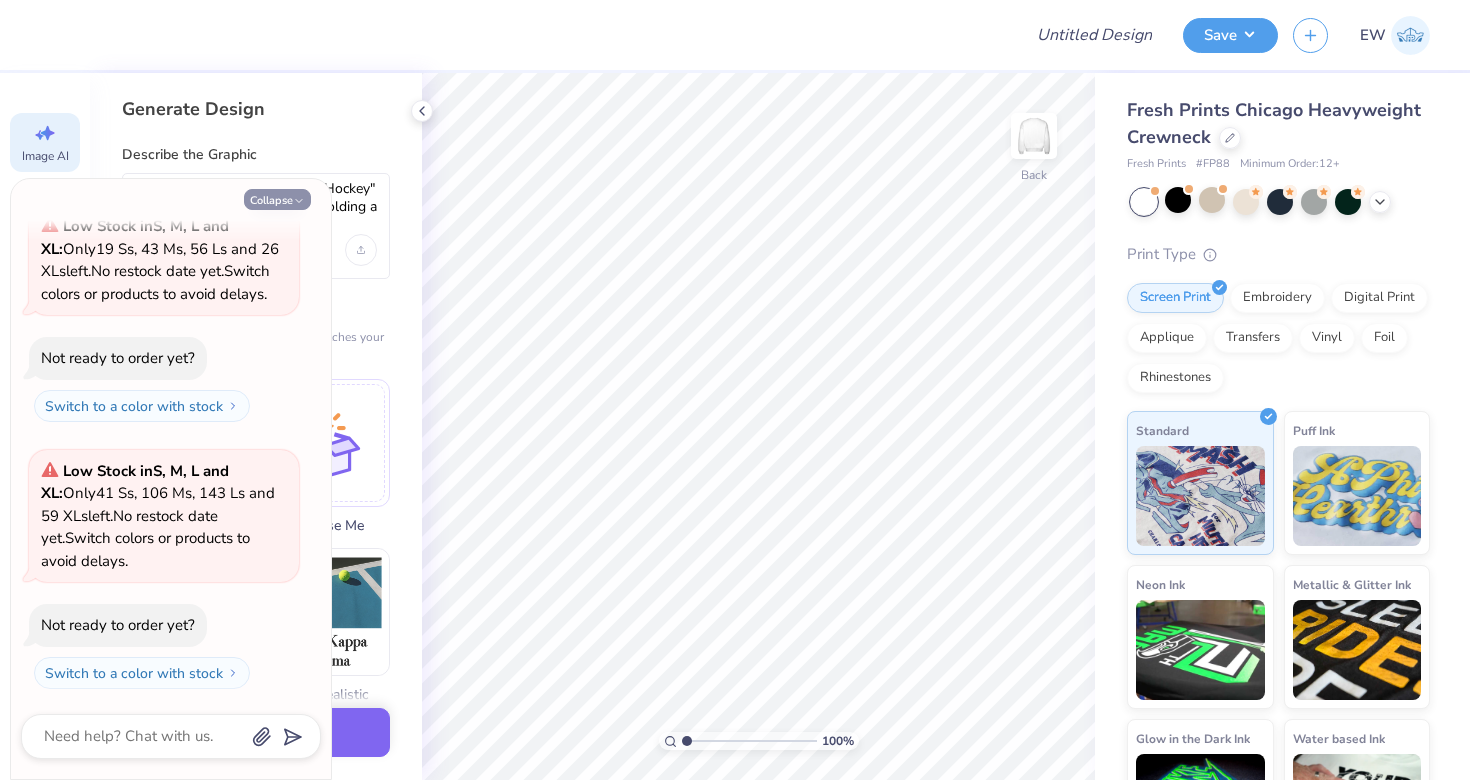 click 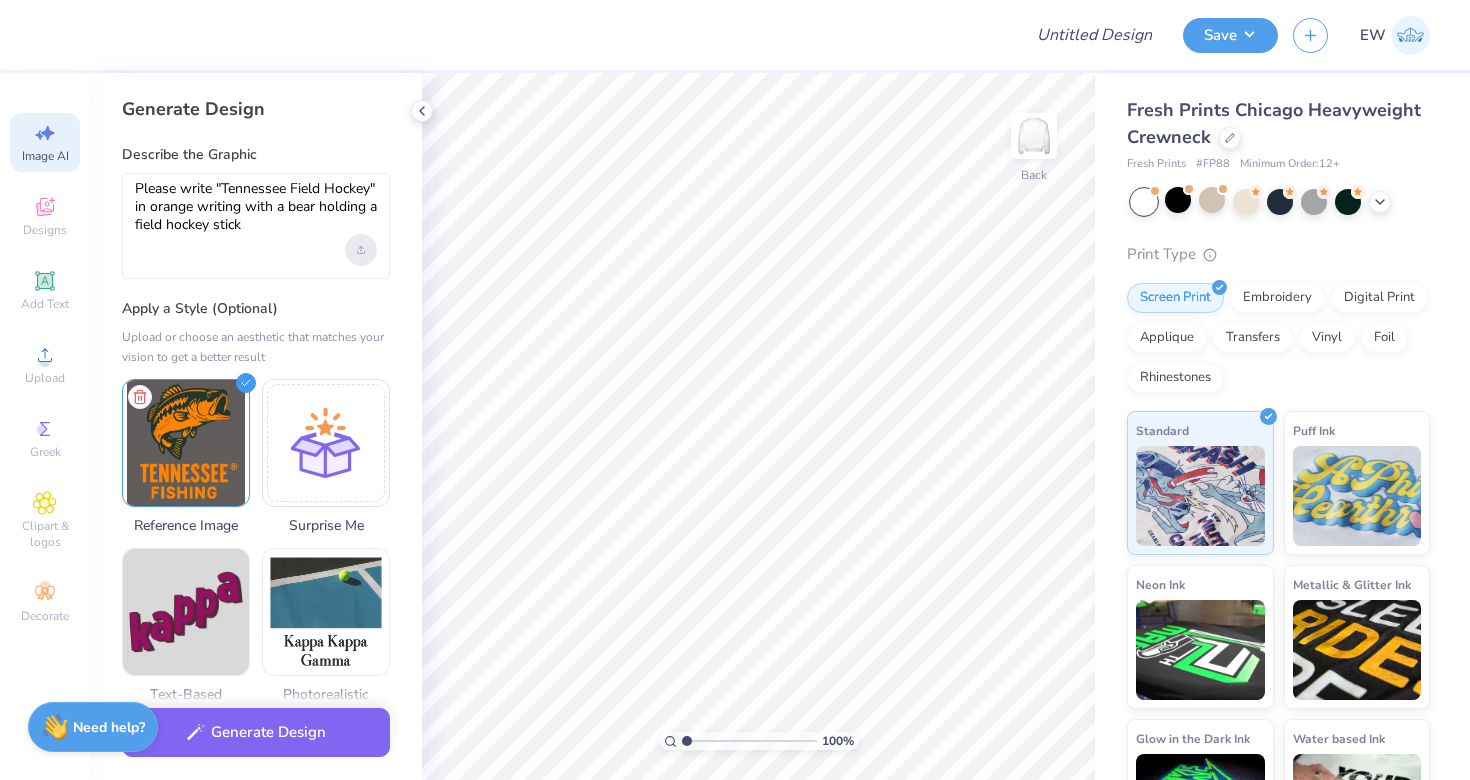 click at bounding box center (361, 250) 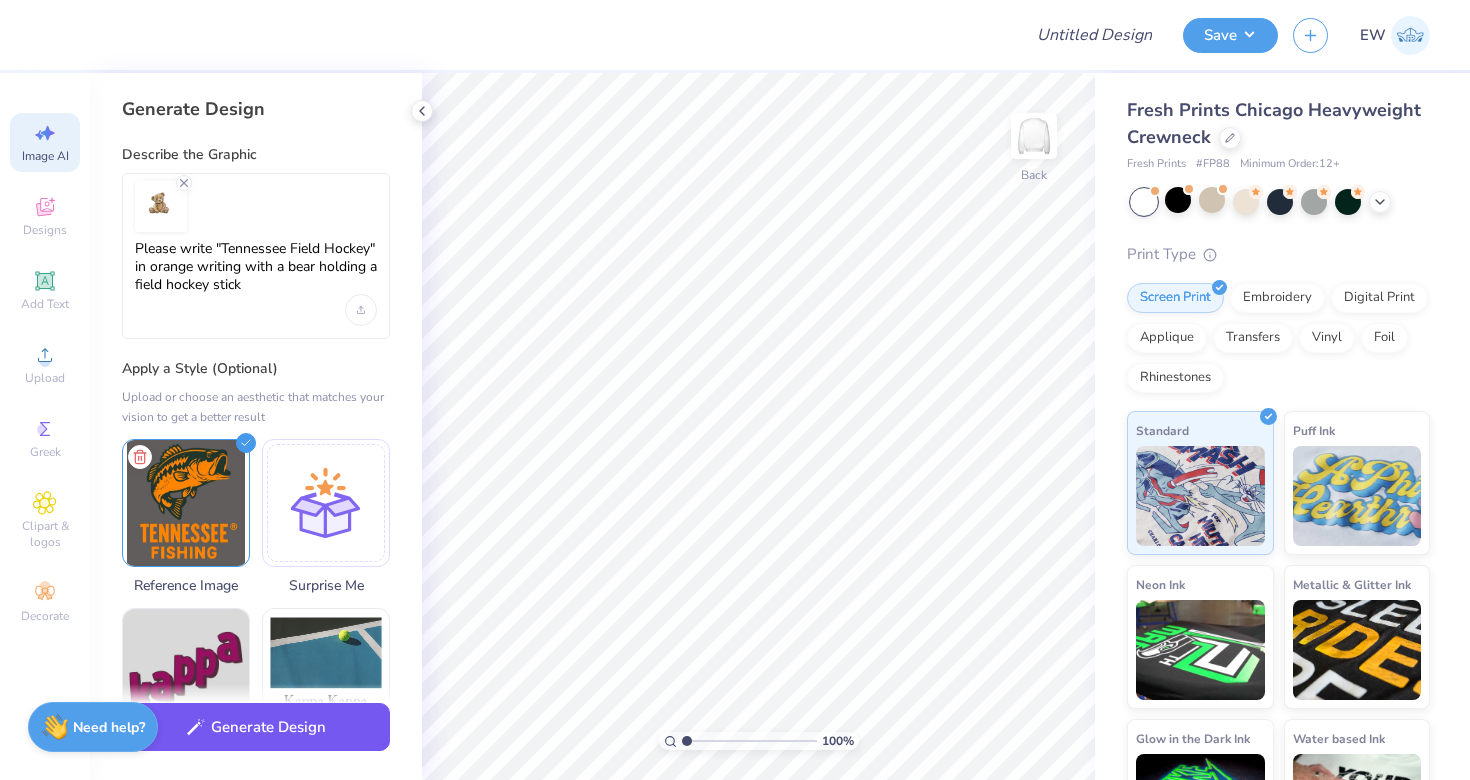 click on "Generate Design" at bounding box center [256, 727] 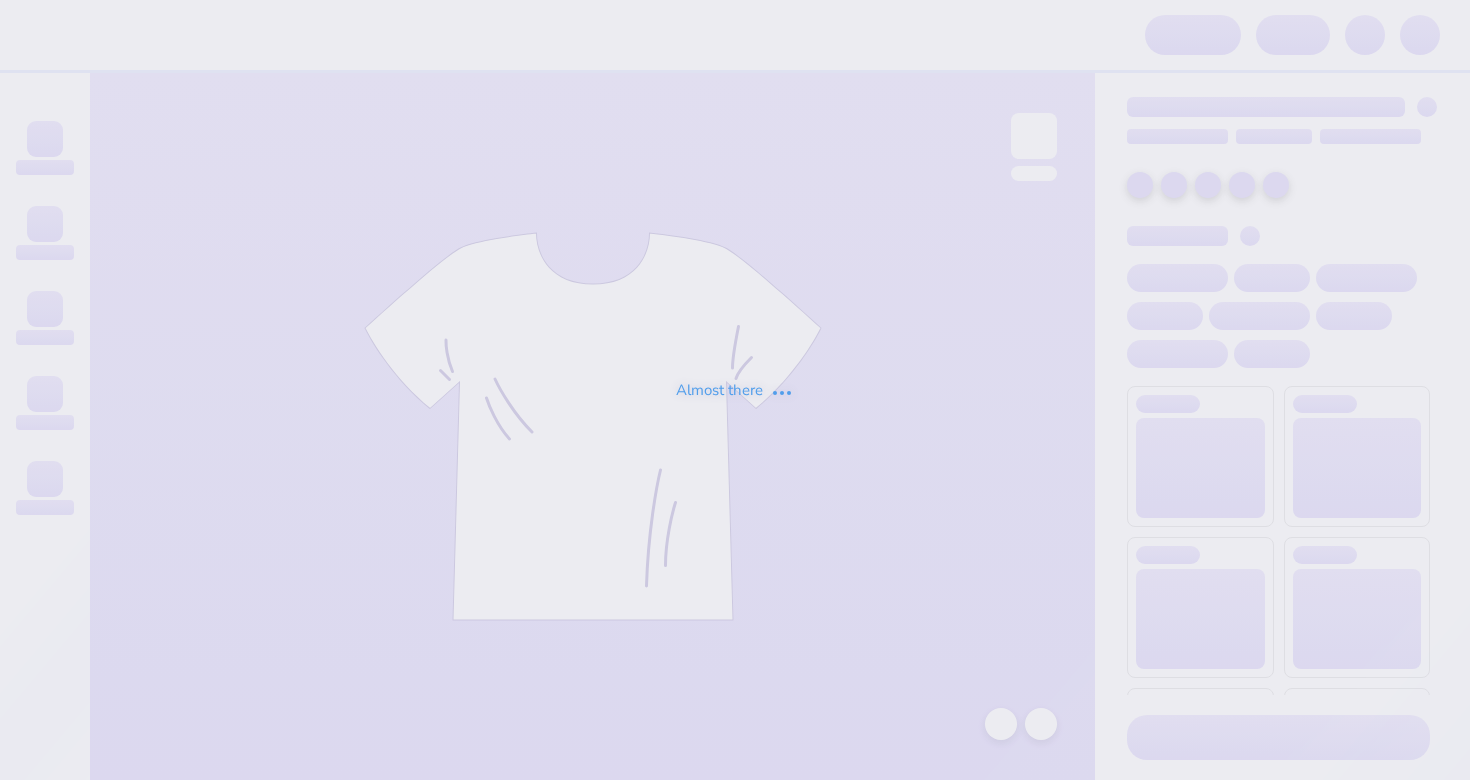 scroll, scrollTop: 0, scrollLeft: 0, axis: both 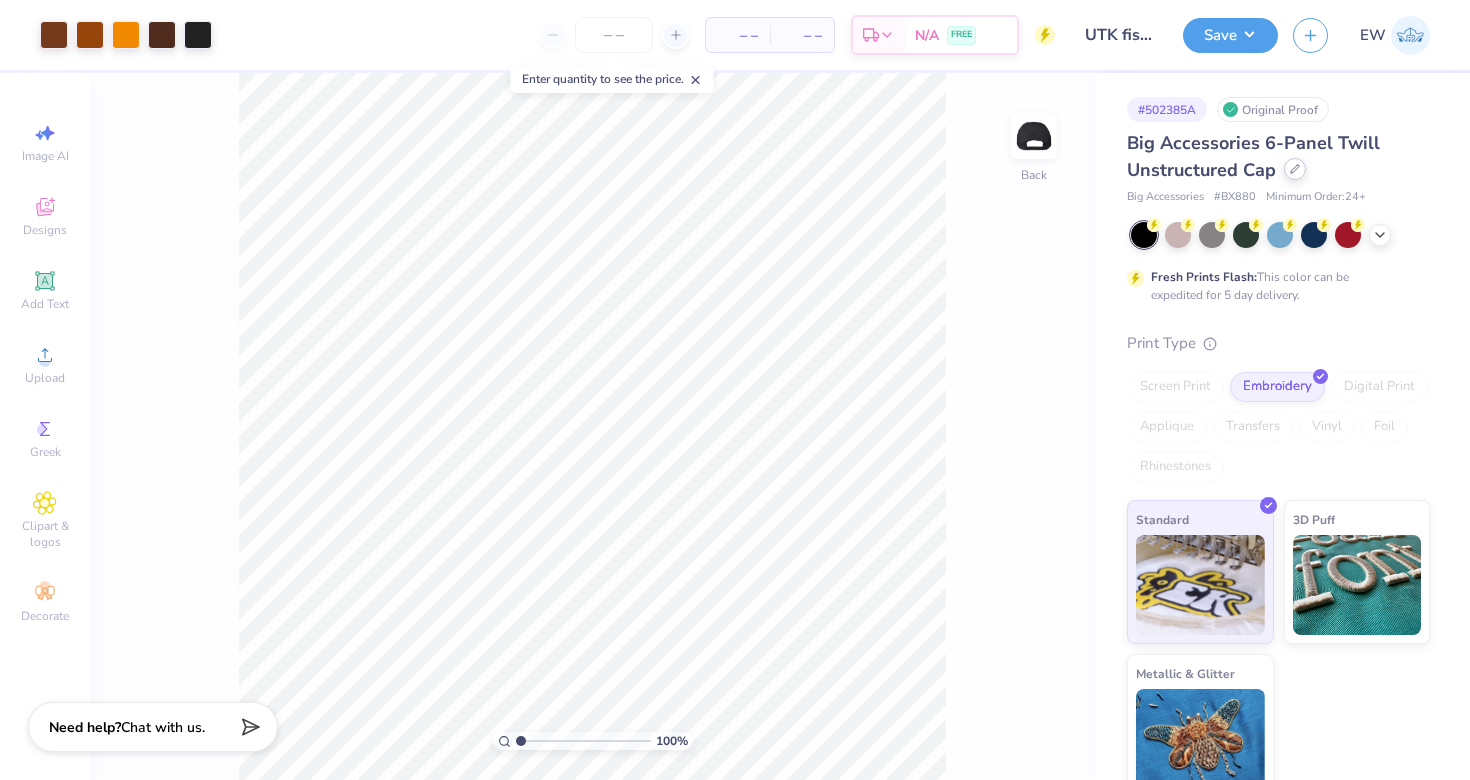 click 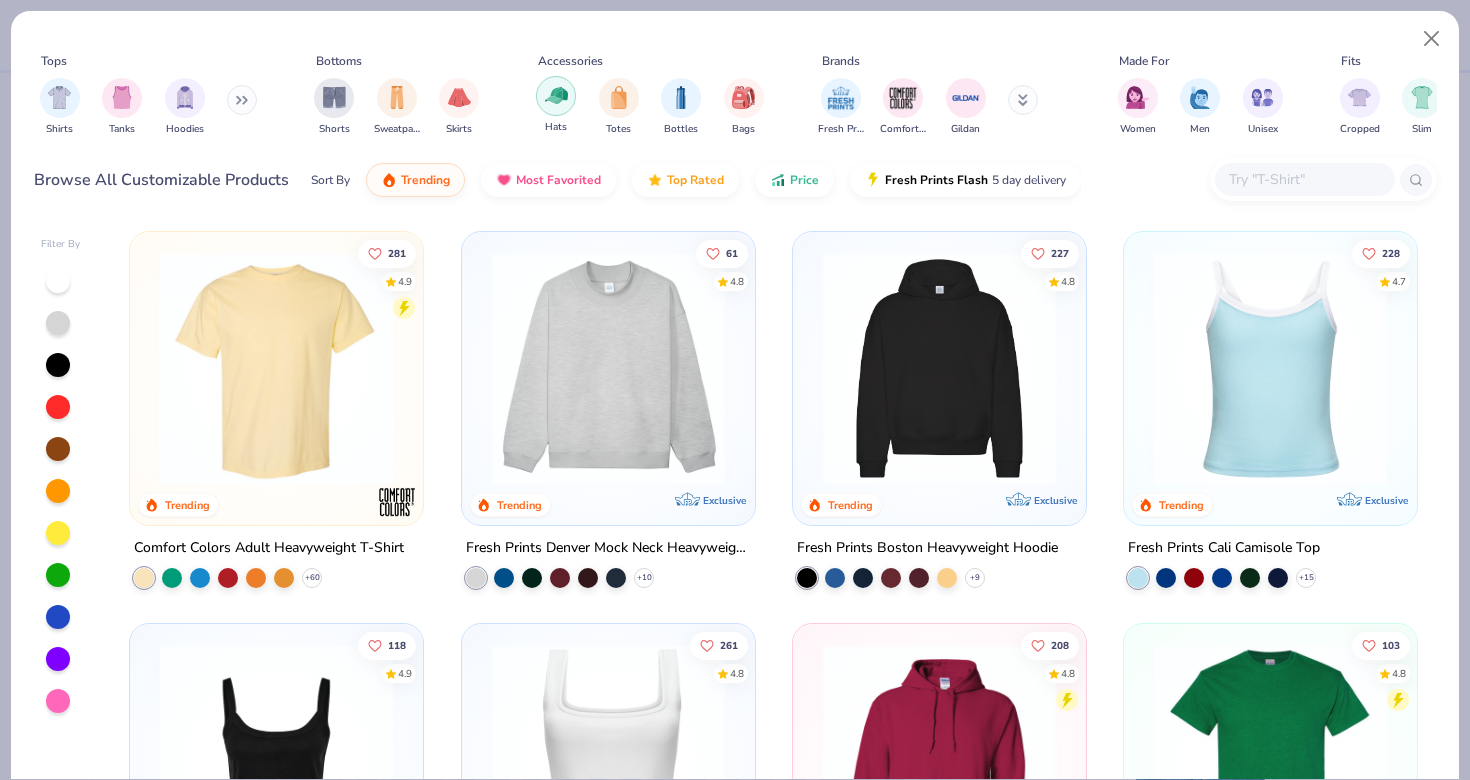 click at bounding box center [556, 95] 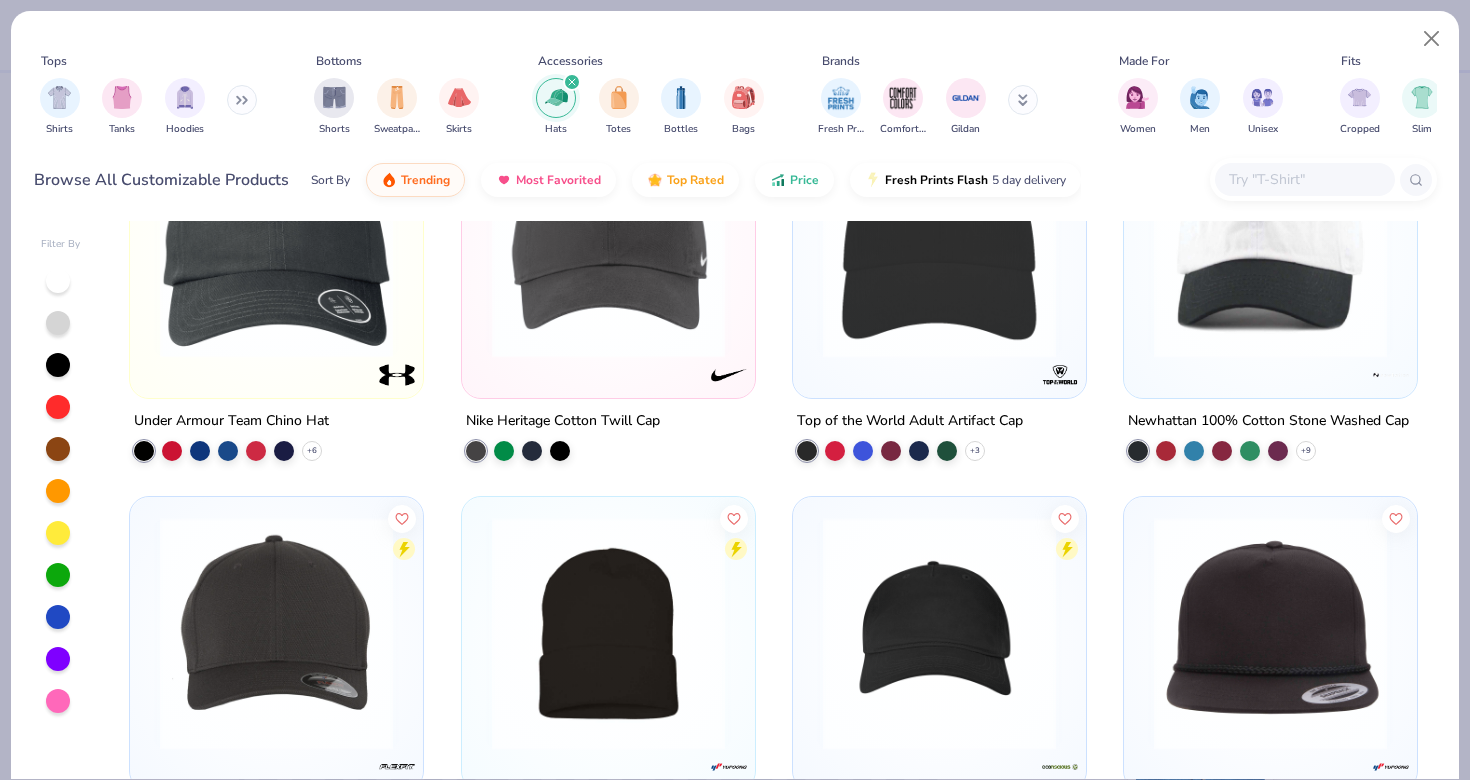 scroll, scrollTop: 630, scrollLeft: 0, axis: vertical 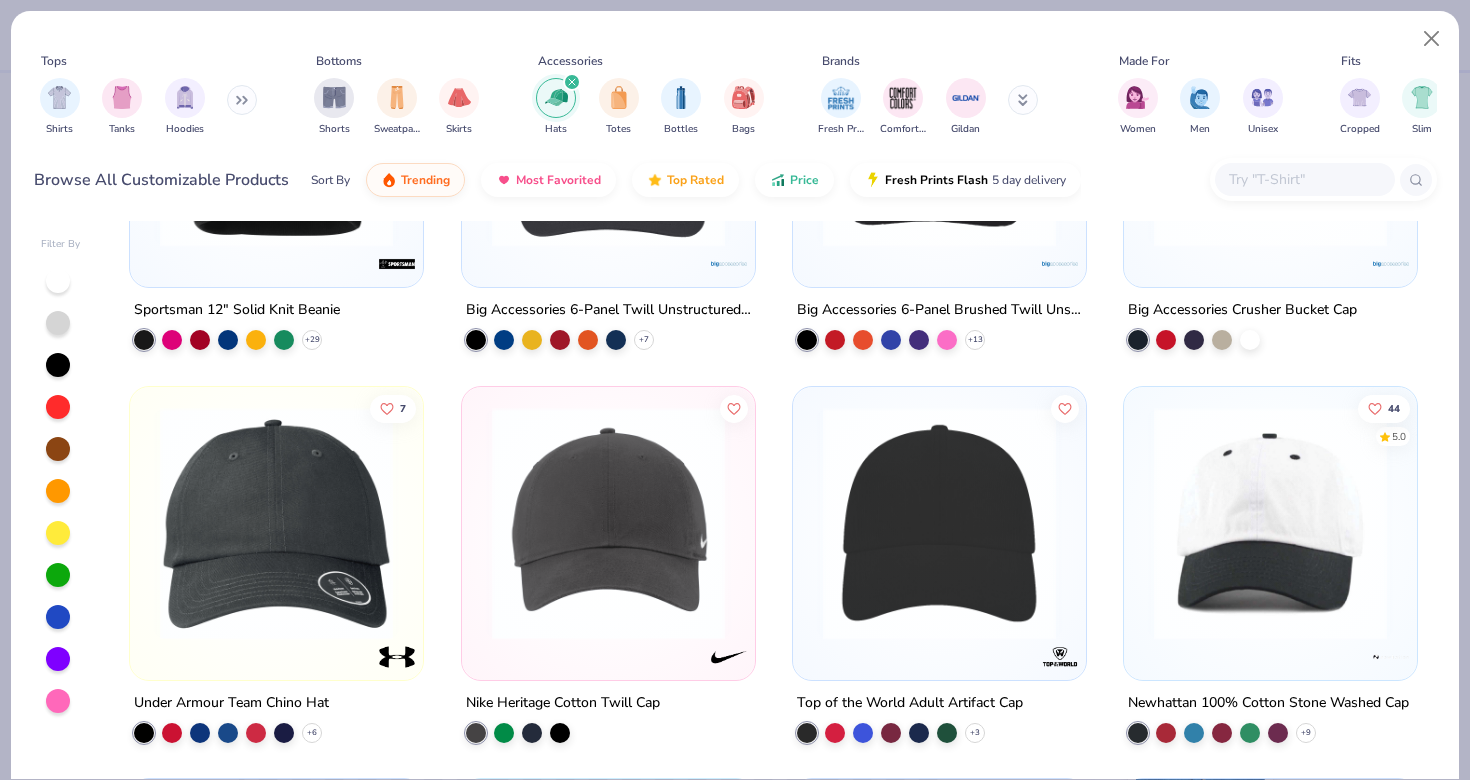 click at bounding box center (1304, 179) 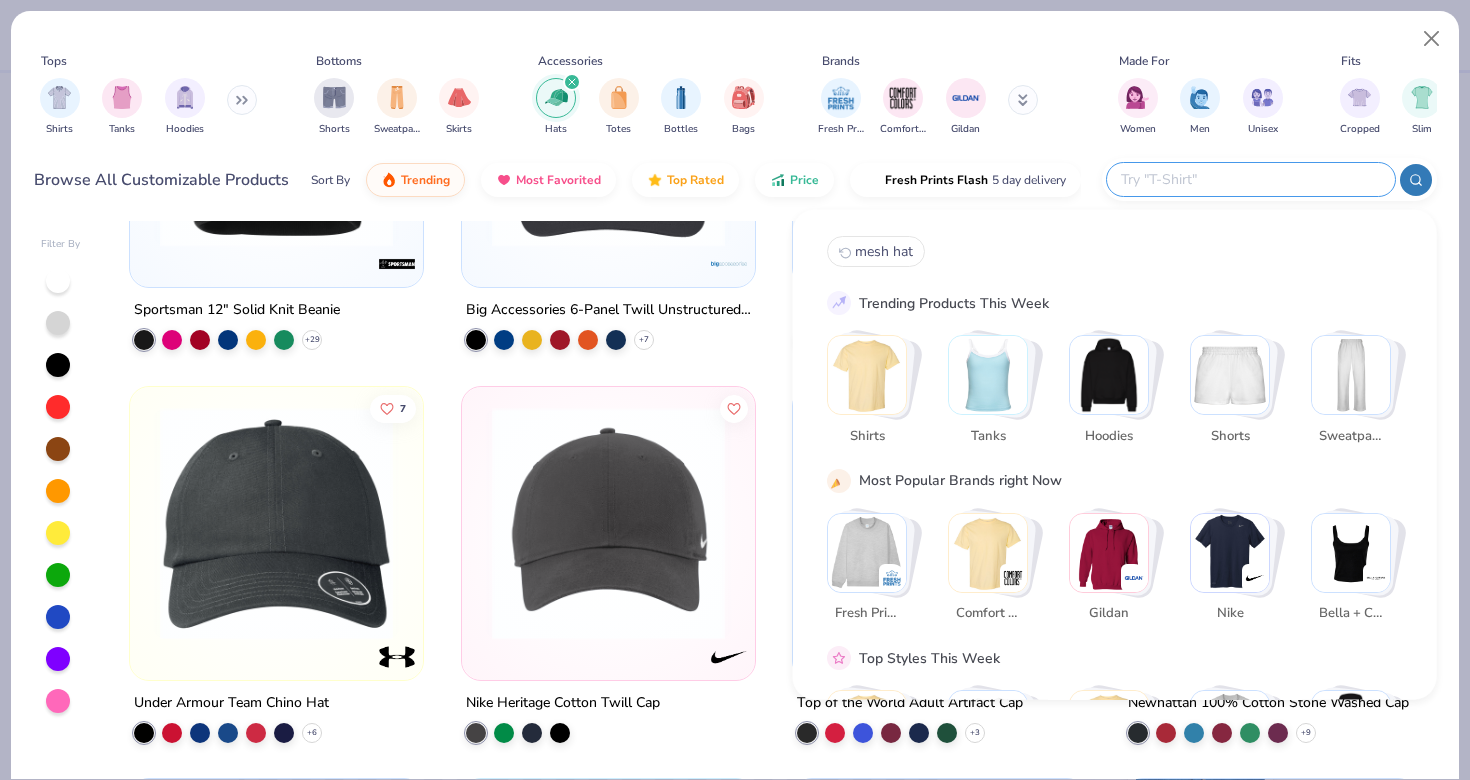 paste on "Yupoong #6506" 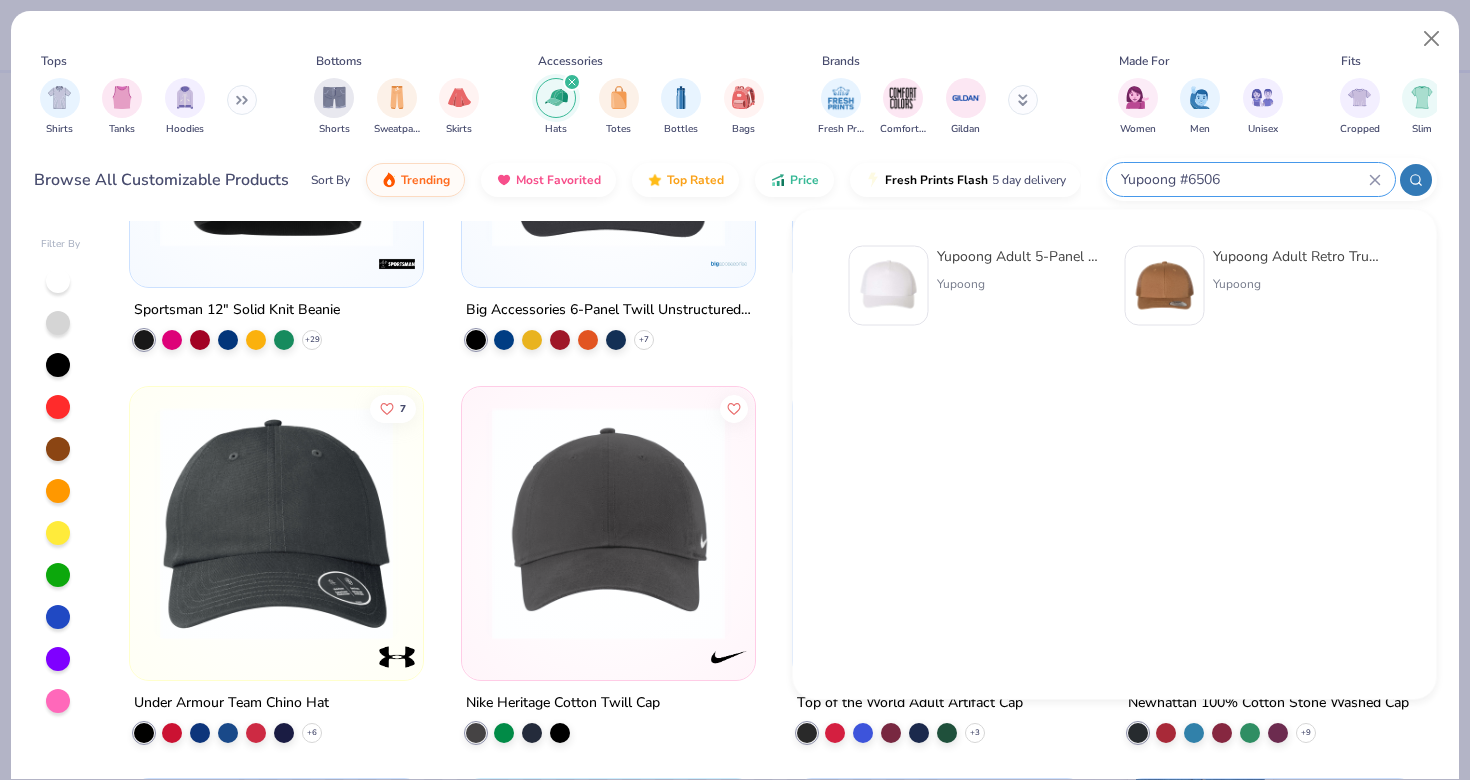 type on "Yupoong #6506" 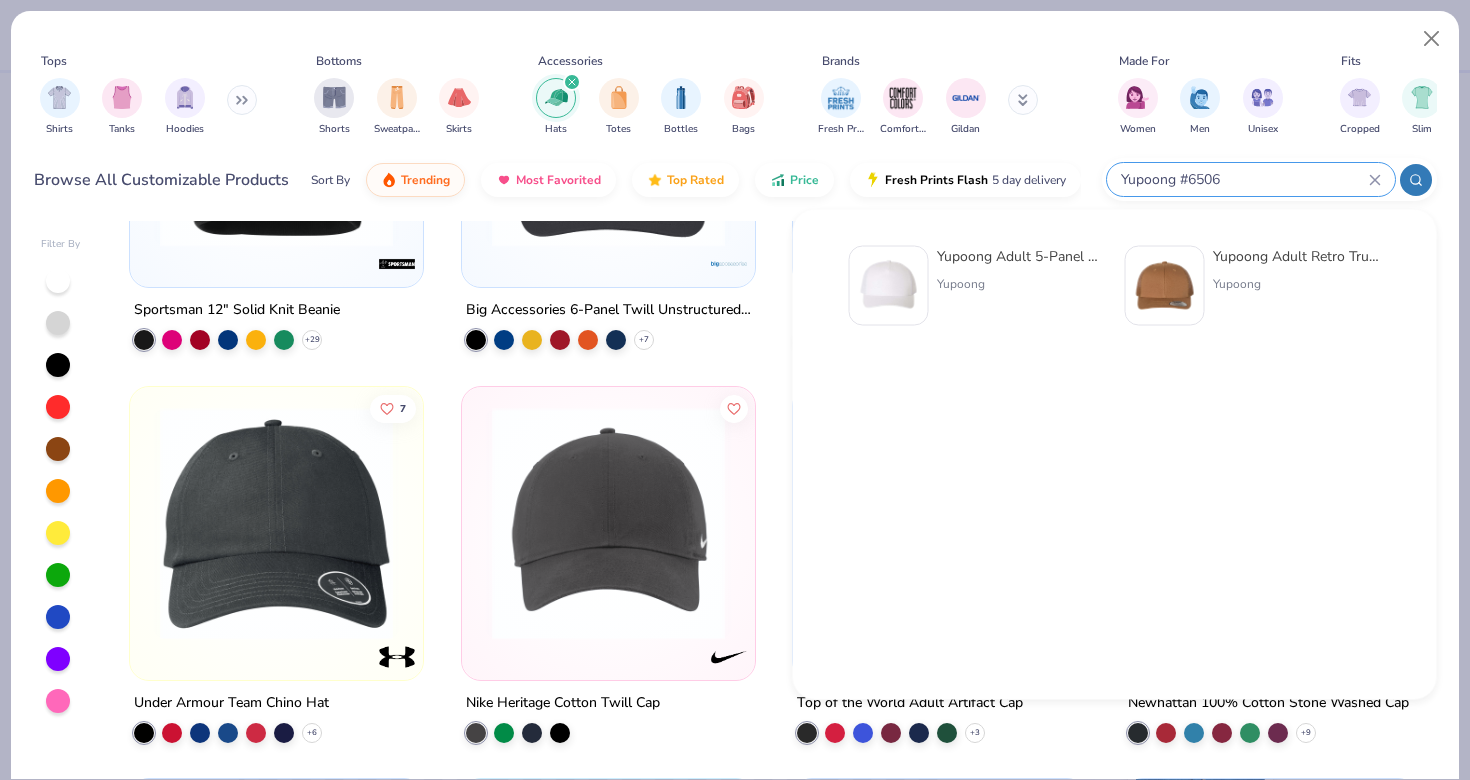 click at bounding box center (889, 286) 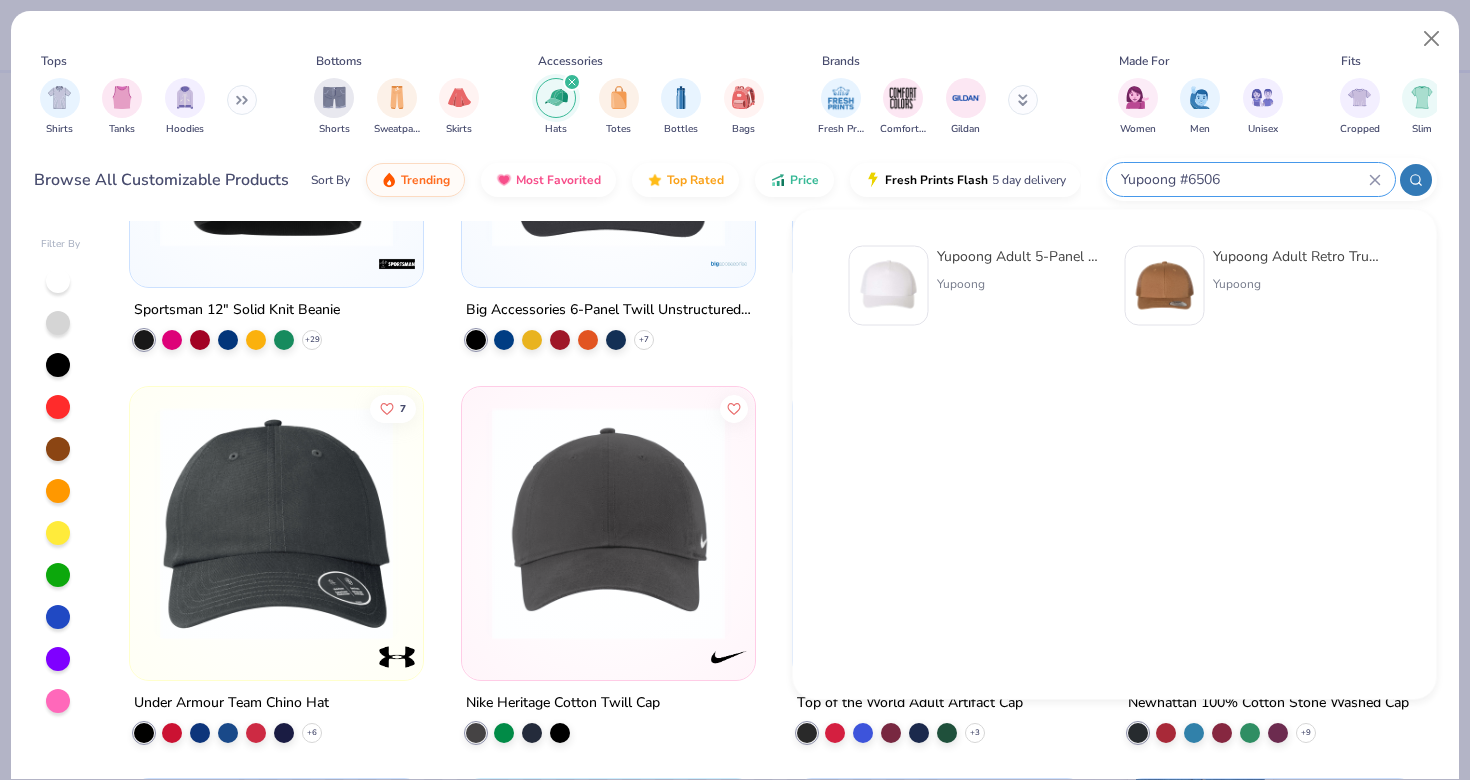 type 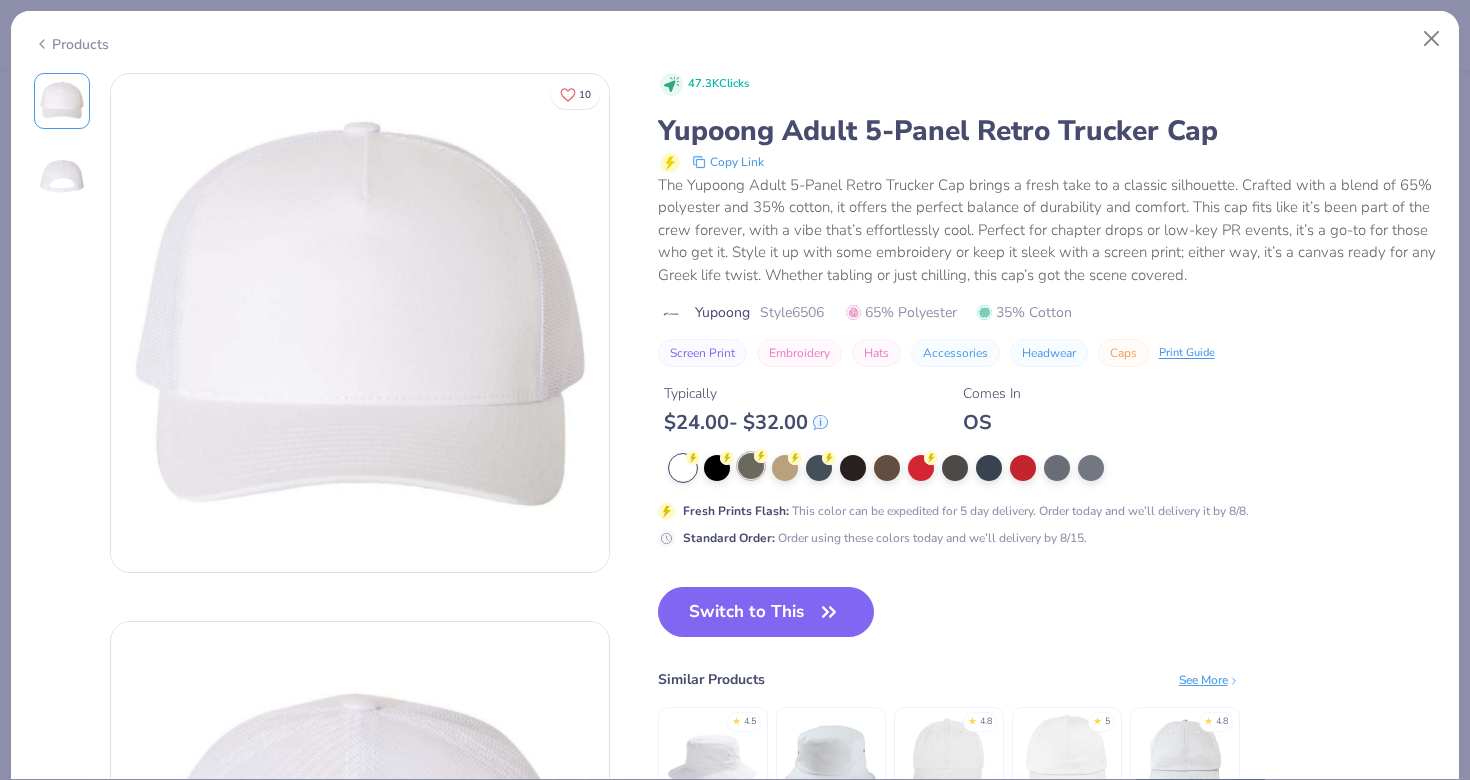 click at bounding box center (751, 466) 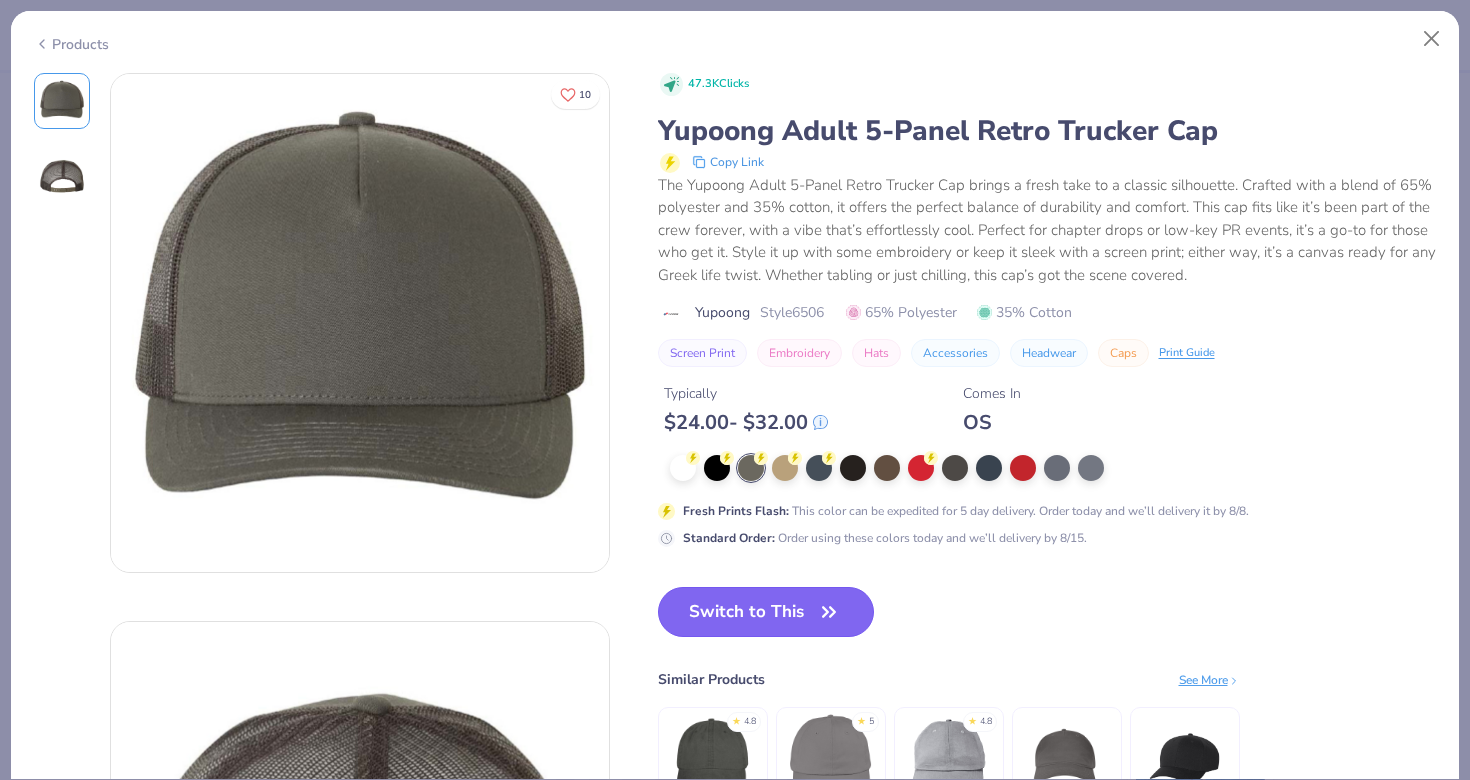 click on "Switch to This" at bounding box center (766, 612) 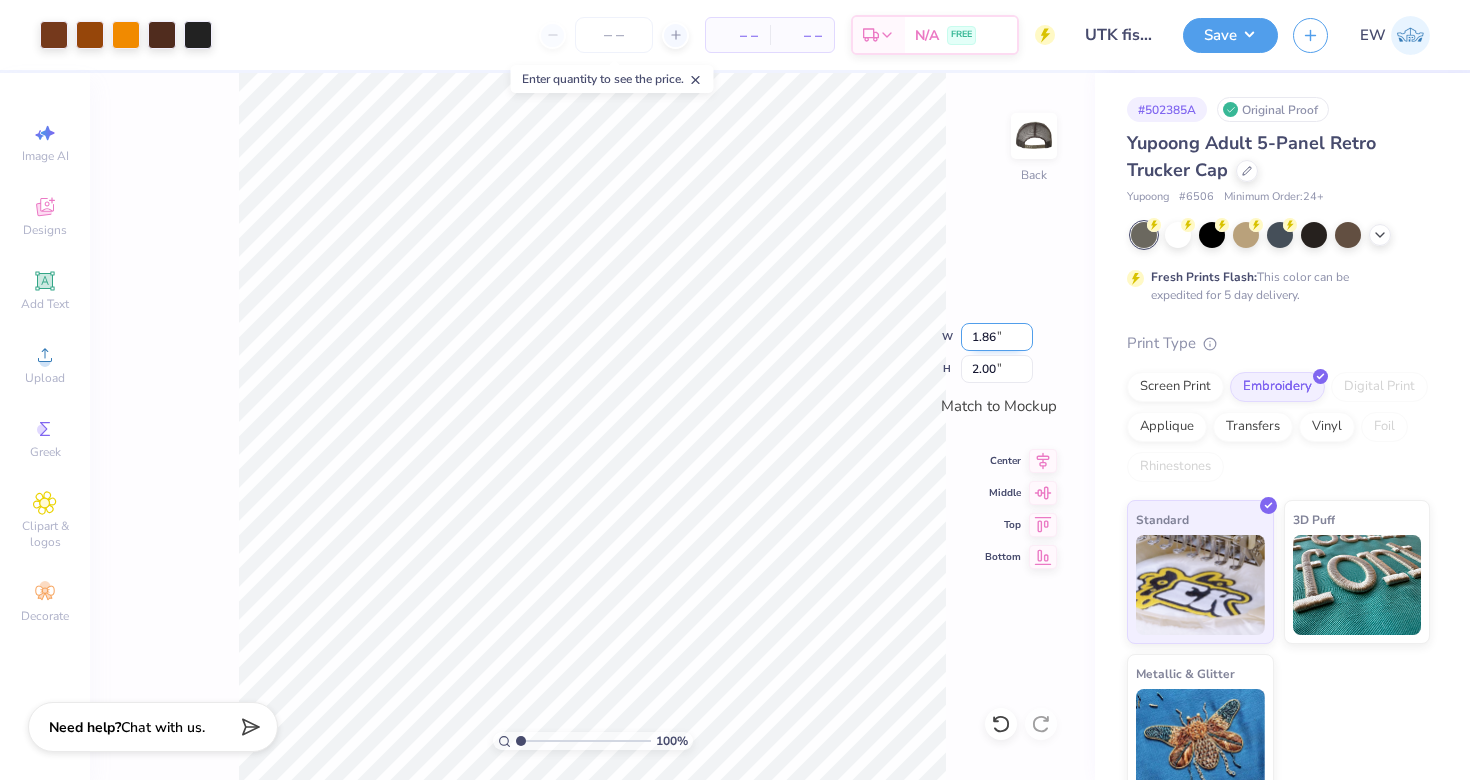 click on "1.86" at bounding box center [997, 337] 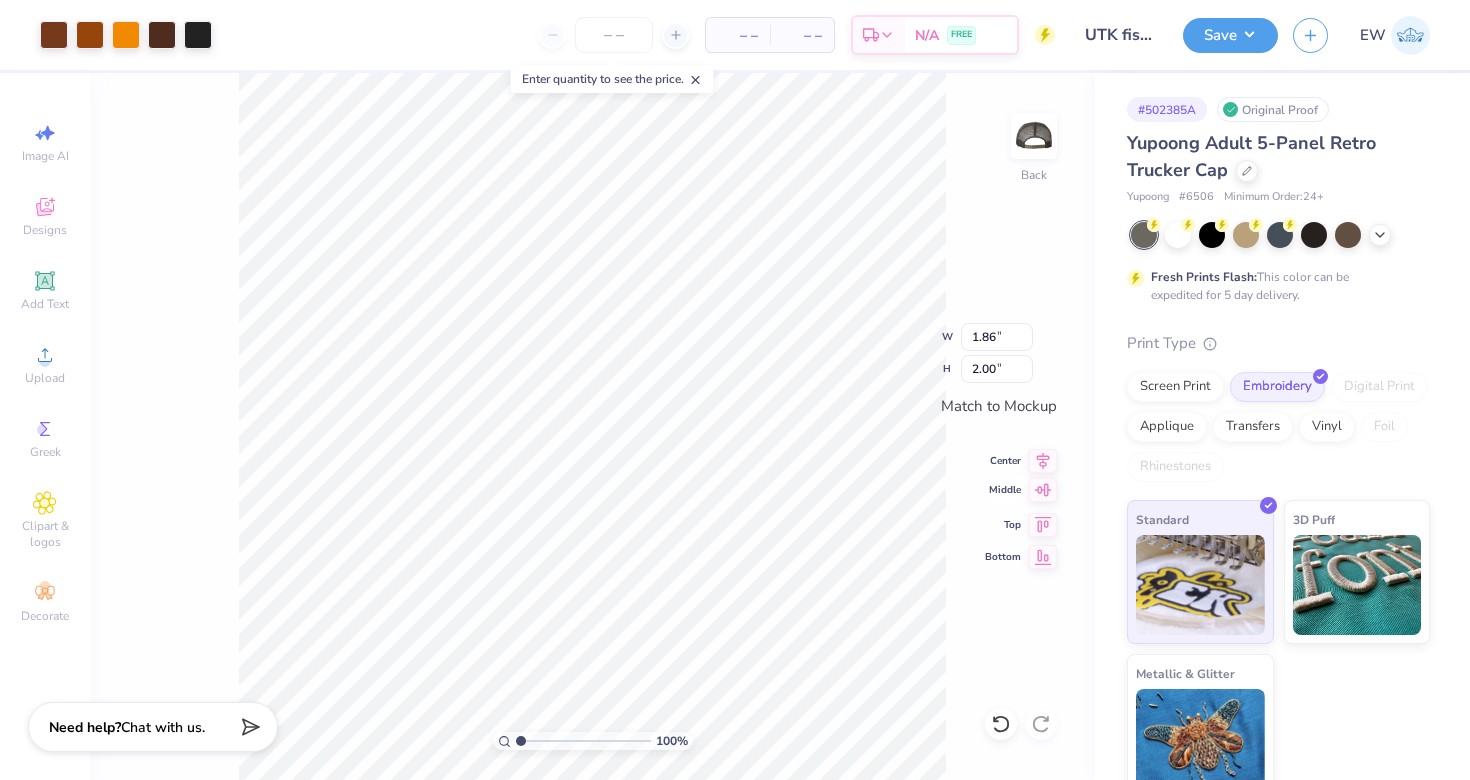 click 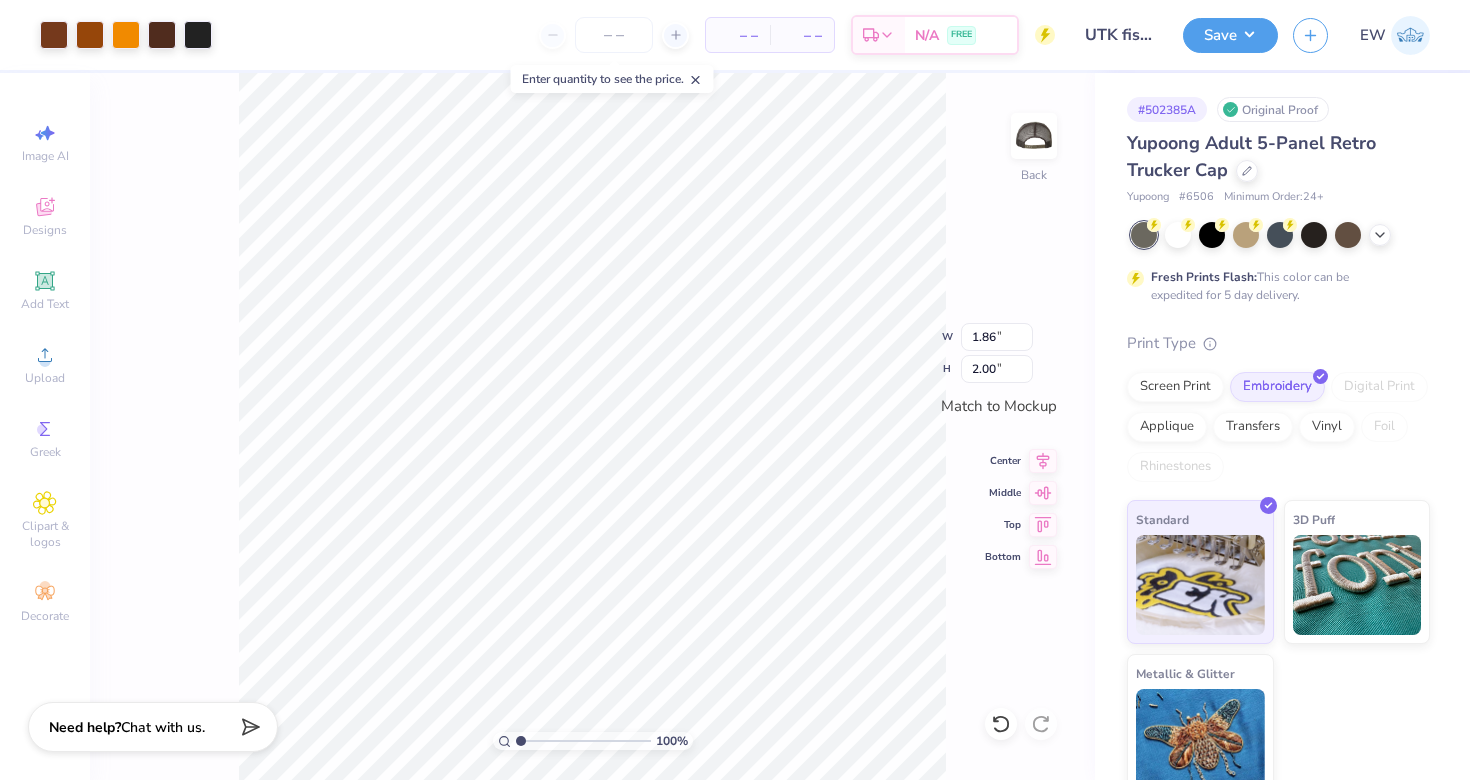 click on "# 502385A Original Proof Yupoong Adult 5-Panel Retro Trucker Cap Yupoong # 6506 Minimum Order:  24 +   Fresh Prints Flash:  This color can be expedited for 5 day delivery. Print Type Screen Print Embroidery Digital Print Applique Transfers Vinyl Foil Rhinestones Standard 3D Puff Metallic & Glitter" at bounding box center (1282, 435) 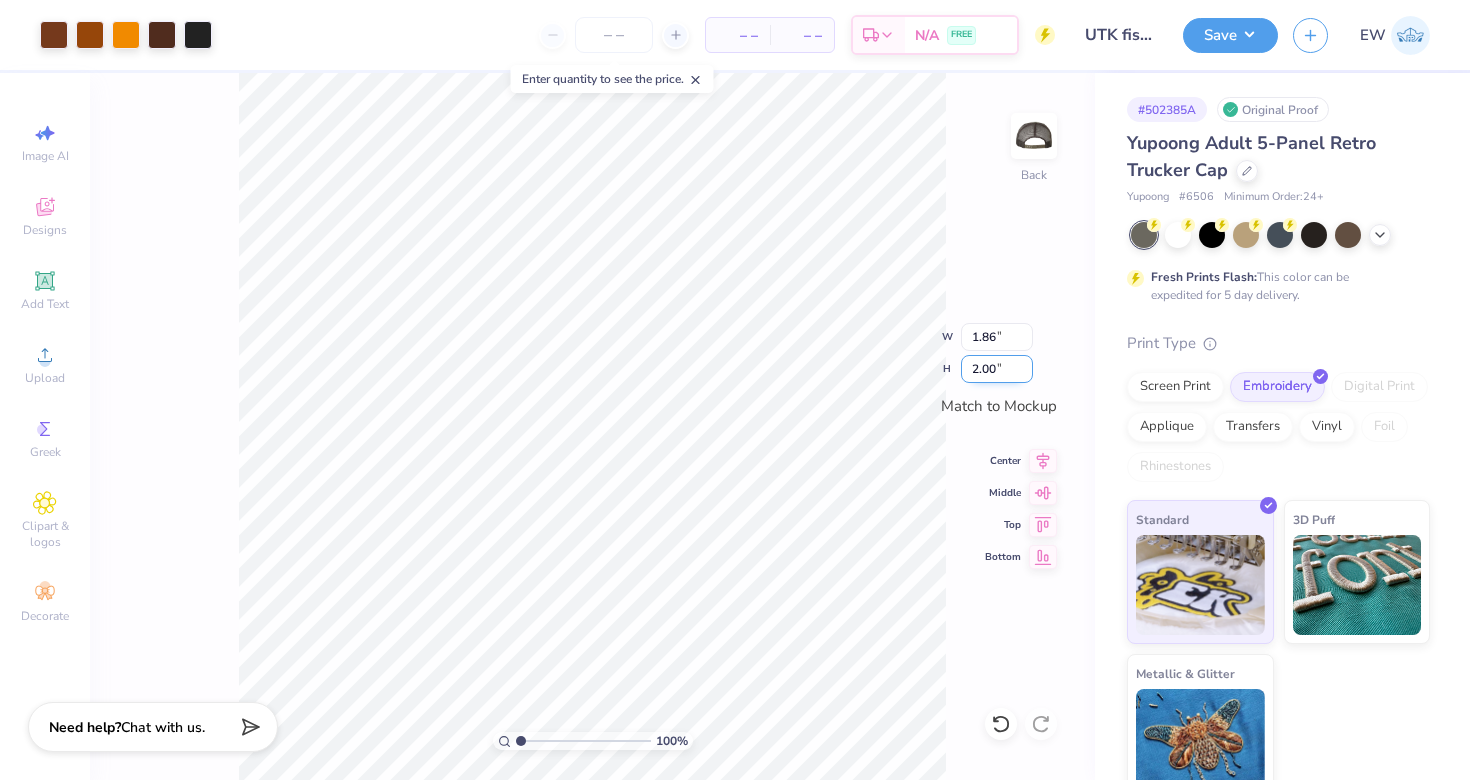 click on "2.00" at bounding box center [997, 369] 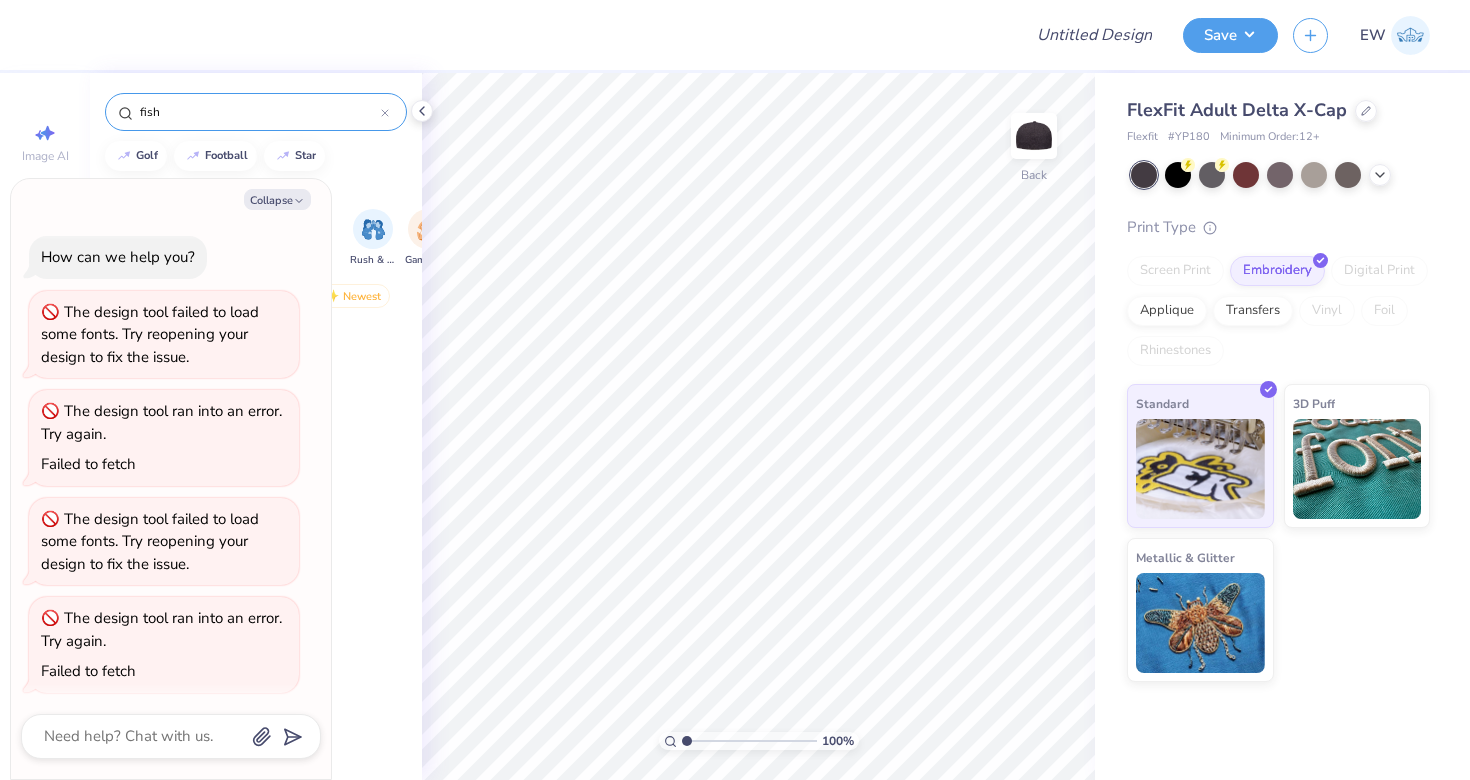 scroll, scrollTop: 0, scrollLeft: 0, axis: both 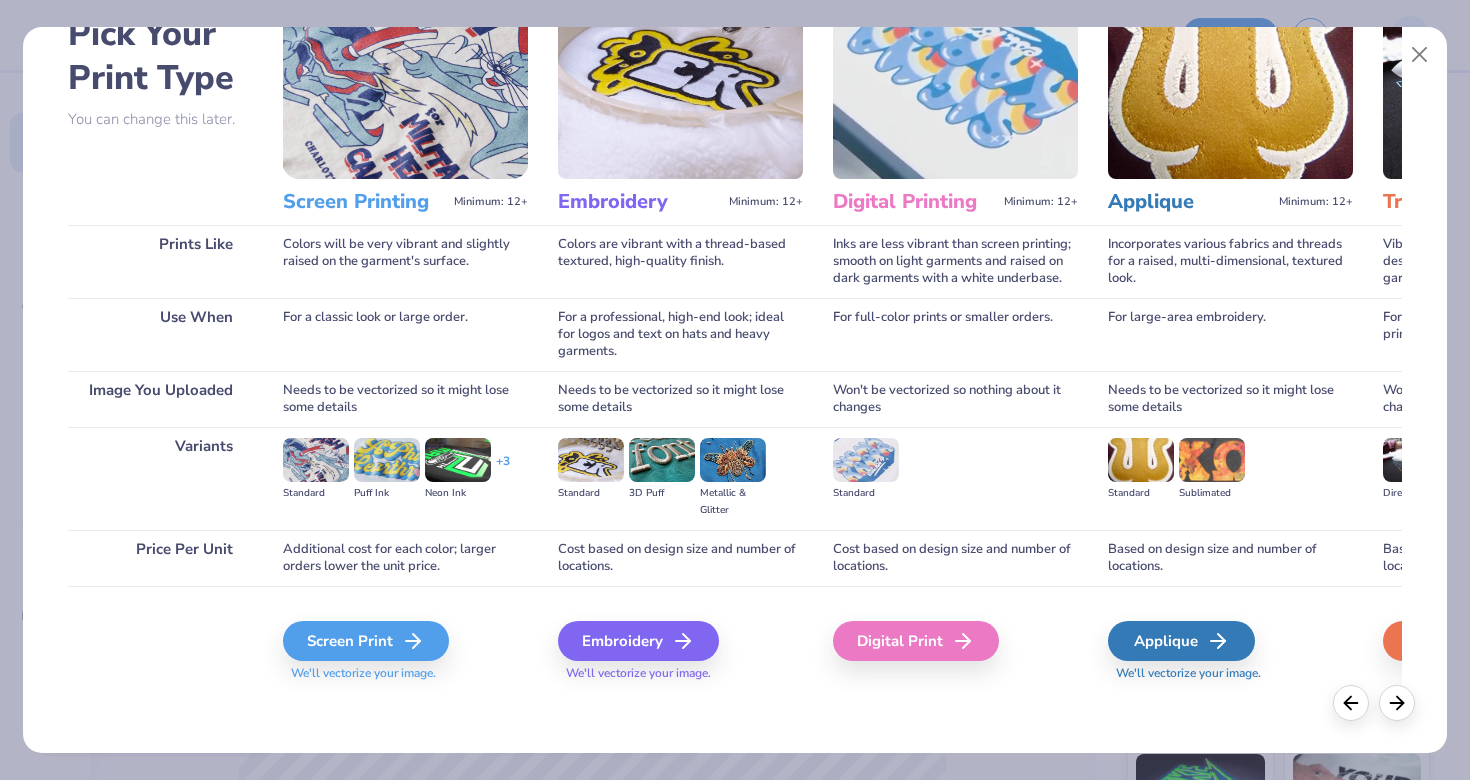 click on "Embroidery" at bounding box center (638, 641) 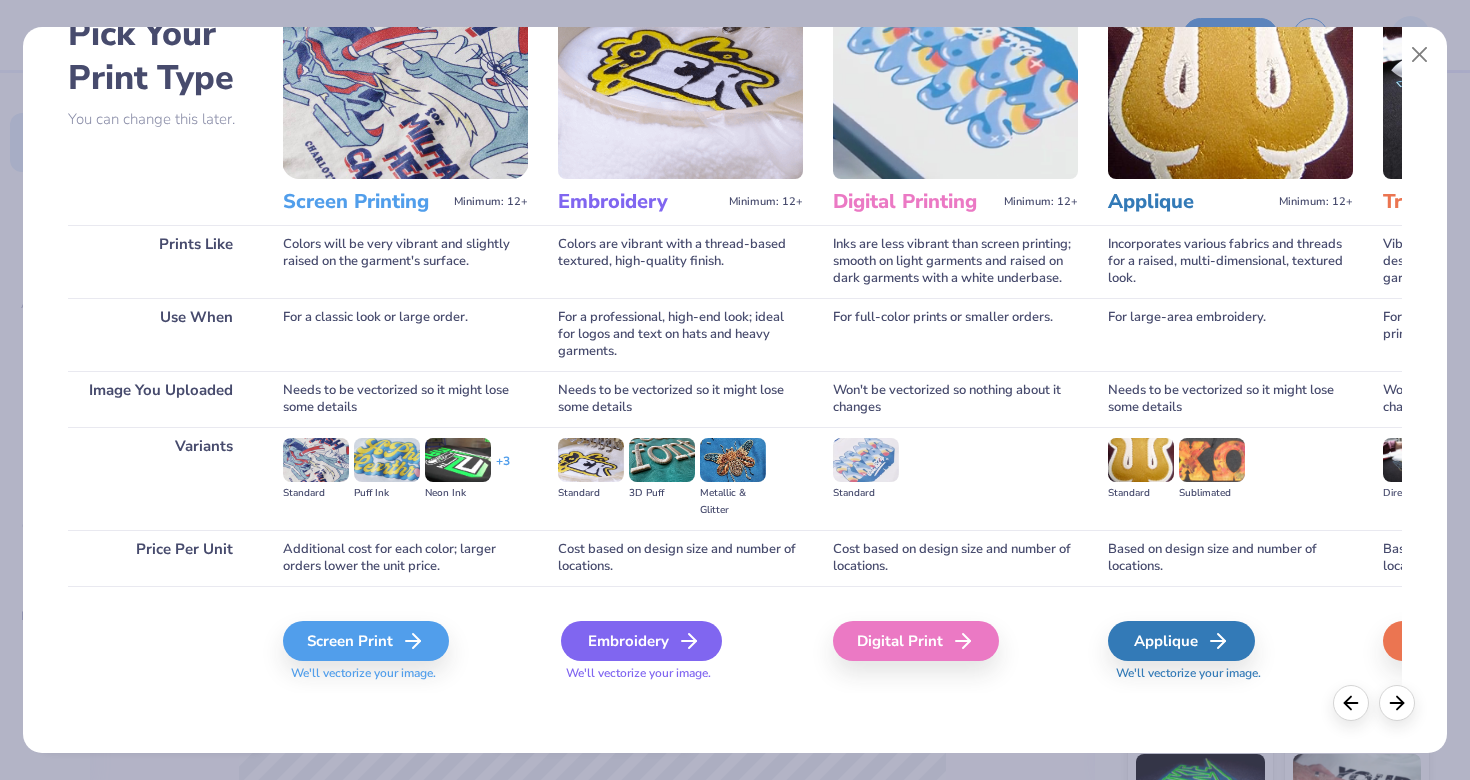 click 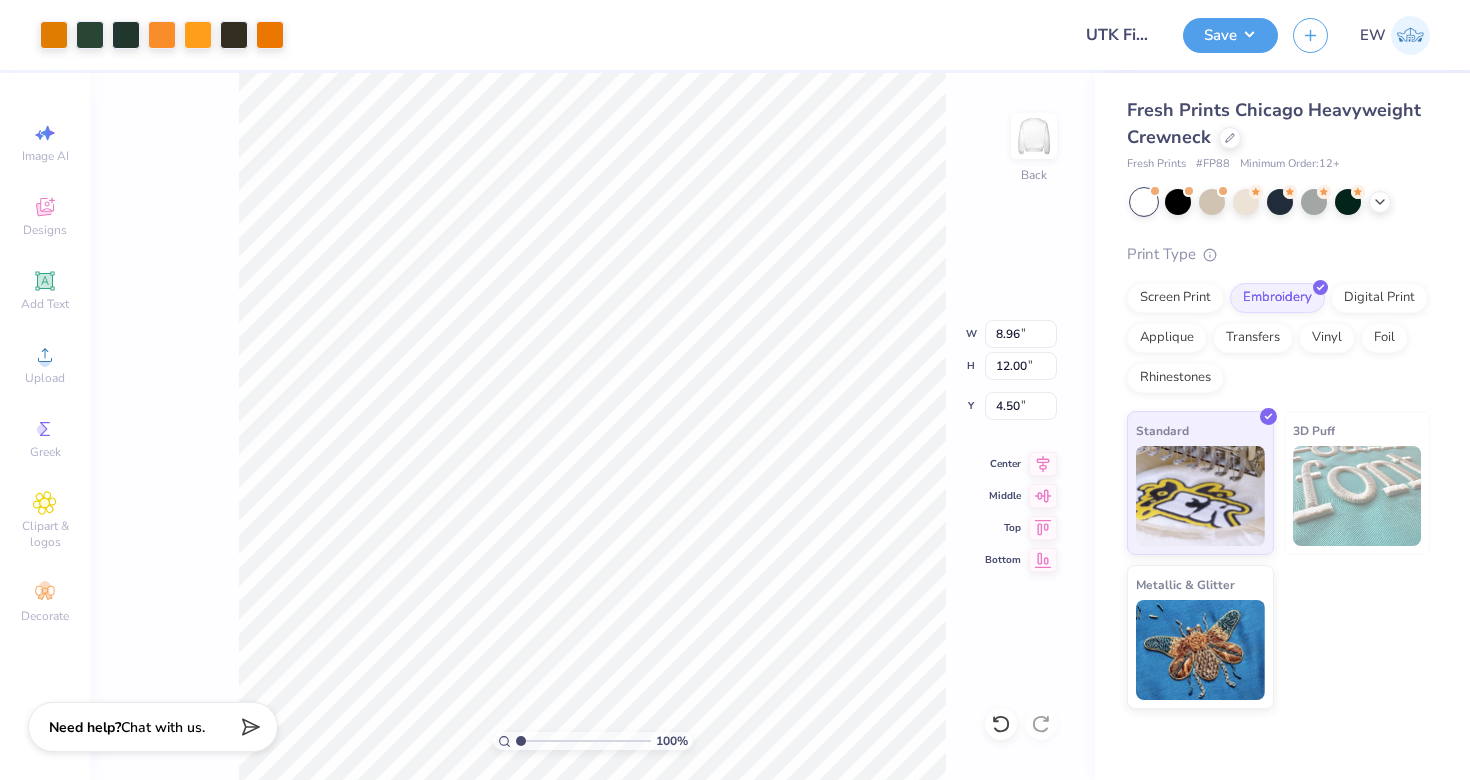 scroll, scrollTop: 0, scrollLeft: 0, axis: both 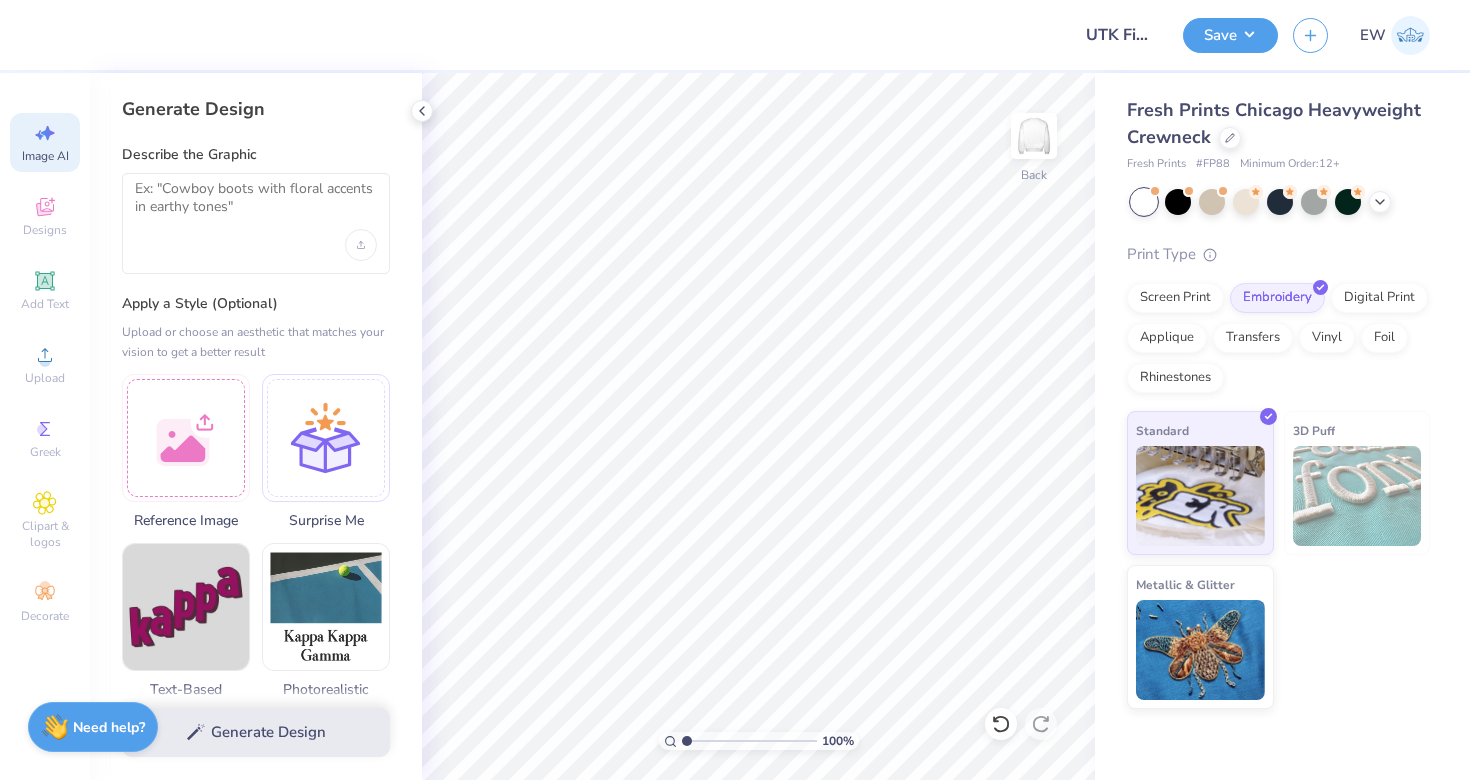 select on "4" 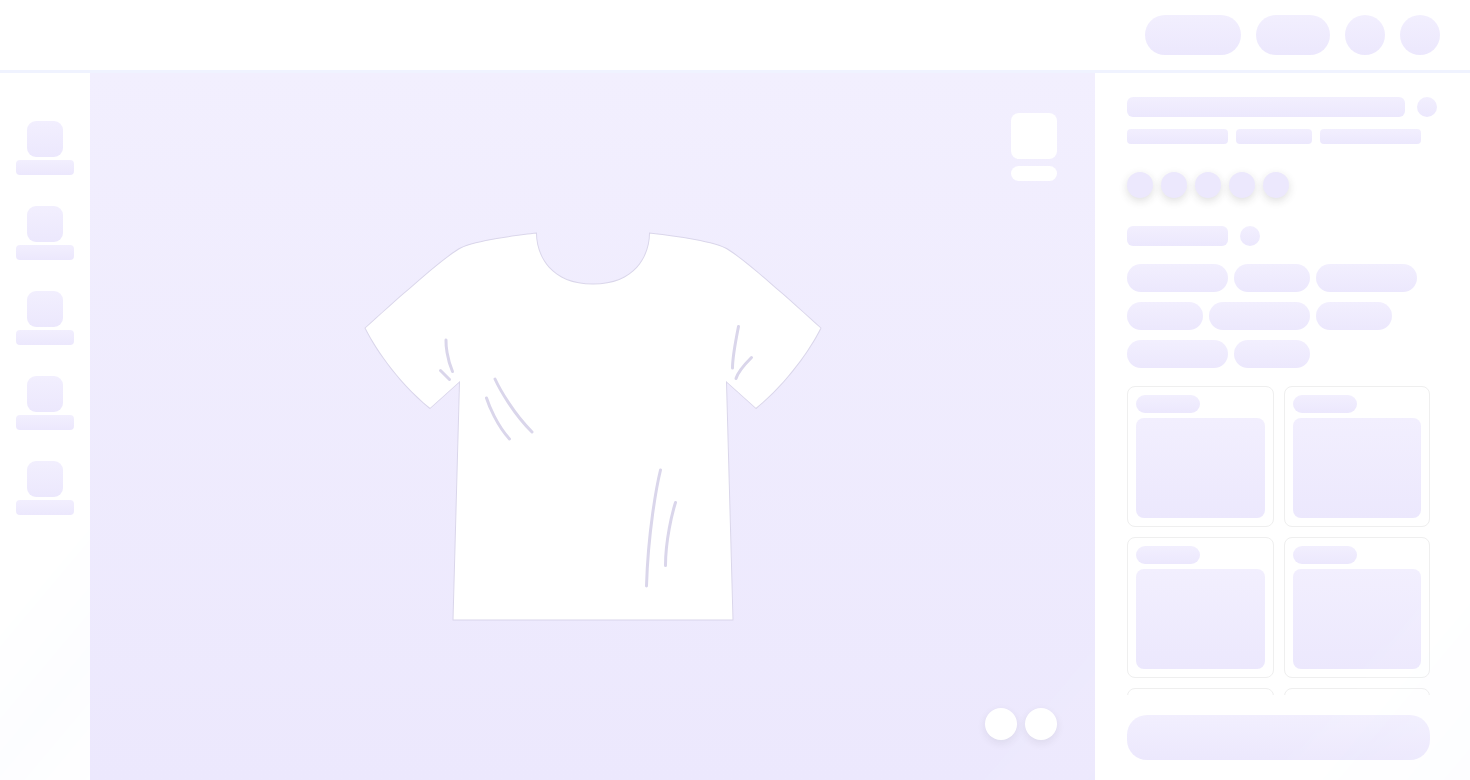 scroll, scrollTop: 0, scrollLeft: 0, axis: both 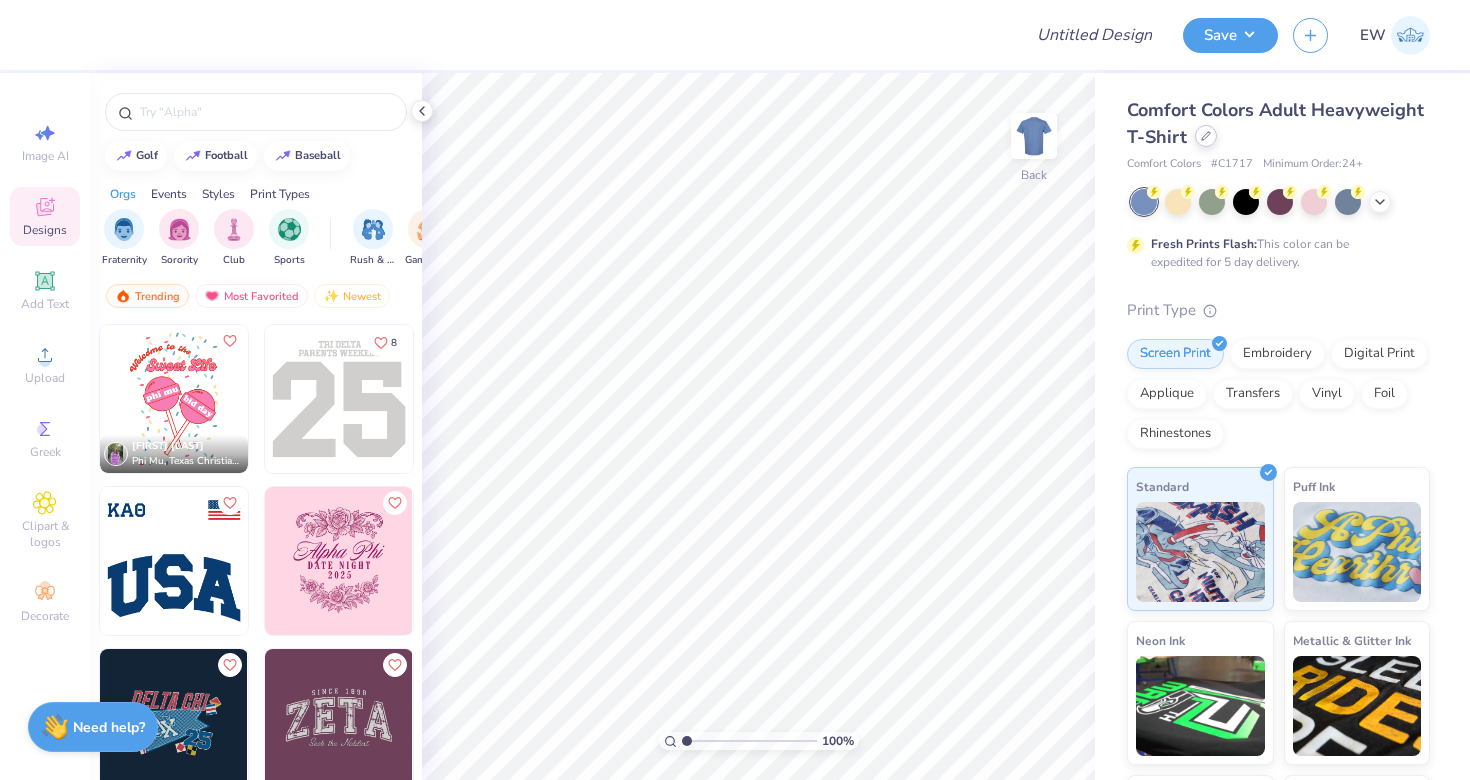 click at bounding box center [1206, 136] 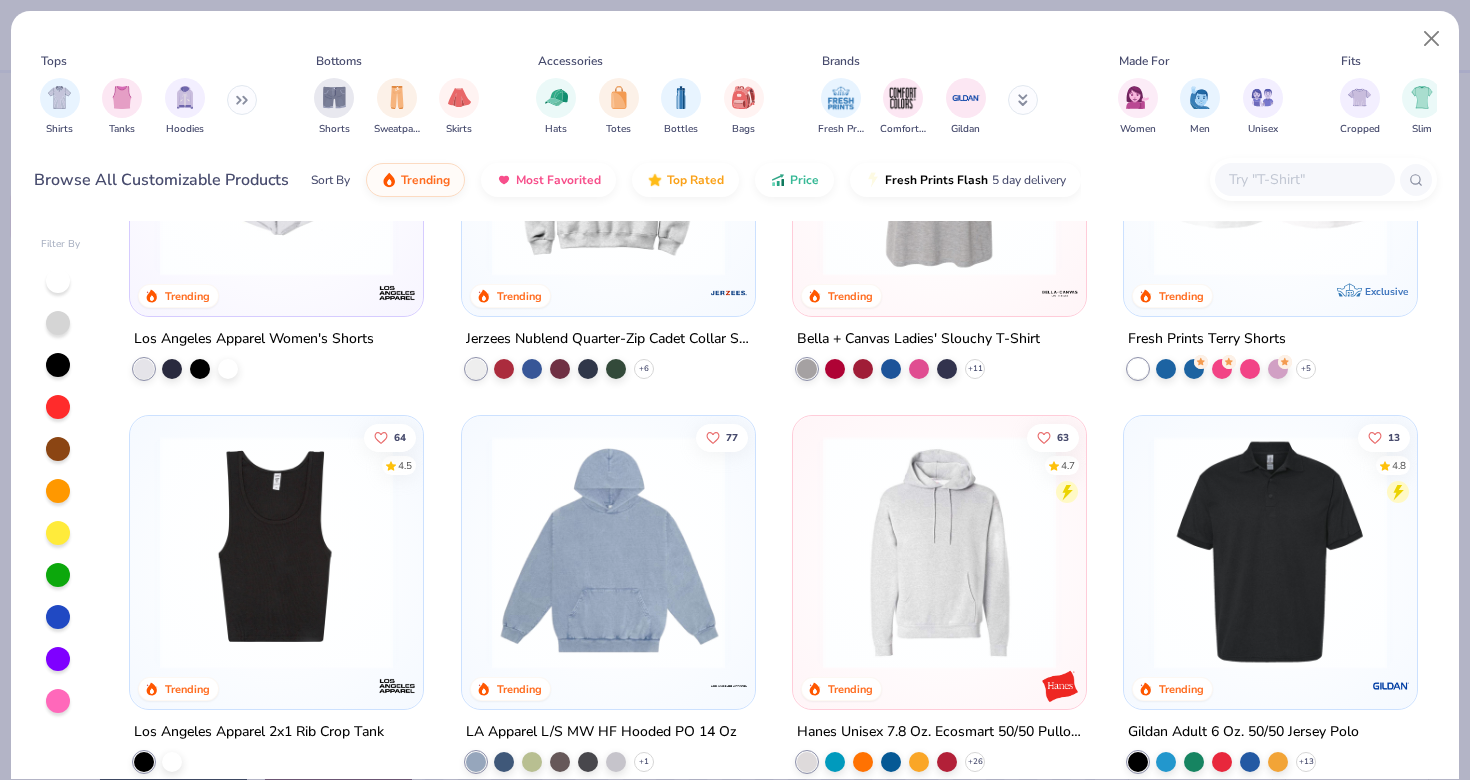 scroll, scrollTop: 3848, scrollLeft: 0, axis: vertical 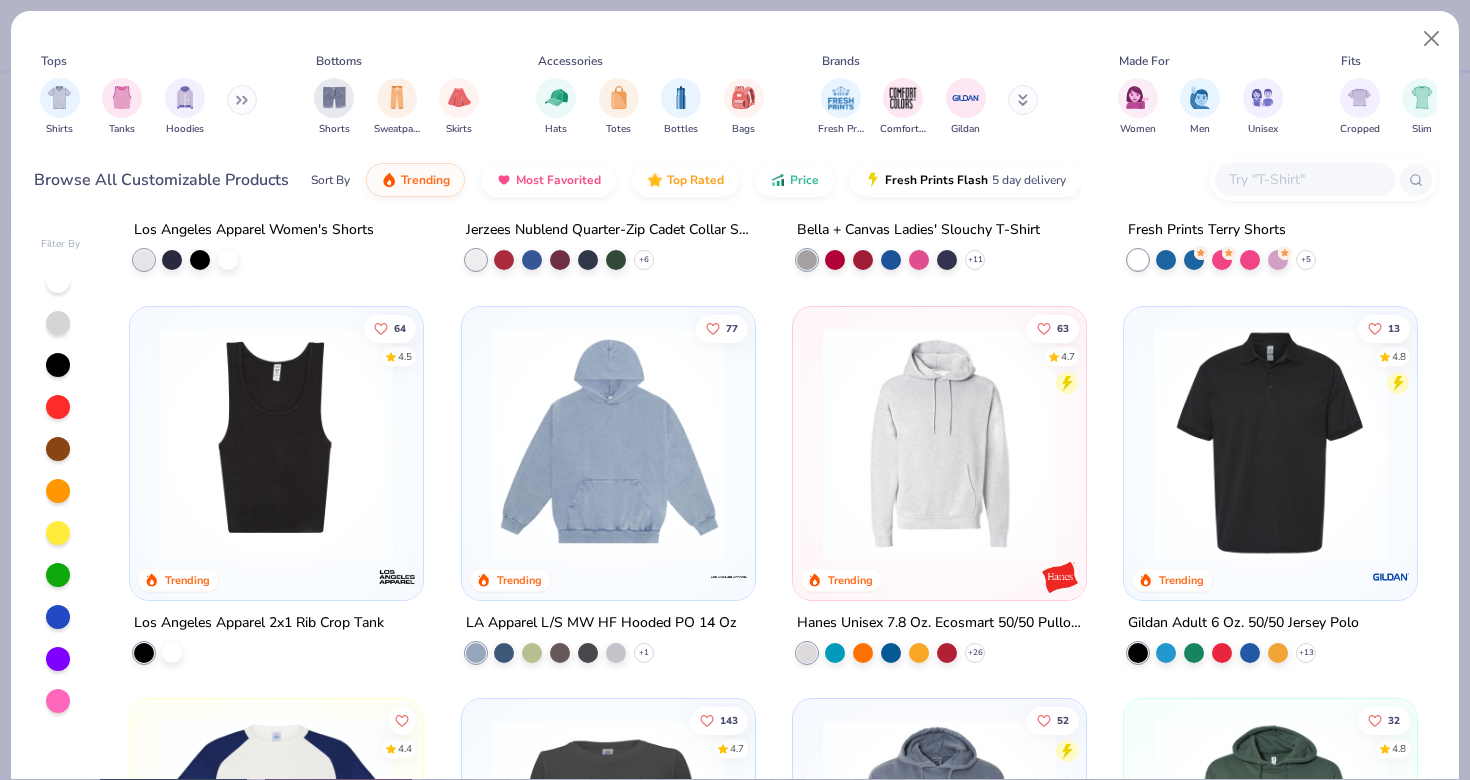 click at bounding box center [608, 442] 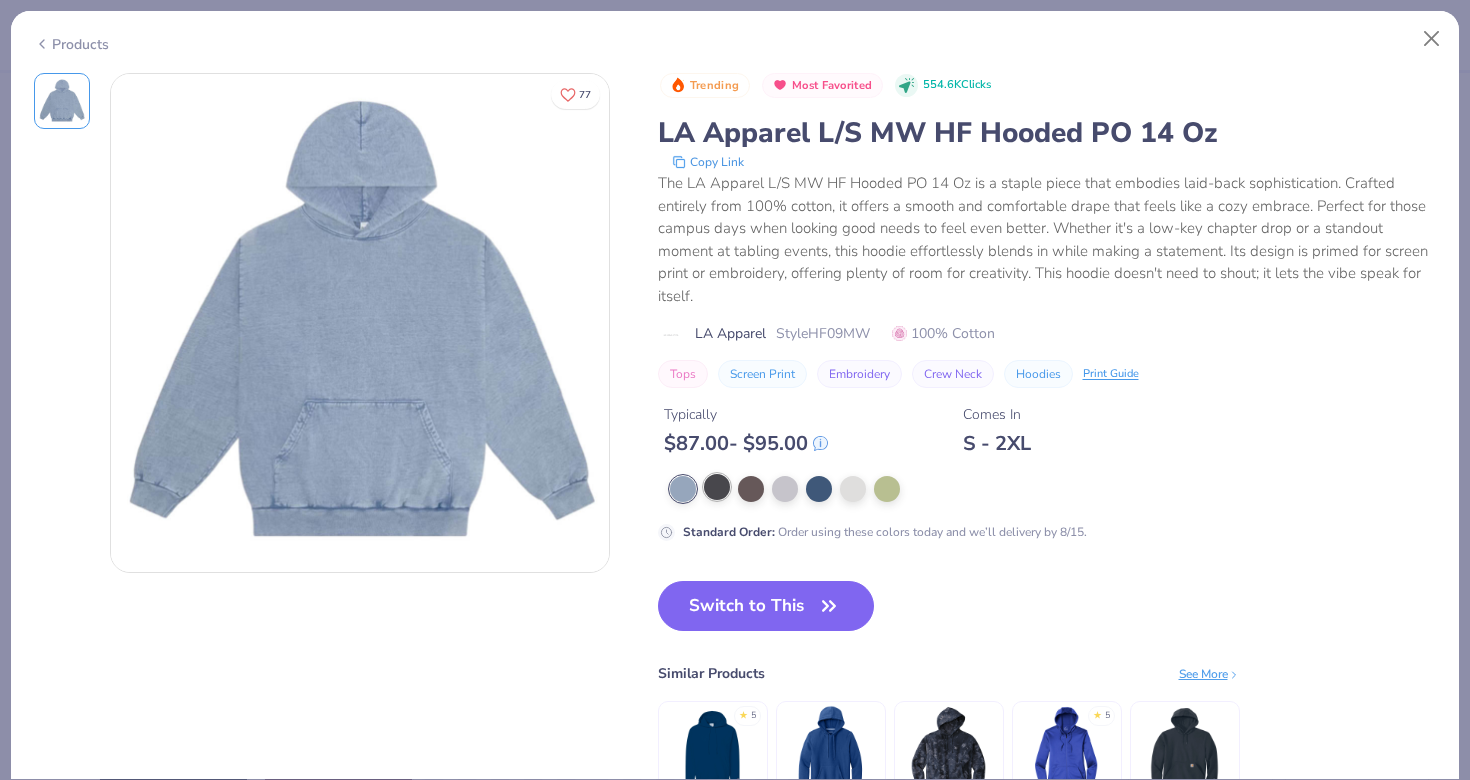 click at bounding box center (717, 487) 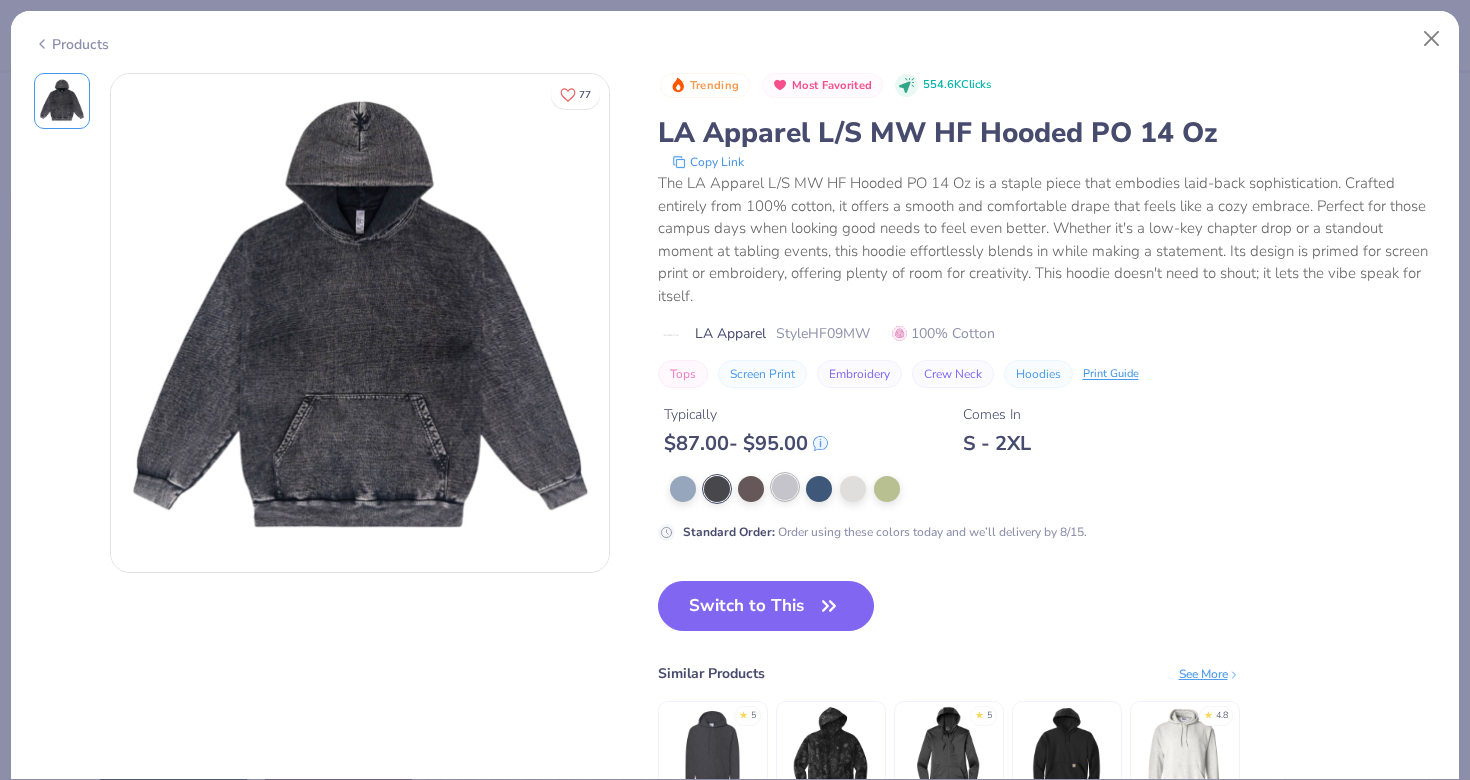 click at bounding box center [785, 487] 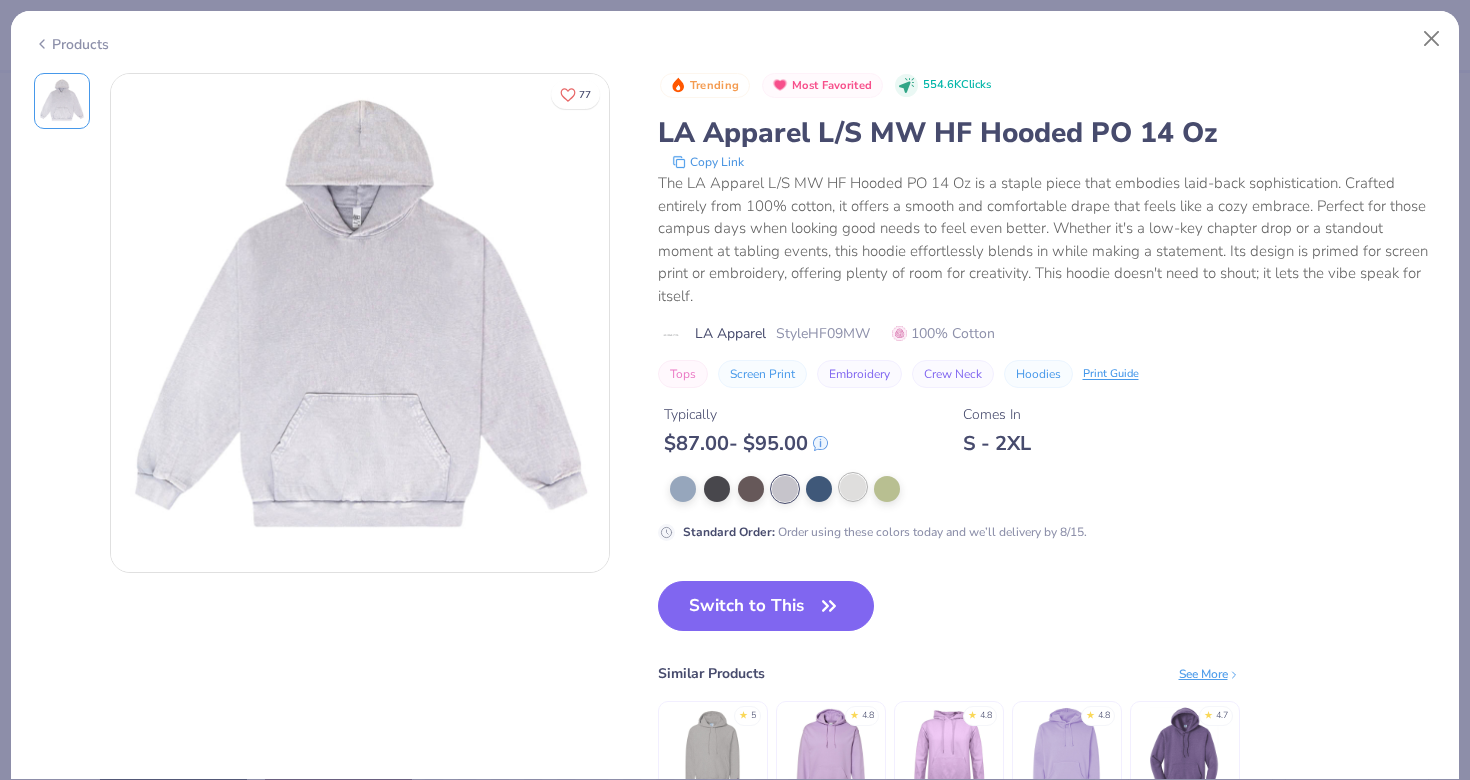 click at bounding box center (853, 487) 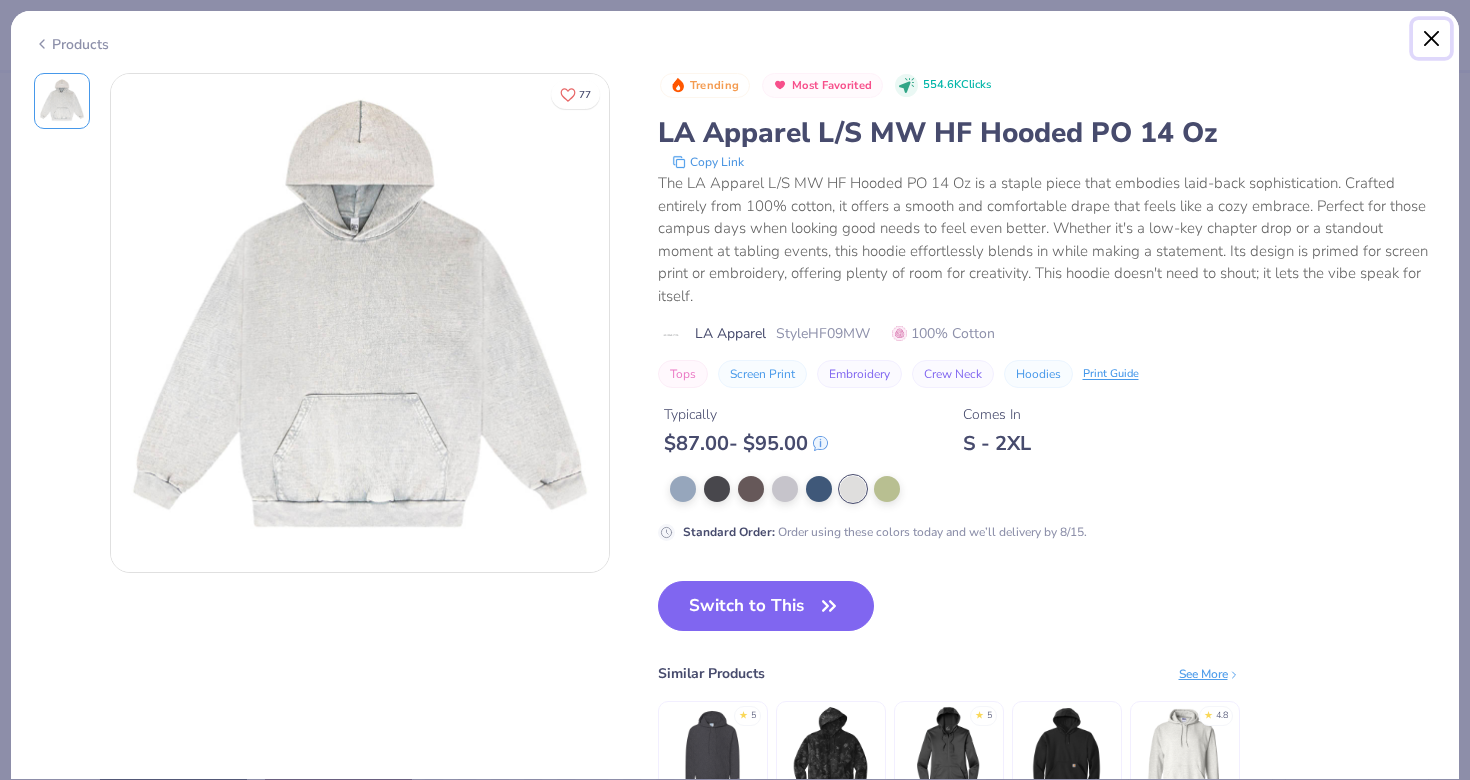 click at bounding box center [1432, 39] 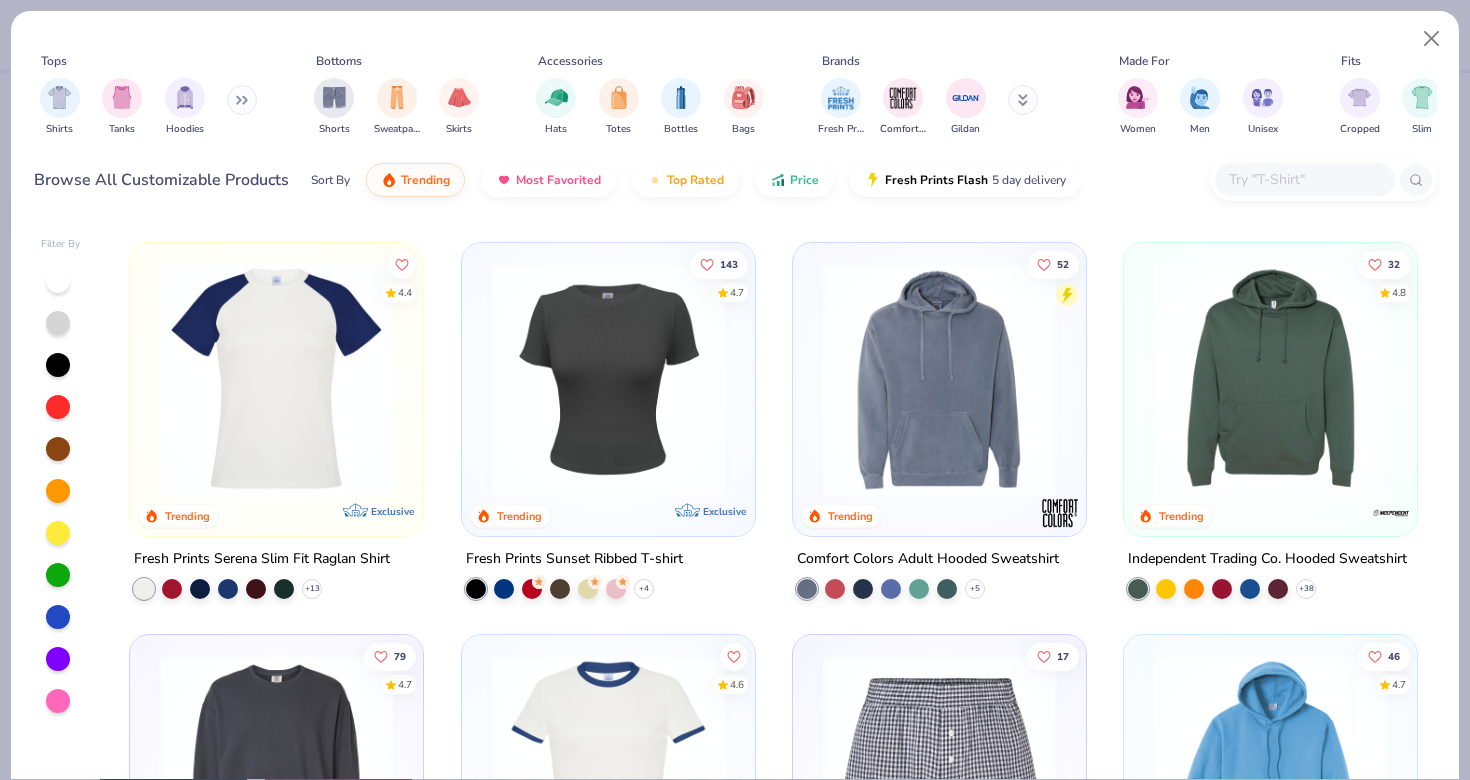 scroll, scrollTop: 4331, scrollLeft: 0, axis: vertical 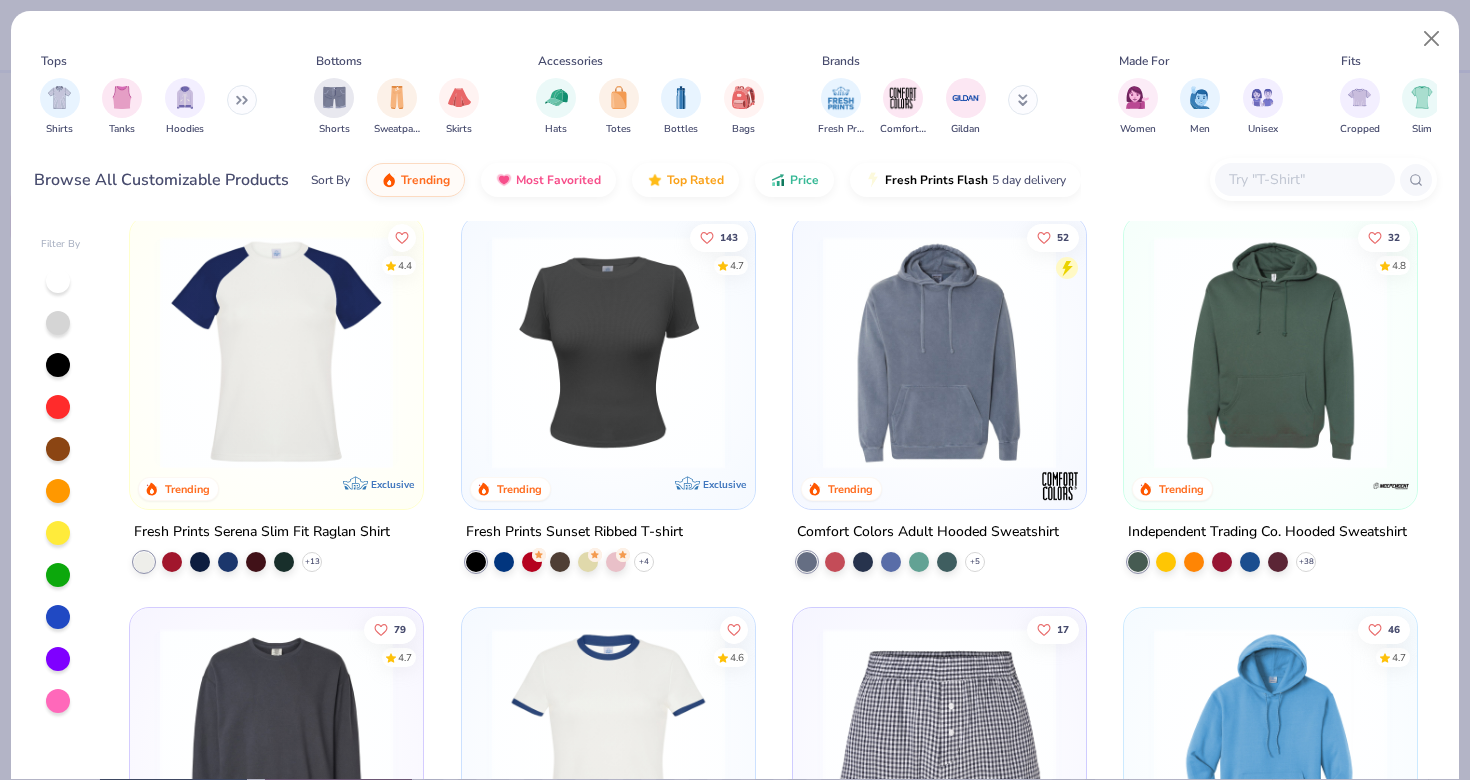 click at bounding box center (939, 352) 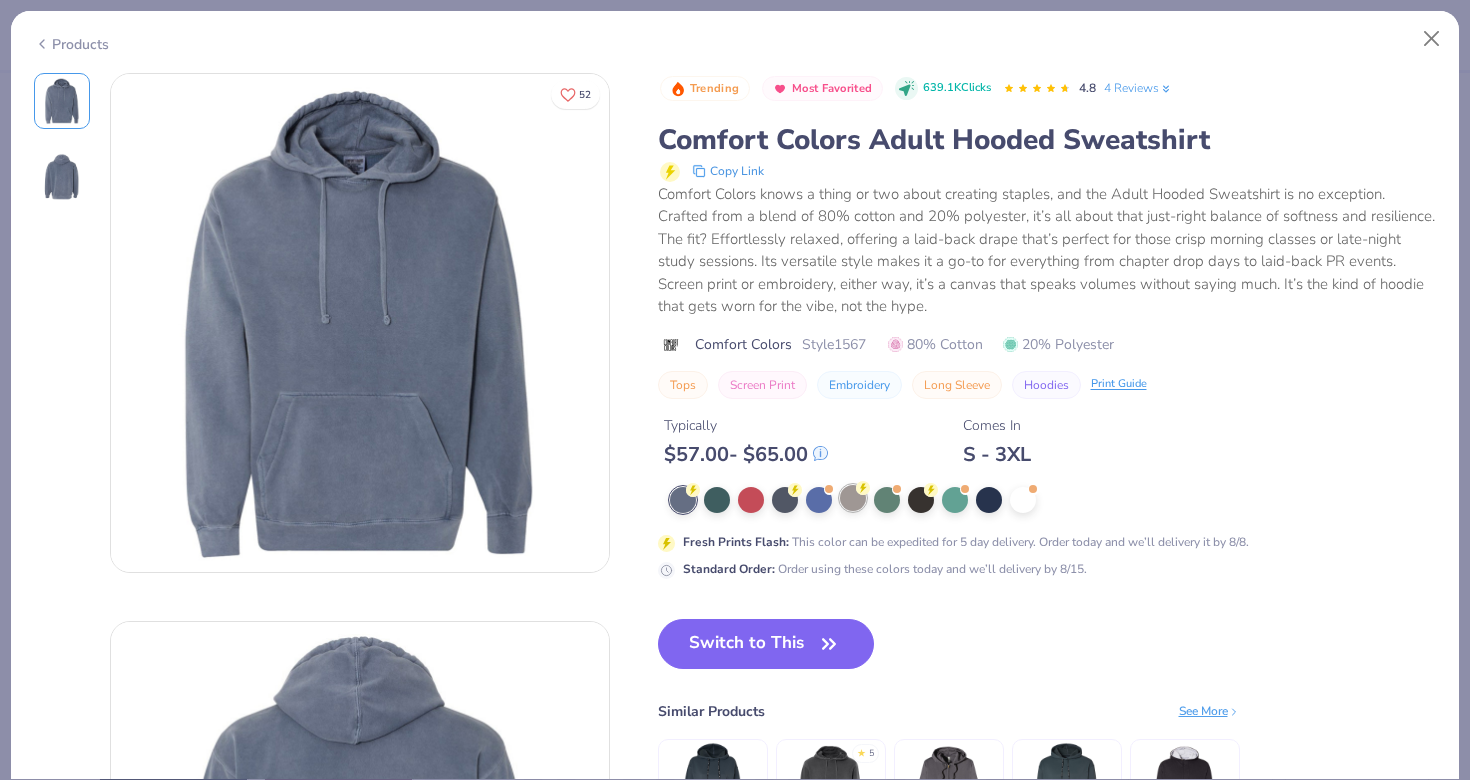 click at bounding box center [853, 498] 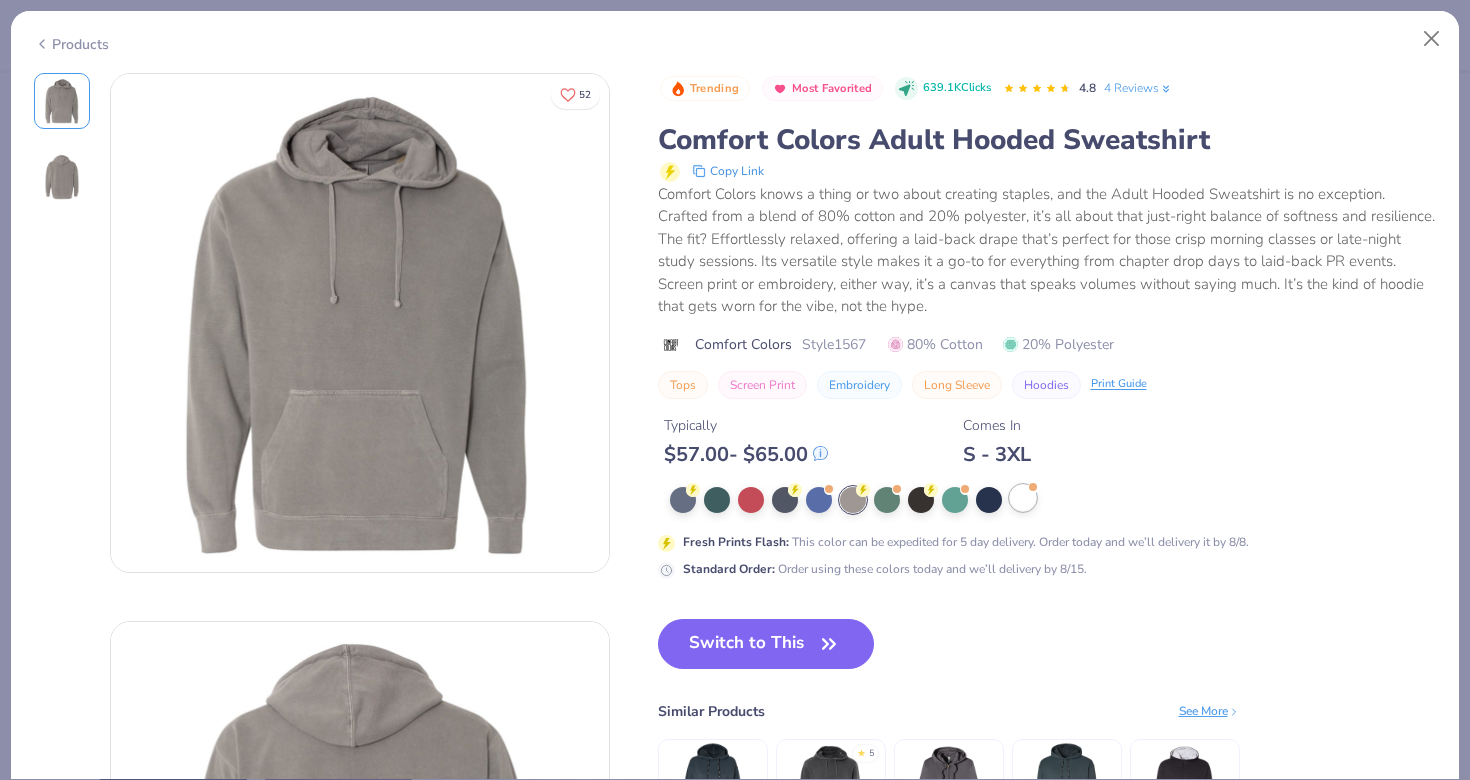 click at bounding box center (1023, 498) 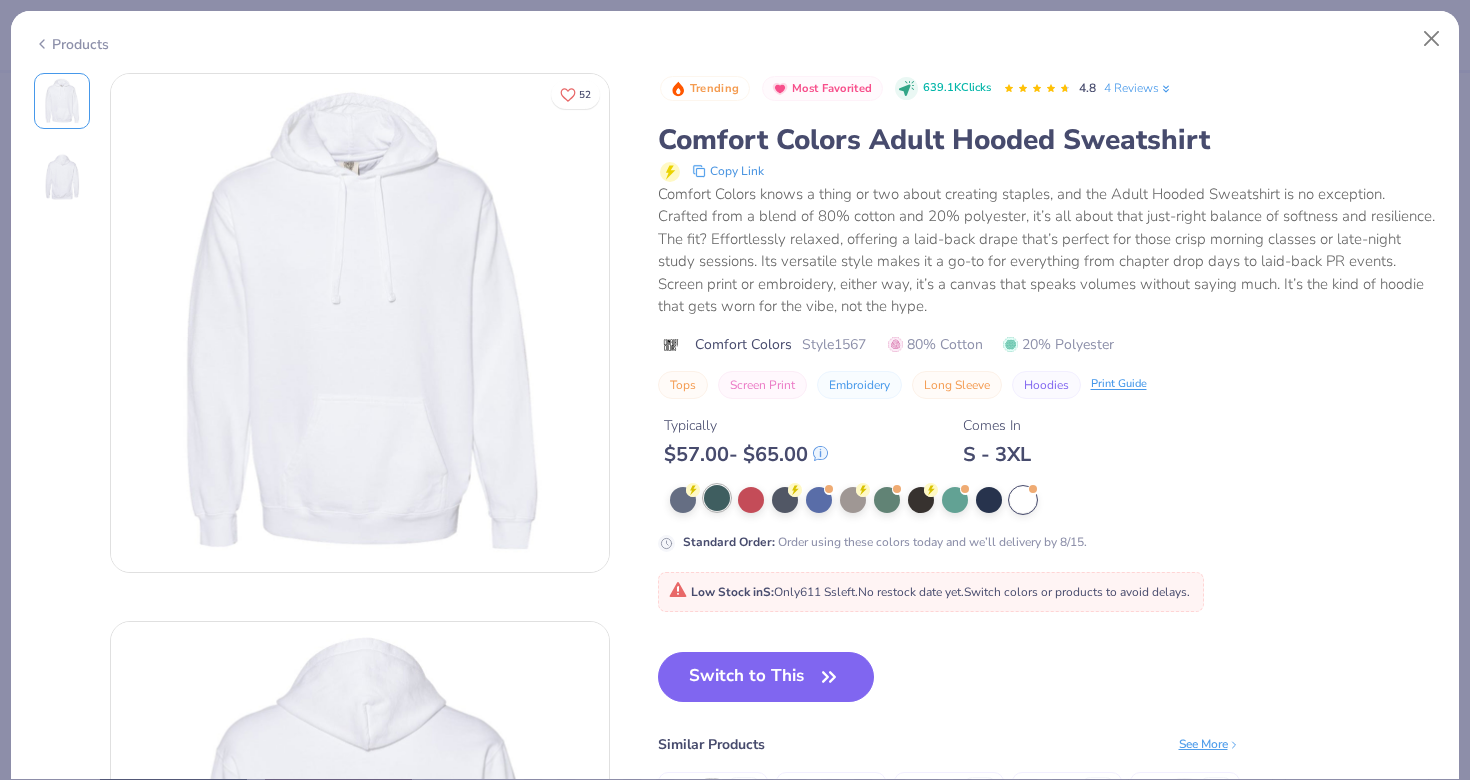 click at bounding box center (717, 498) 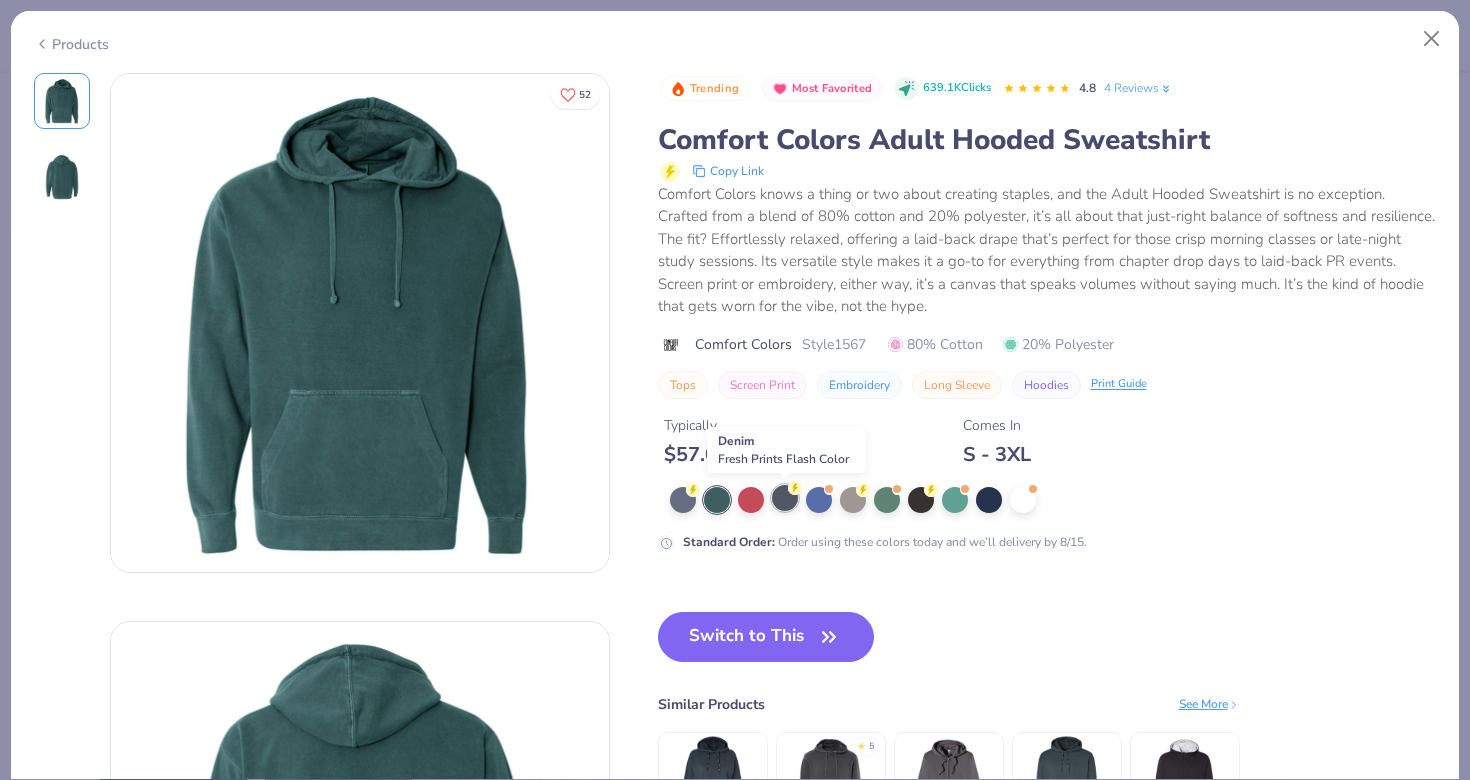 click at bounding box center [785, 498] 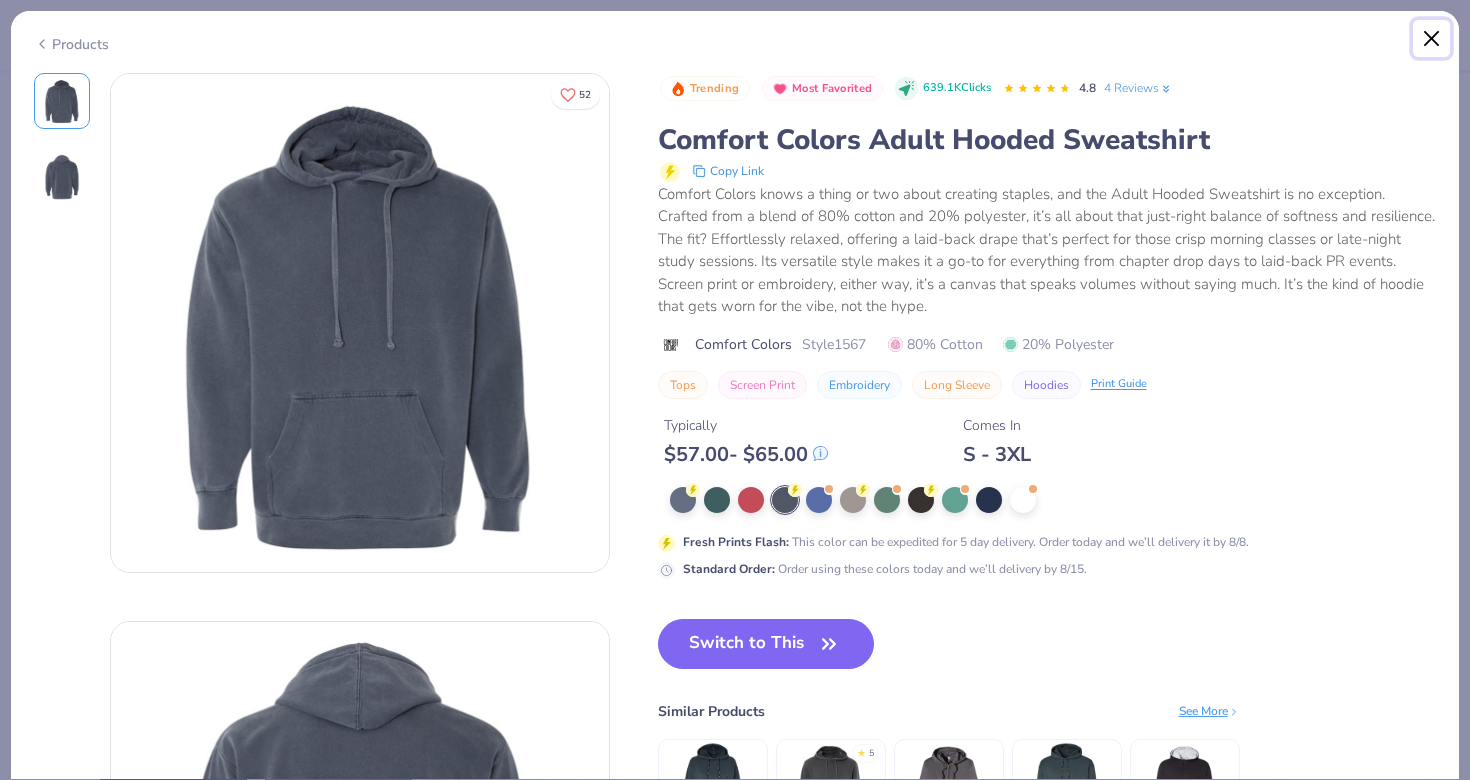 click at bounding box center (1432, 39) 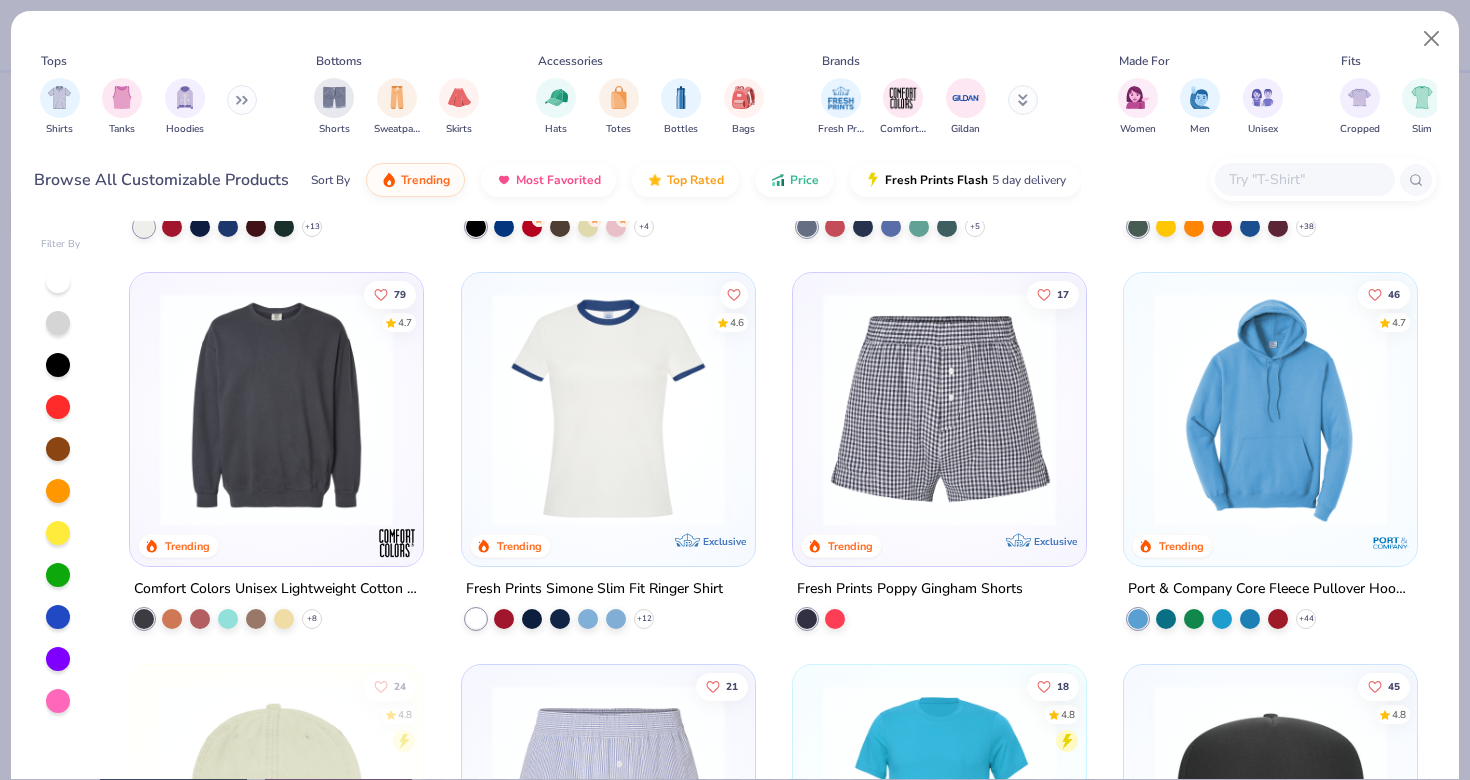 scroll, scrollTop: 4676, scrollLeft: 0, axis: vertical 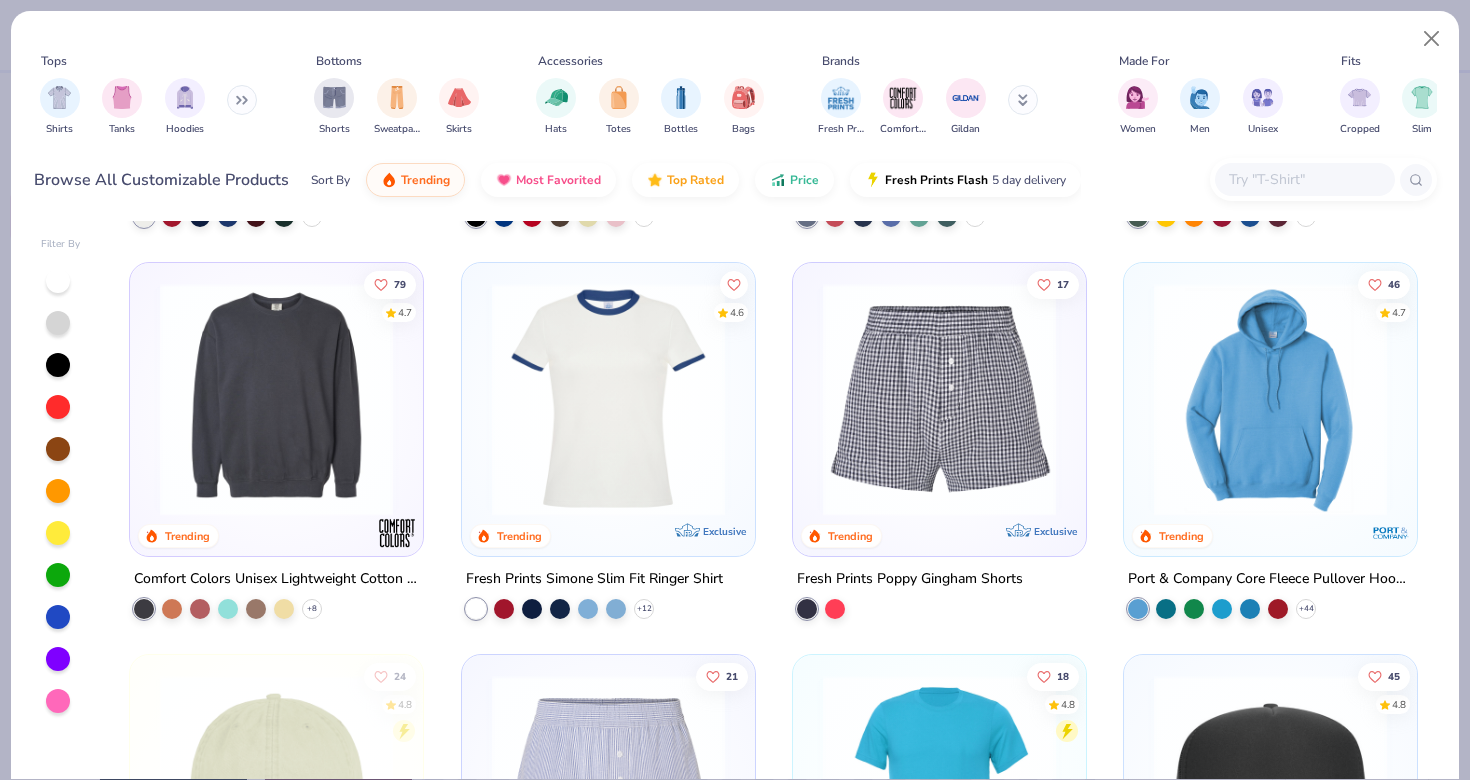 click at bounding box center (1270, 399) 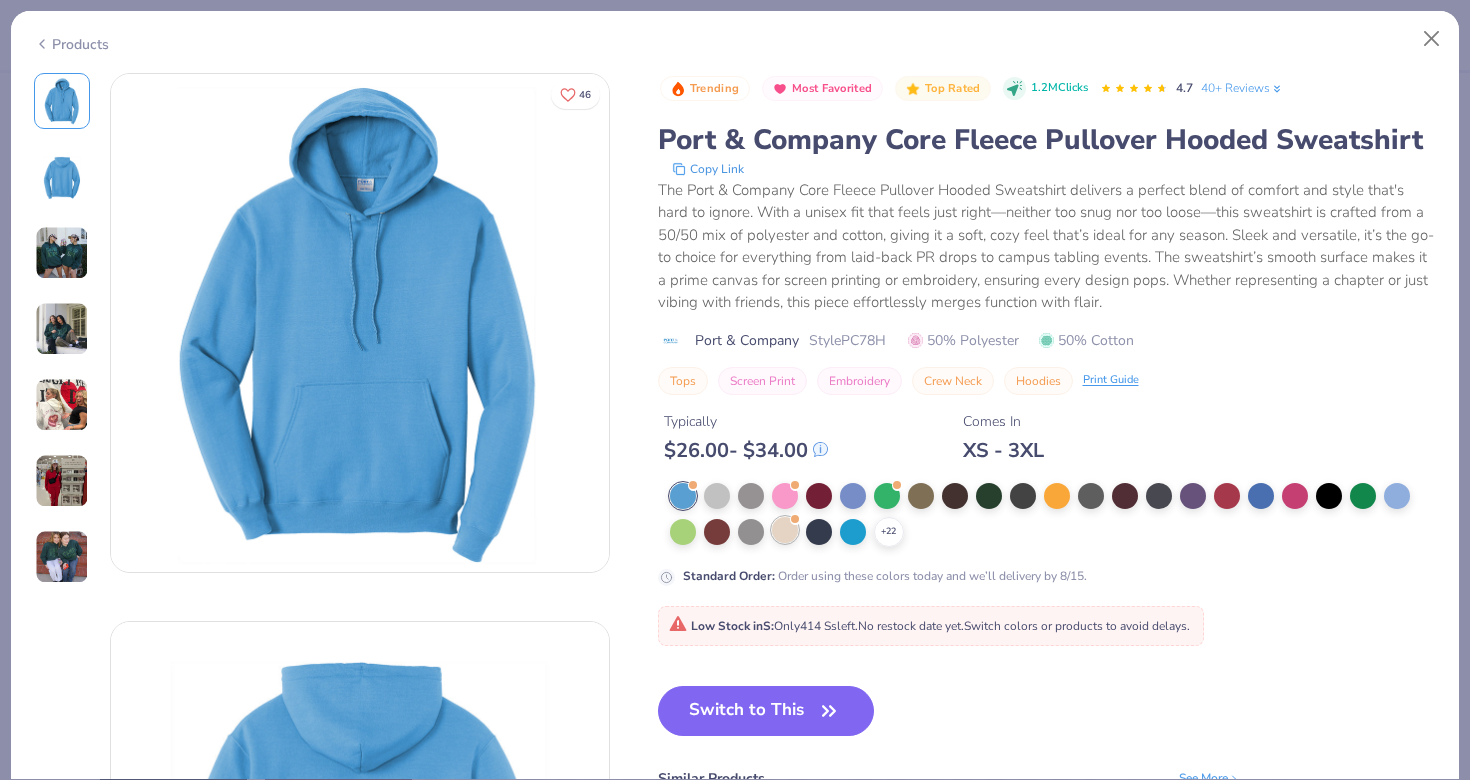 click at bounding box center (785, 530) 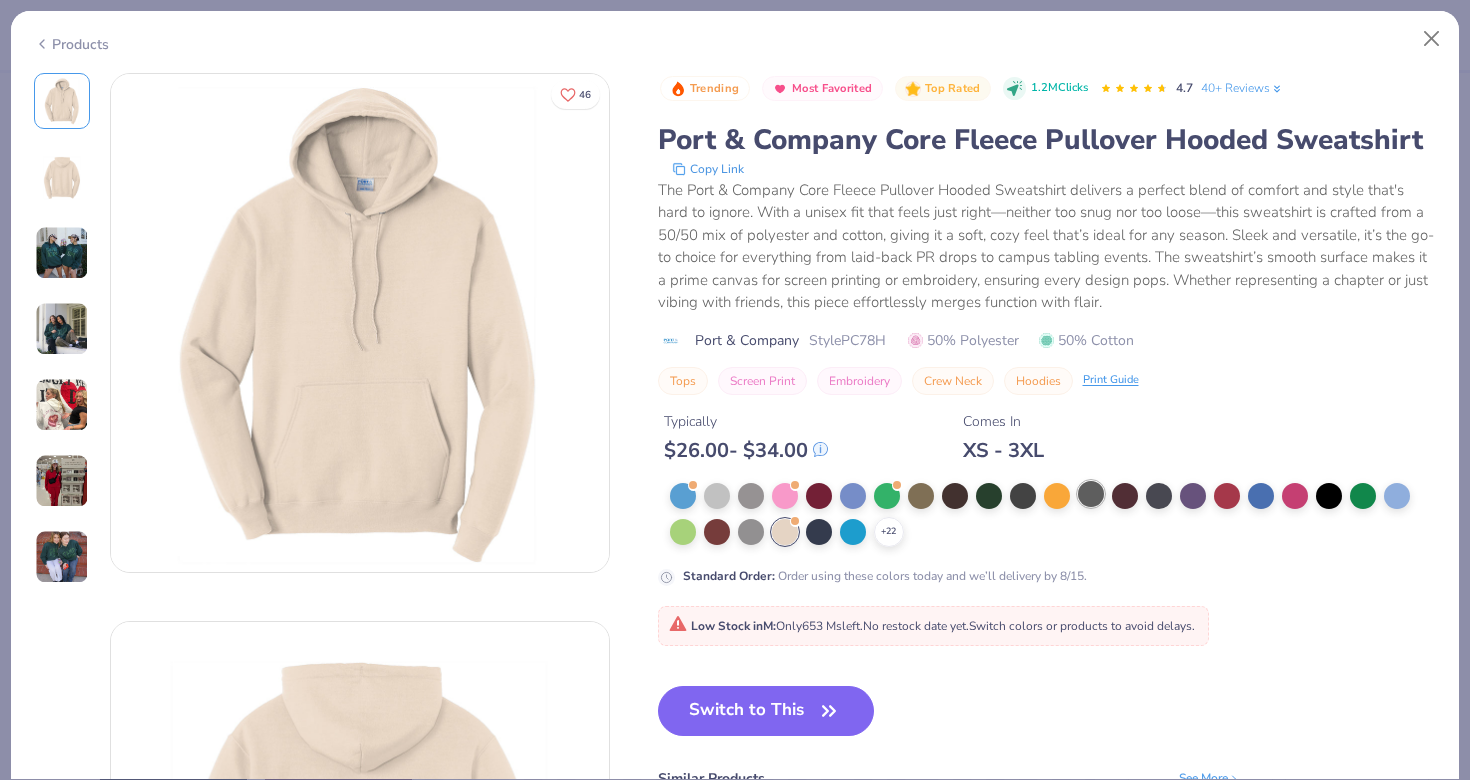click at bounding box center [1091, 494] 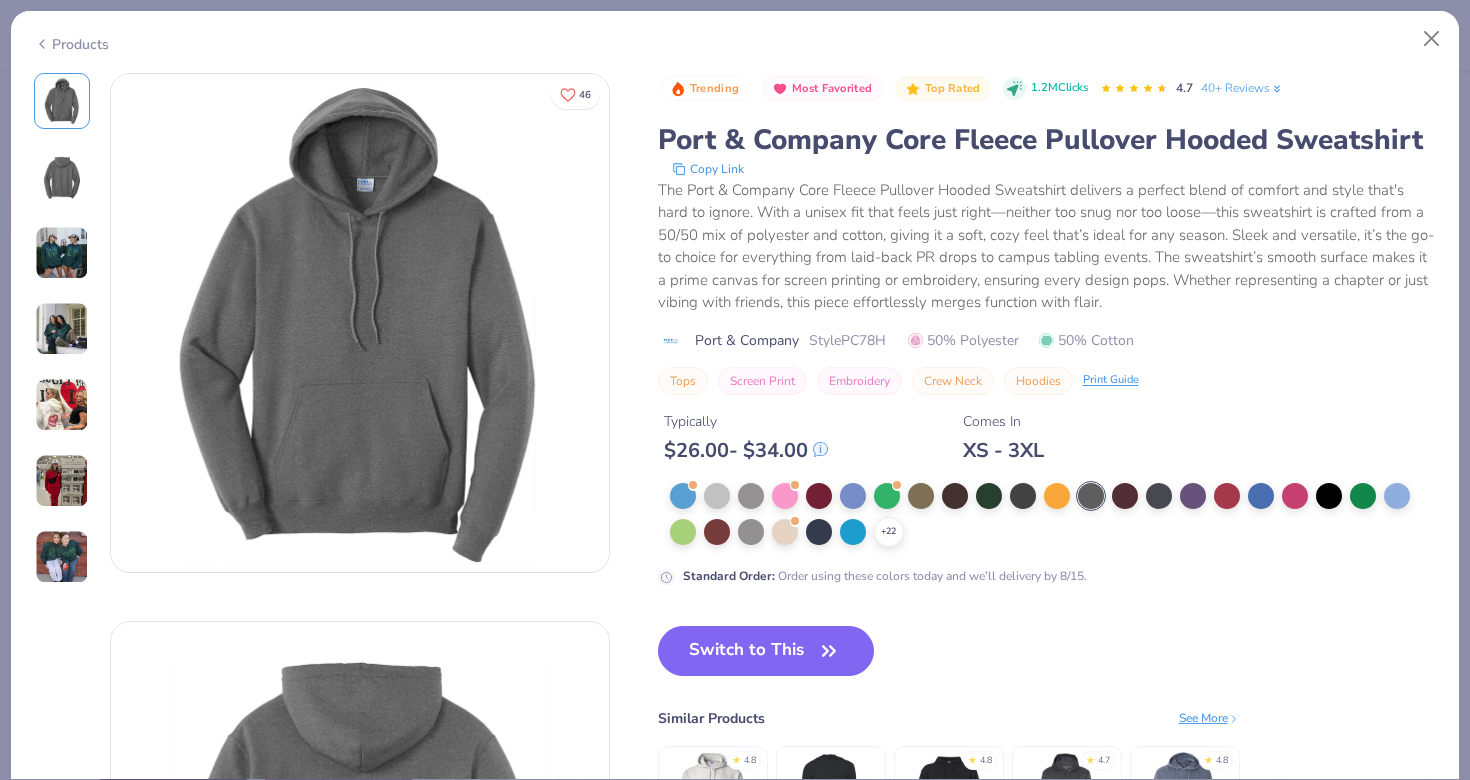 click at bounding box center (62, 329) 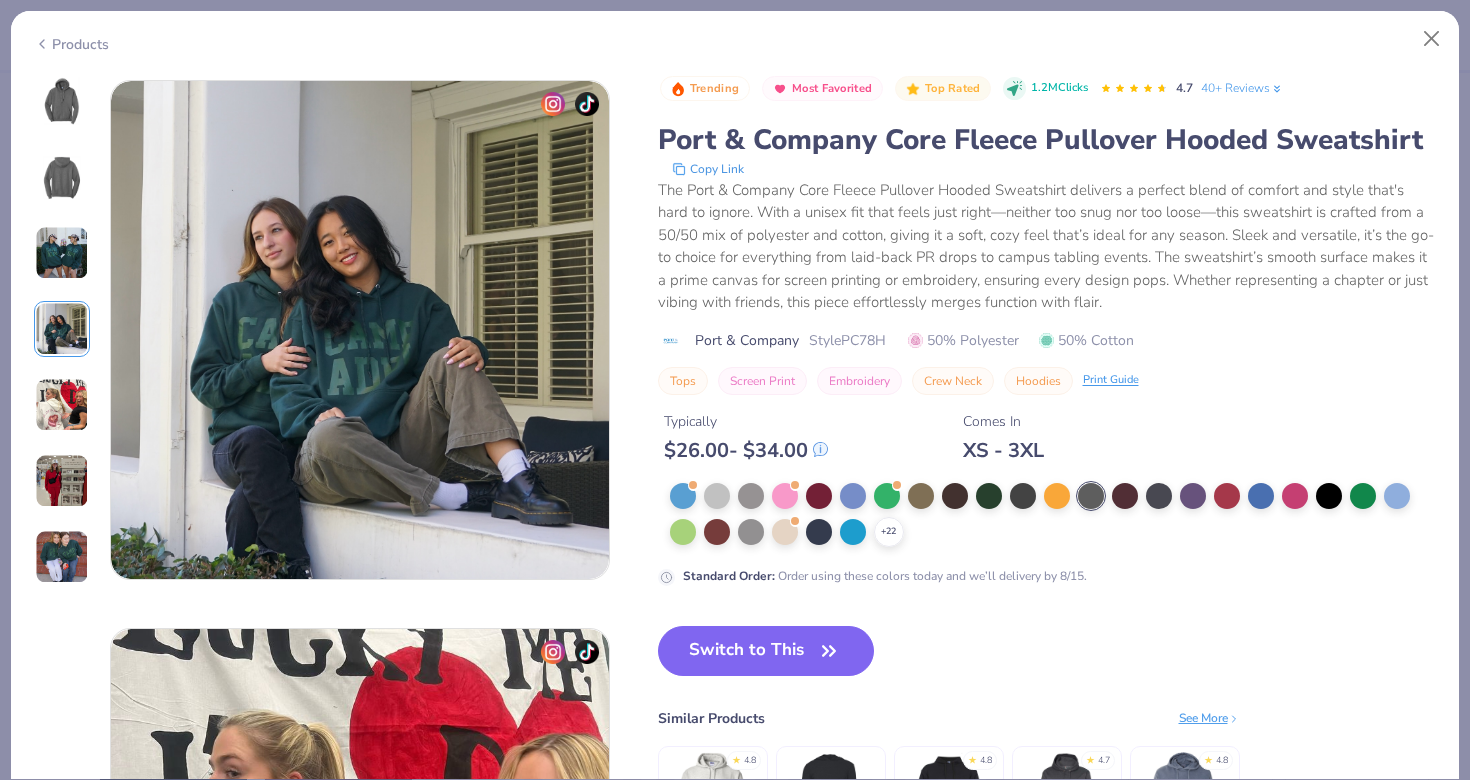 scroll, scrollTop: 1644, scrollLeft: 0, axis: vertical 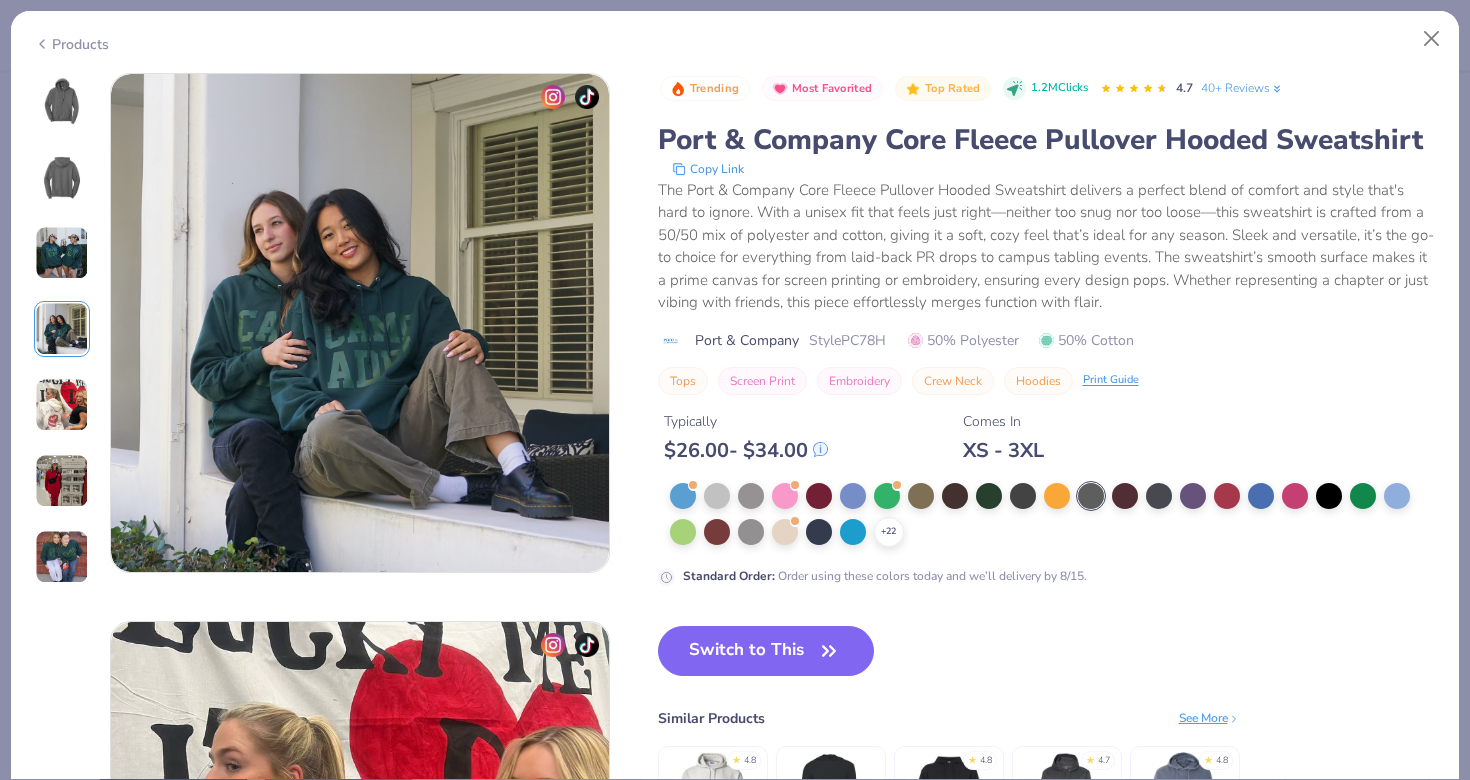 click at bounding box center (62, 405) 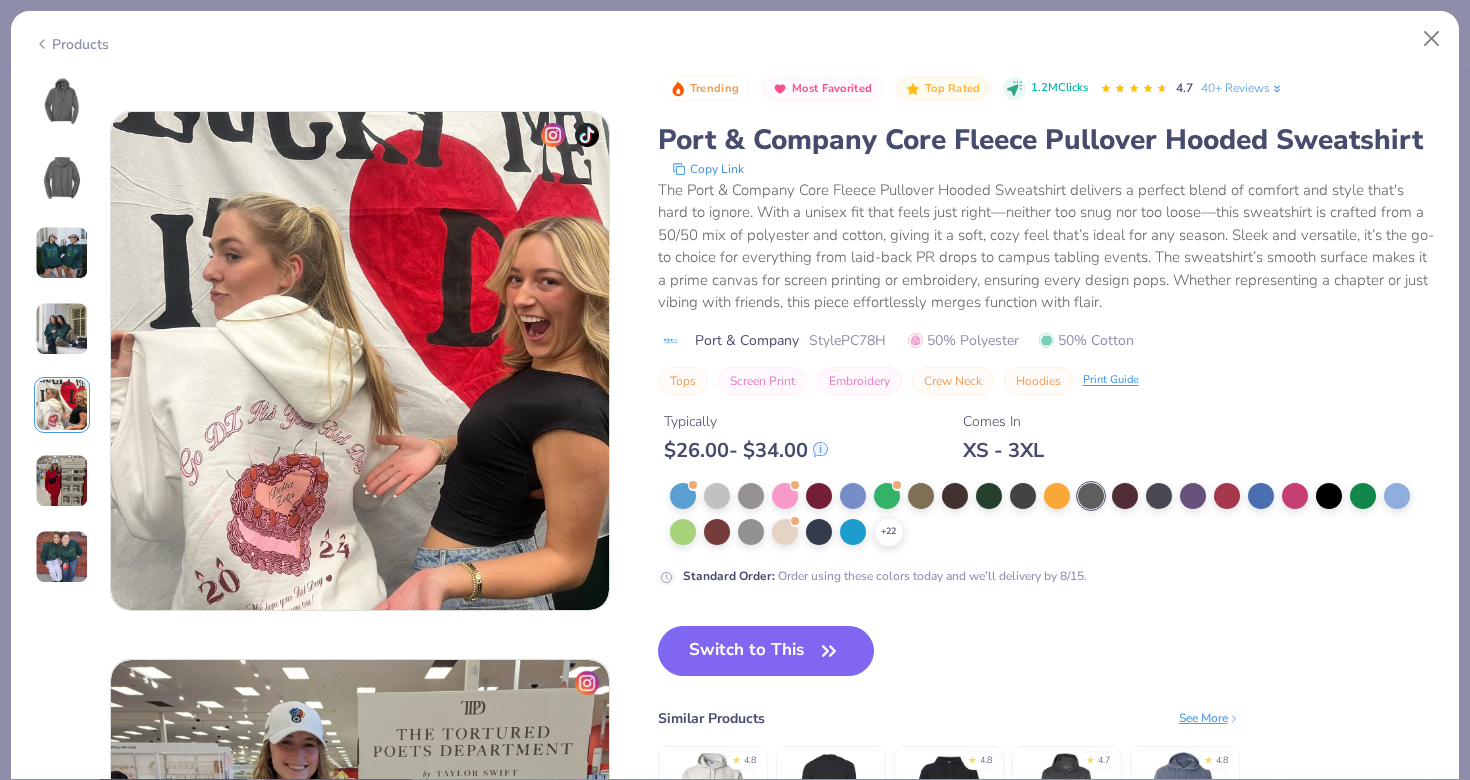 scroll, scrollTop: 2192, scrollLeft: 0, axis: vertical 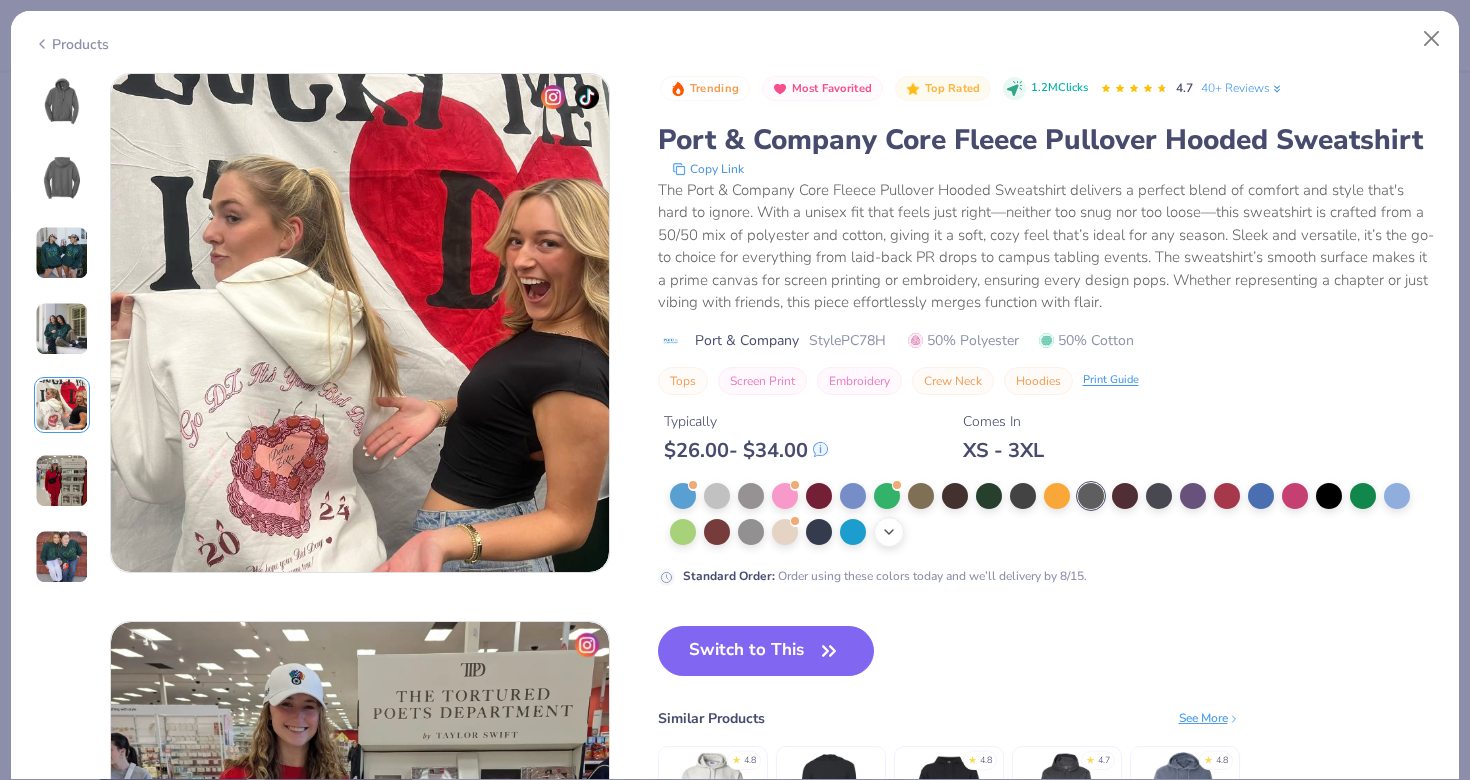 click 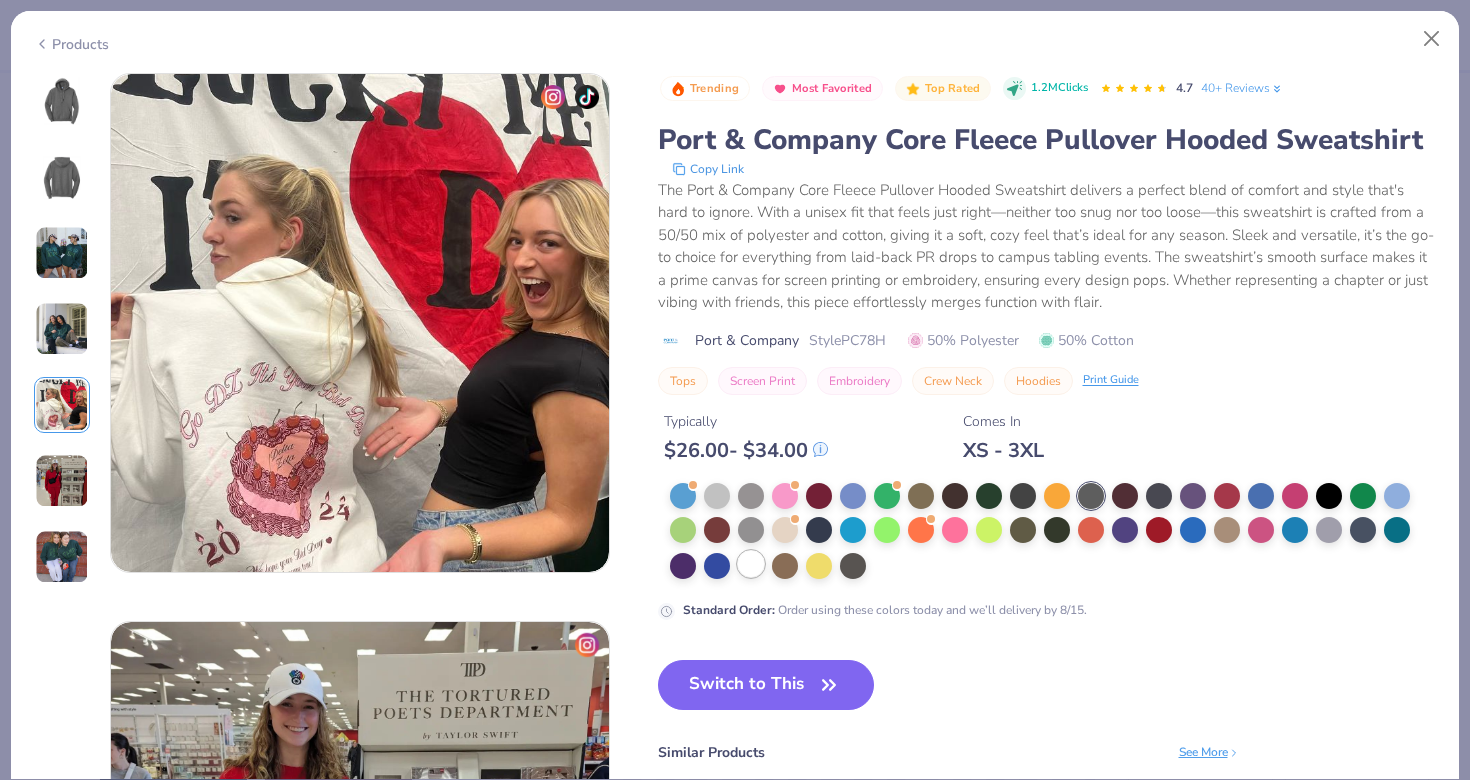 click at bounding box center (751, 564) 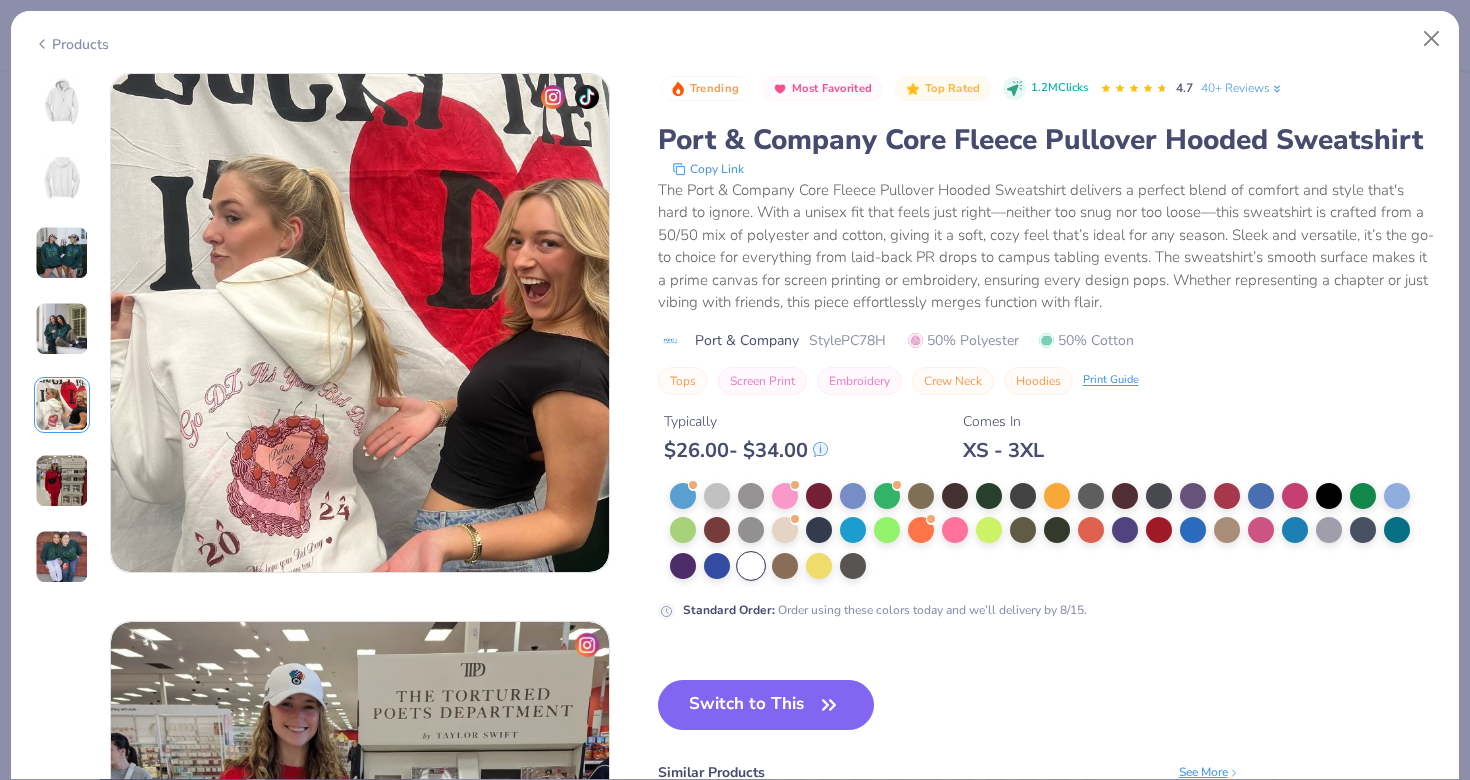 click at bounding box center (751, 566) 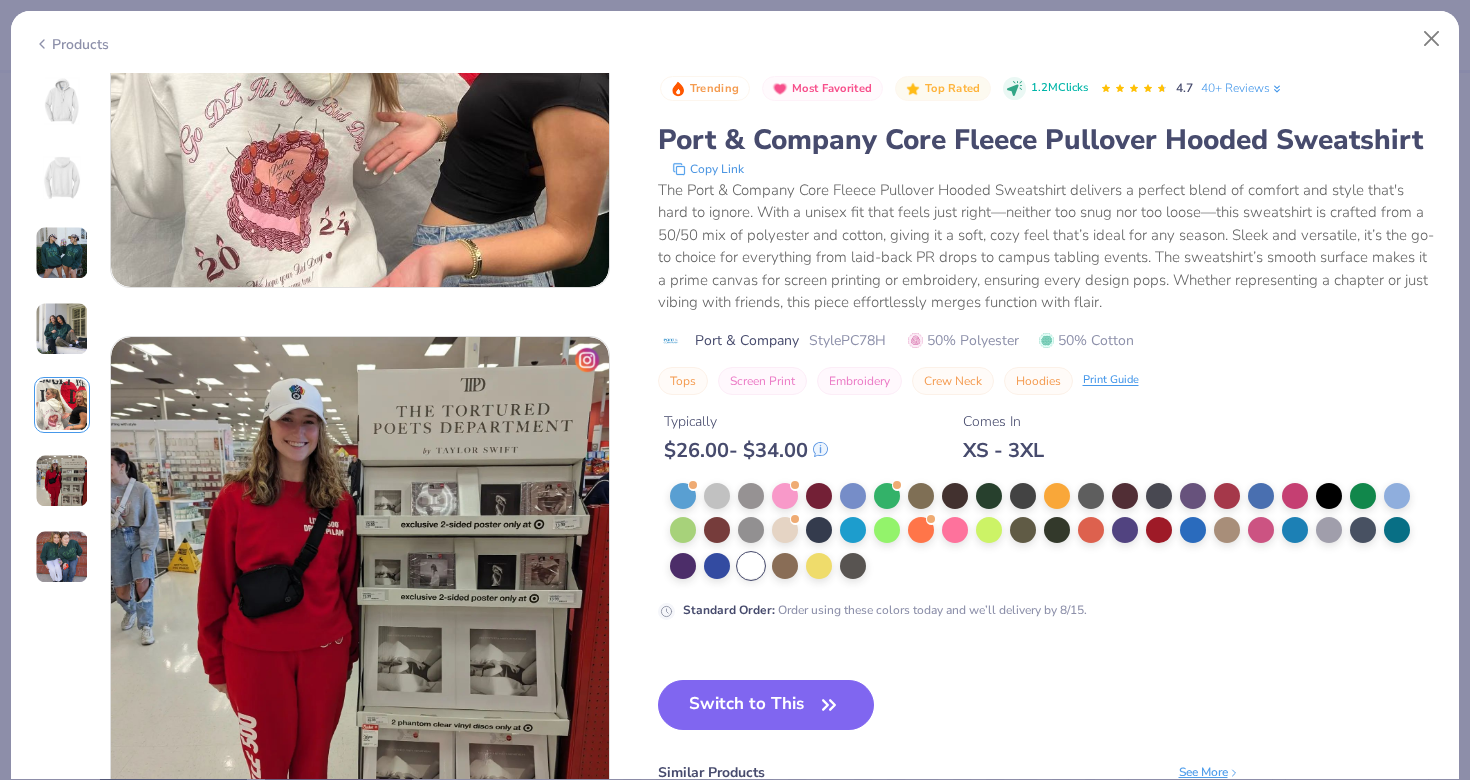 scroll, scrollTop: 1342, scrollLeft: 0, axis: vertical 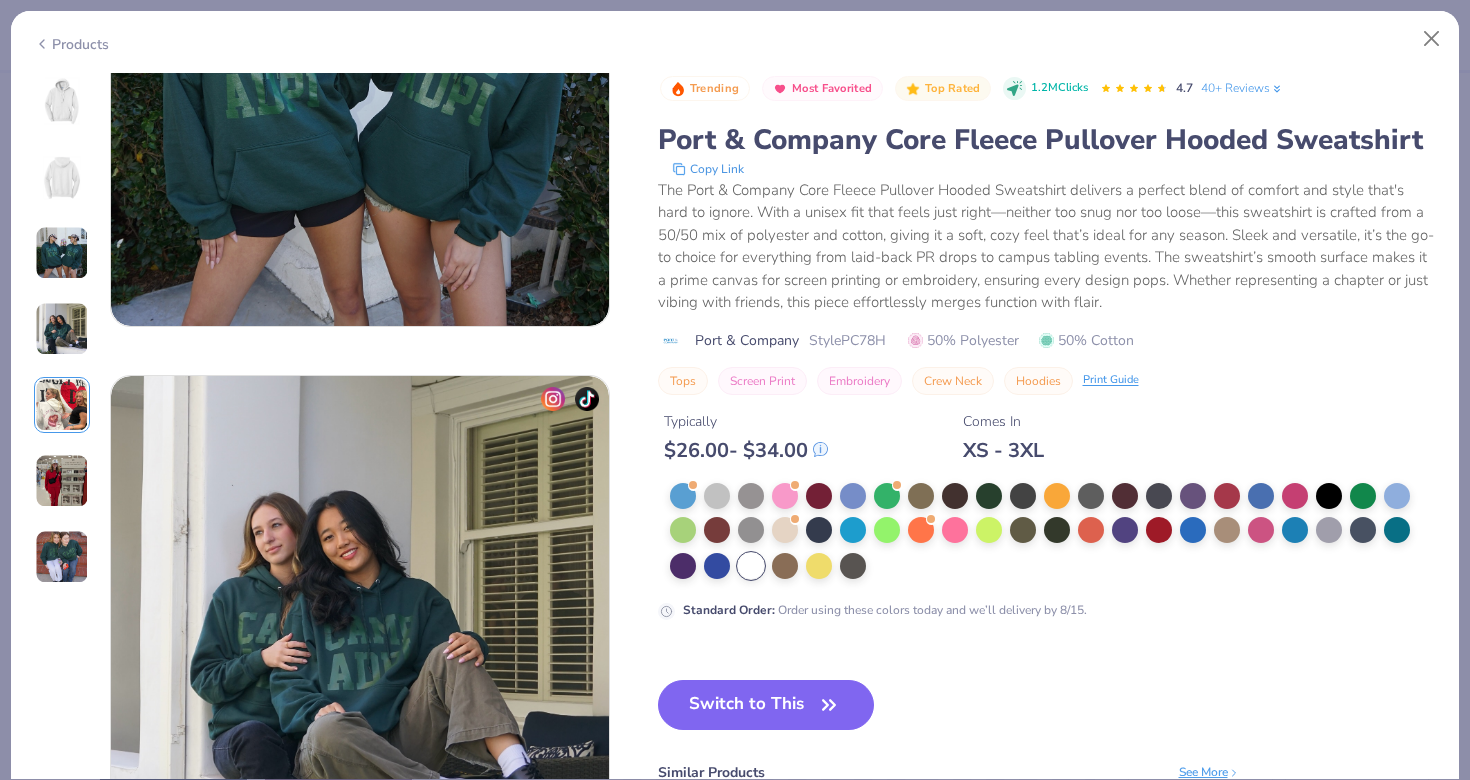 click at bounding box center [62, 101] 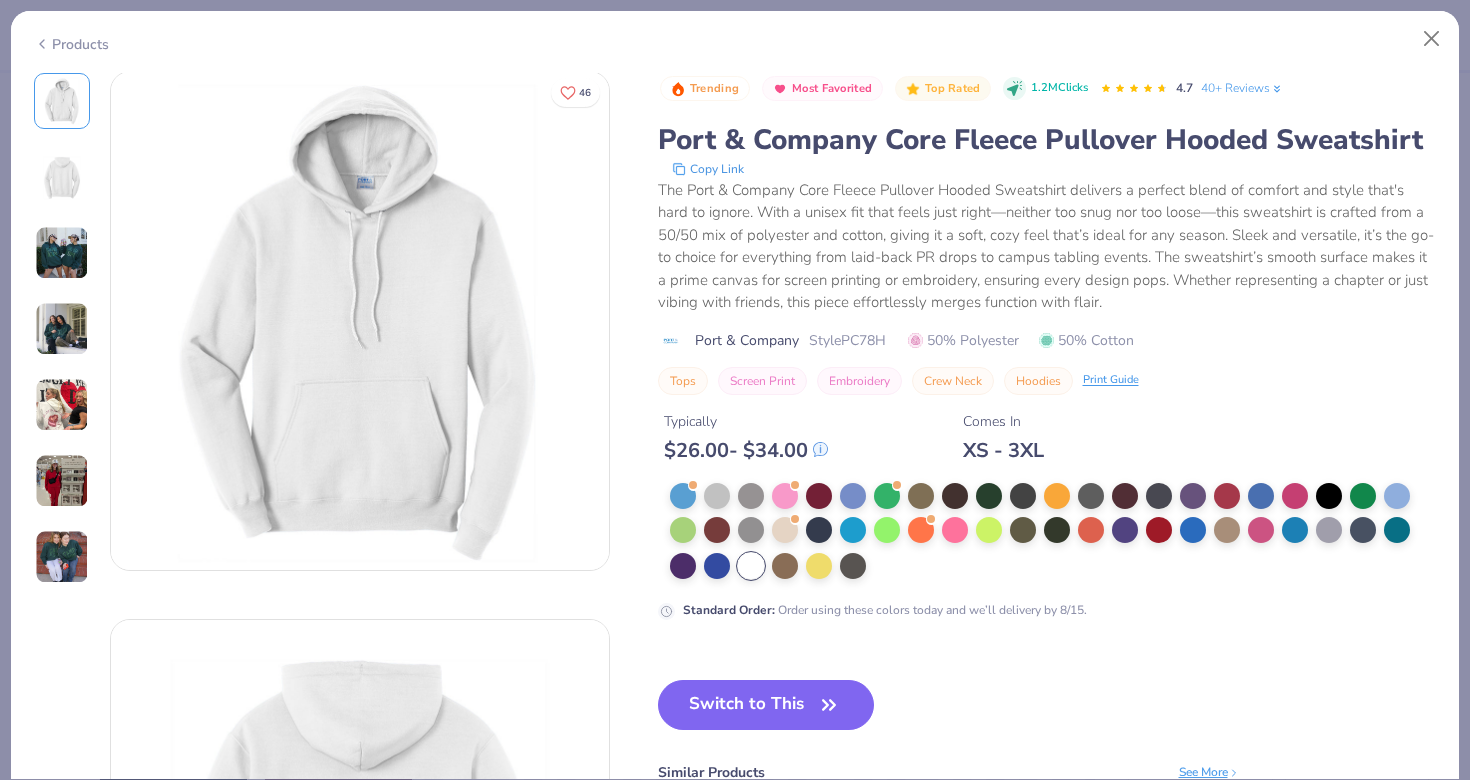 scroll, scrollTop: 0, scrollLeft: 0, axis: both 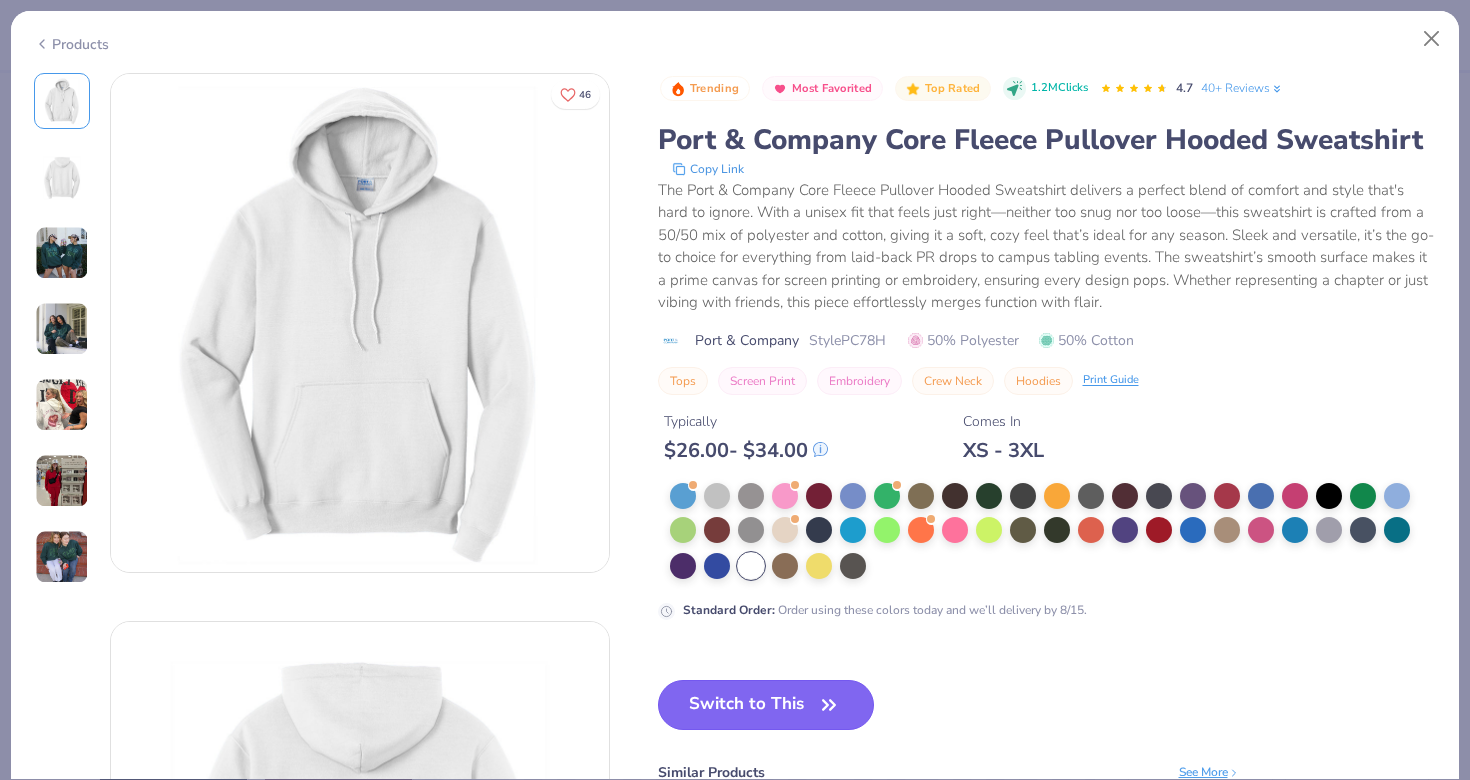 click on "Switch to This" at bounding box center (766, 705) 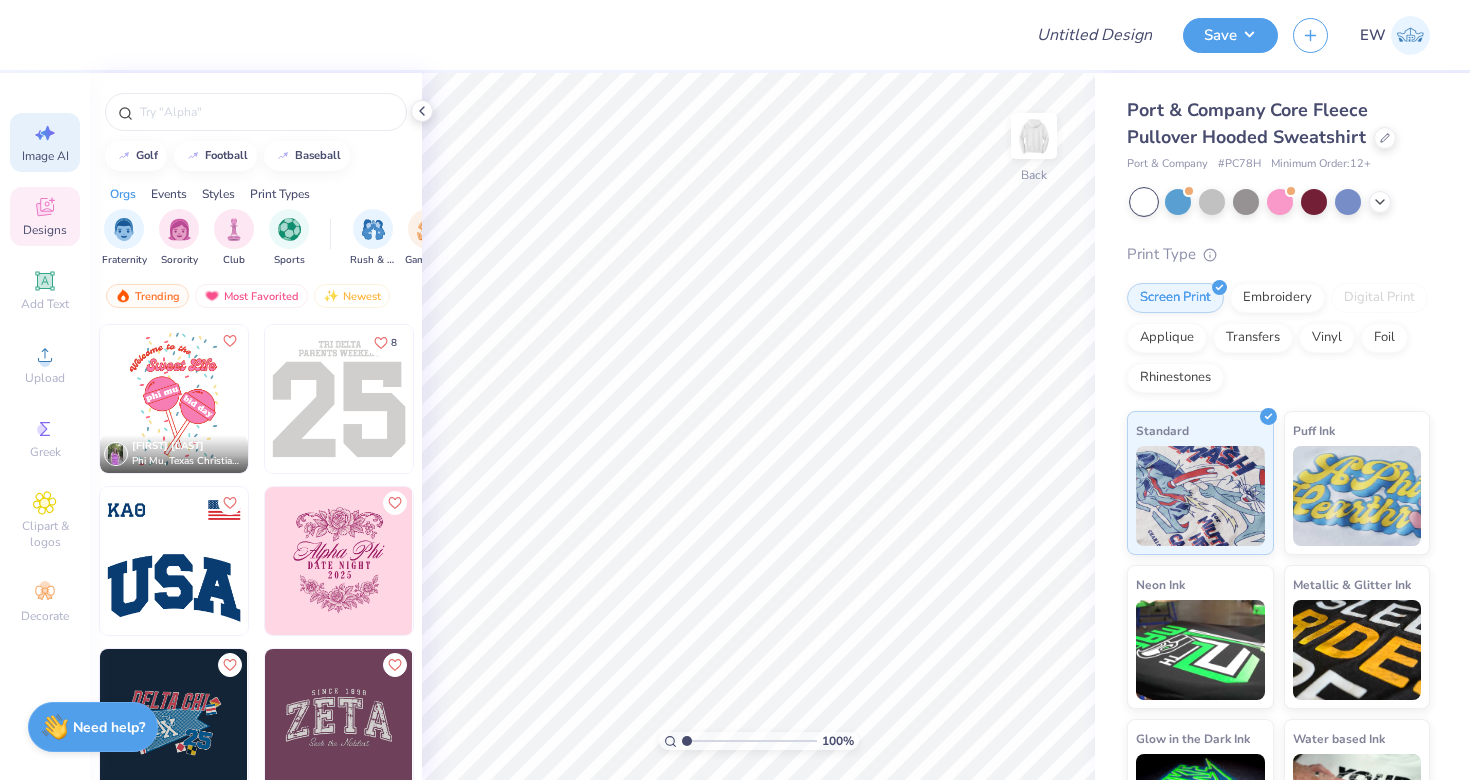 click 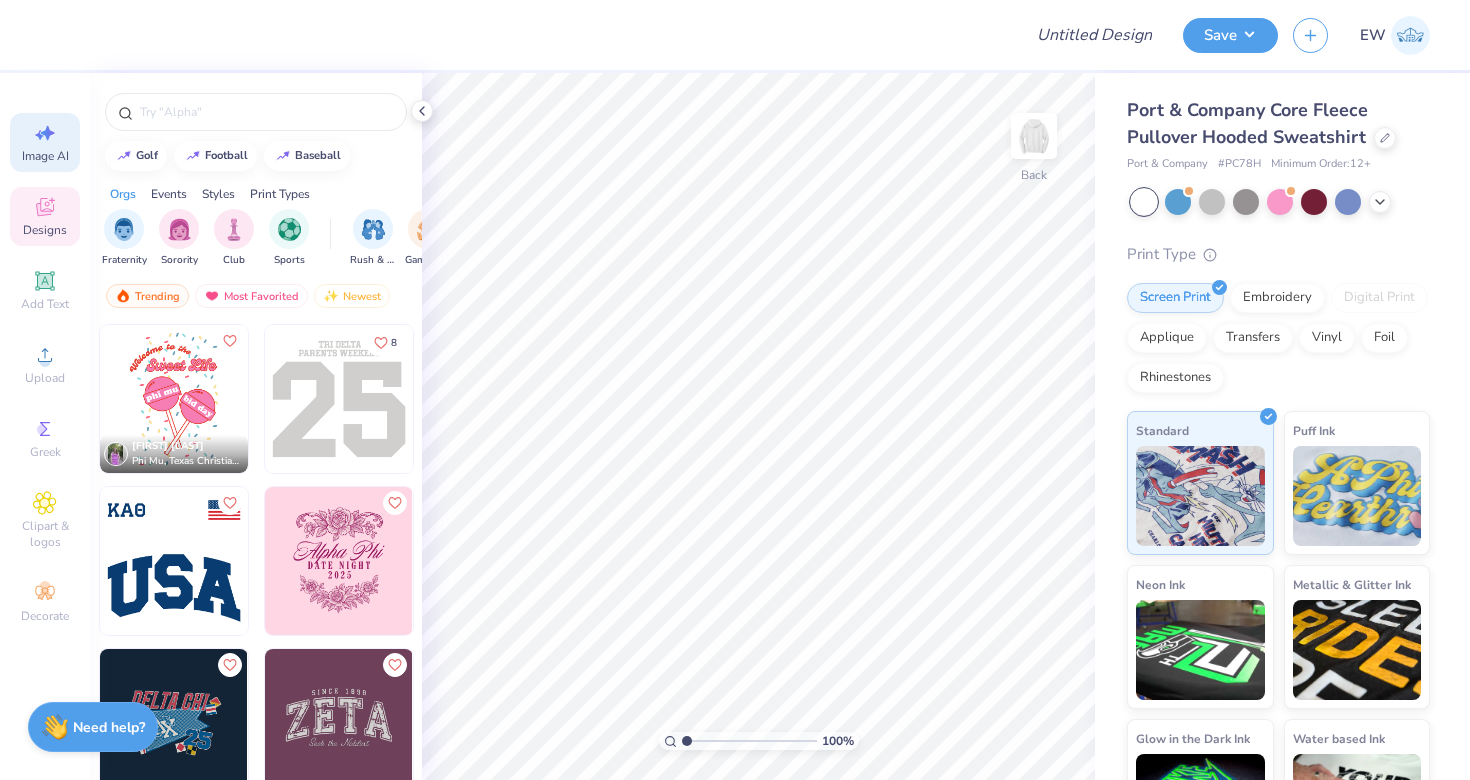 select on "4" 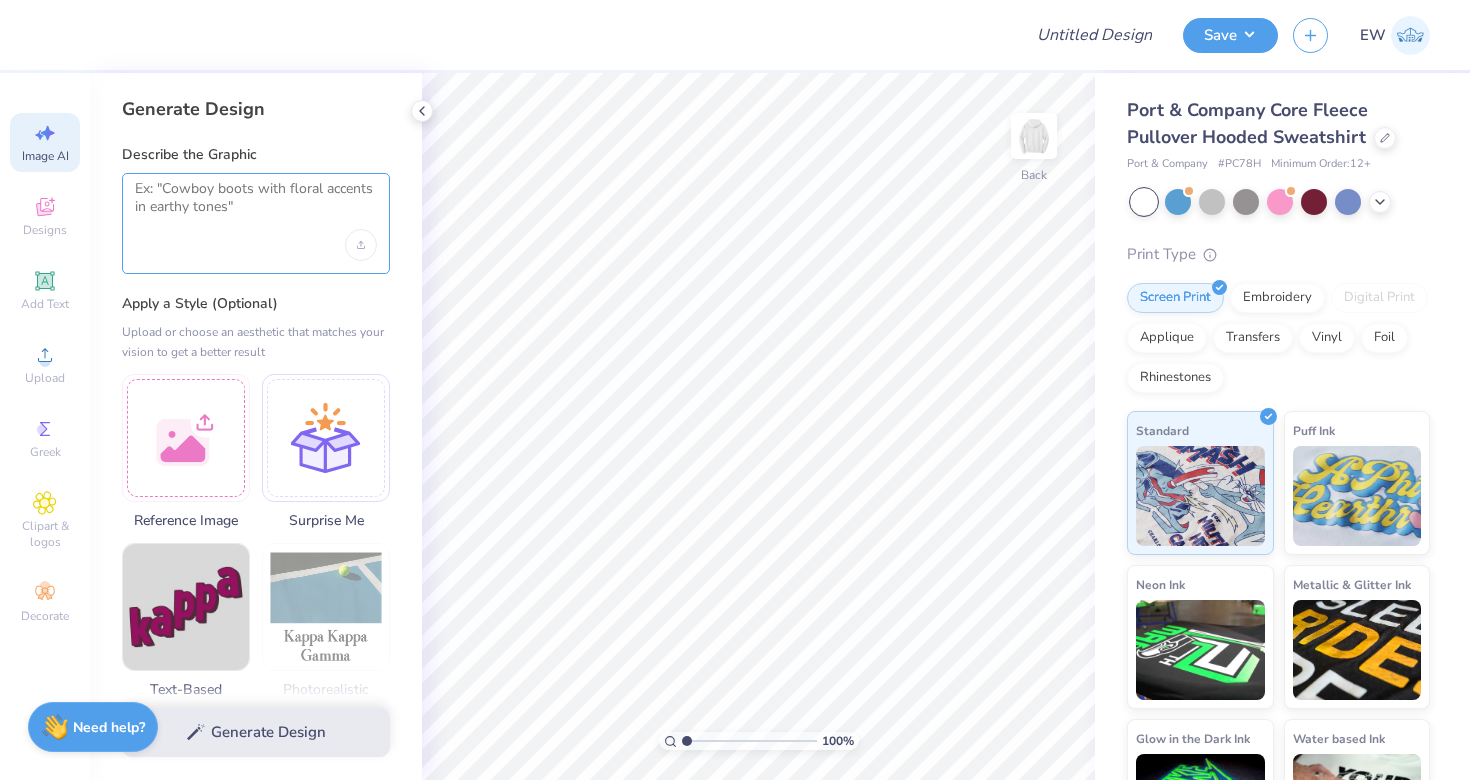 click at bounding box center [256, 205] 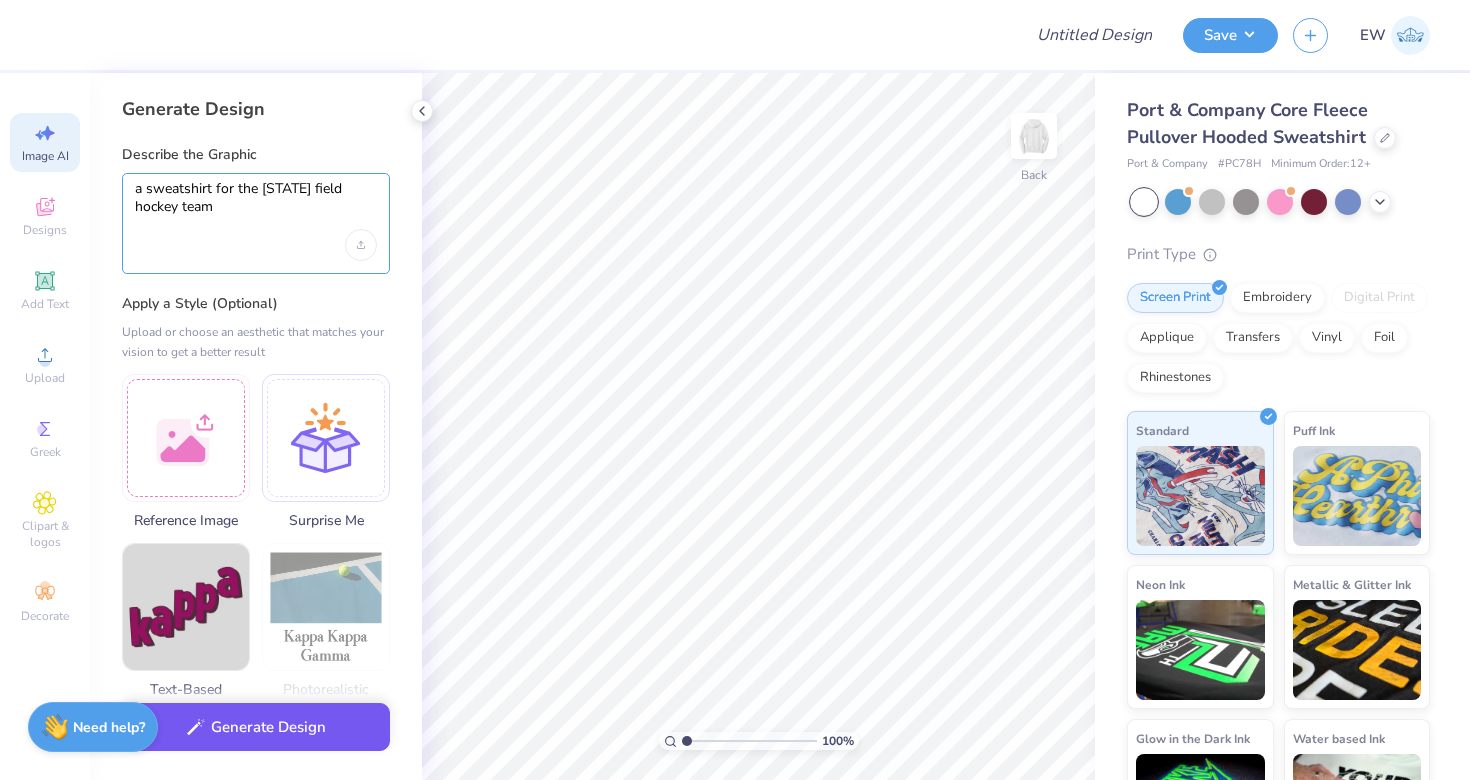 type on "a sweatshirt for the tennessee field hockey team" 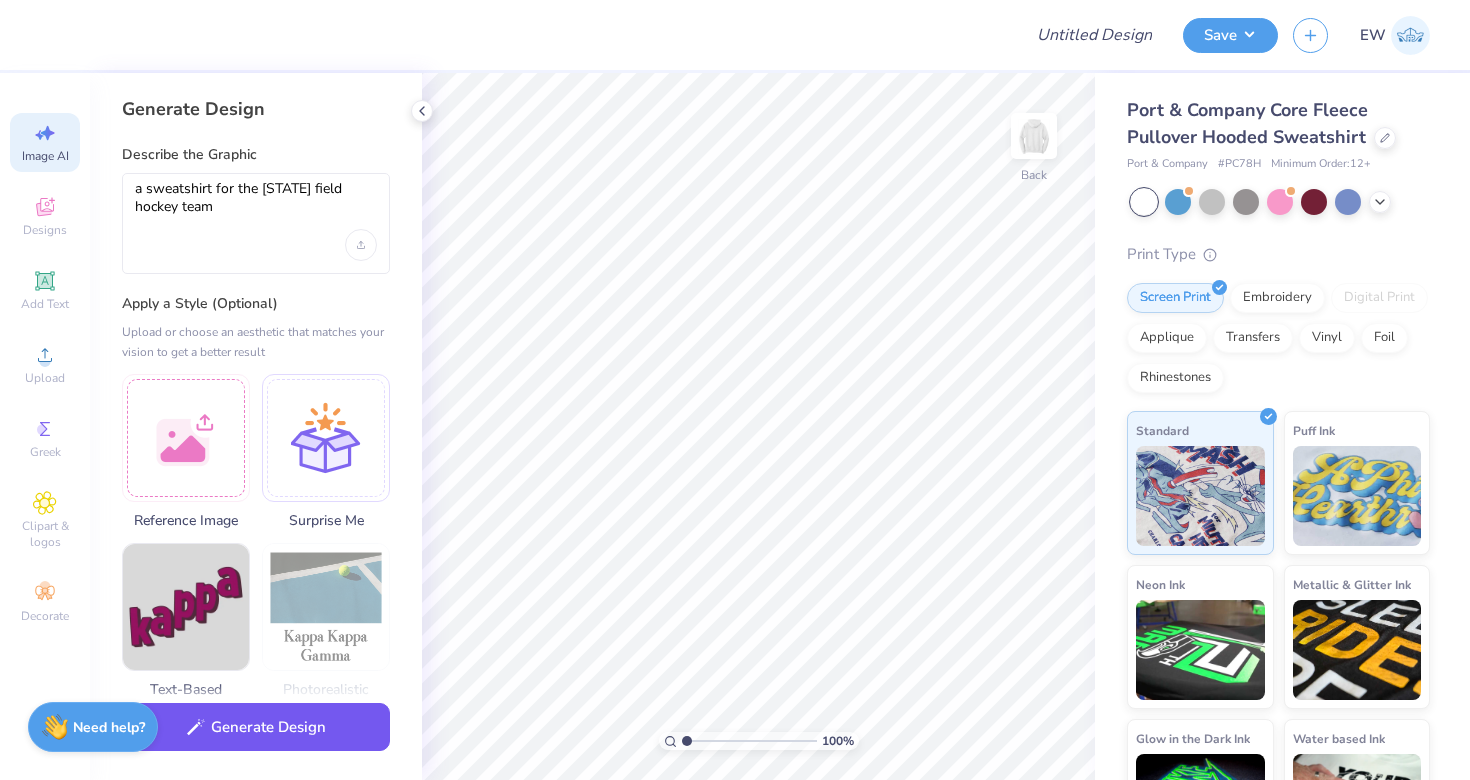 click on "Generate Design" at bounding box center (256, 727) 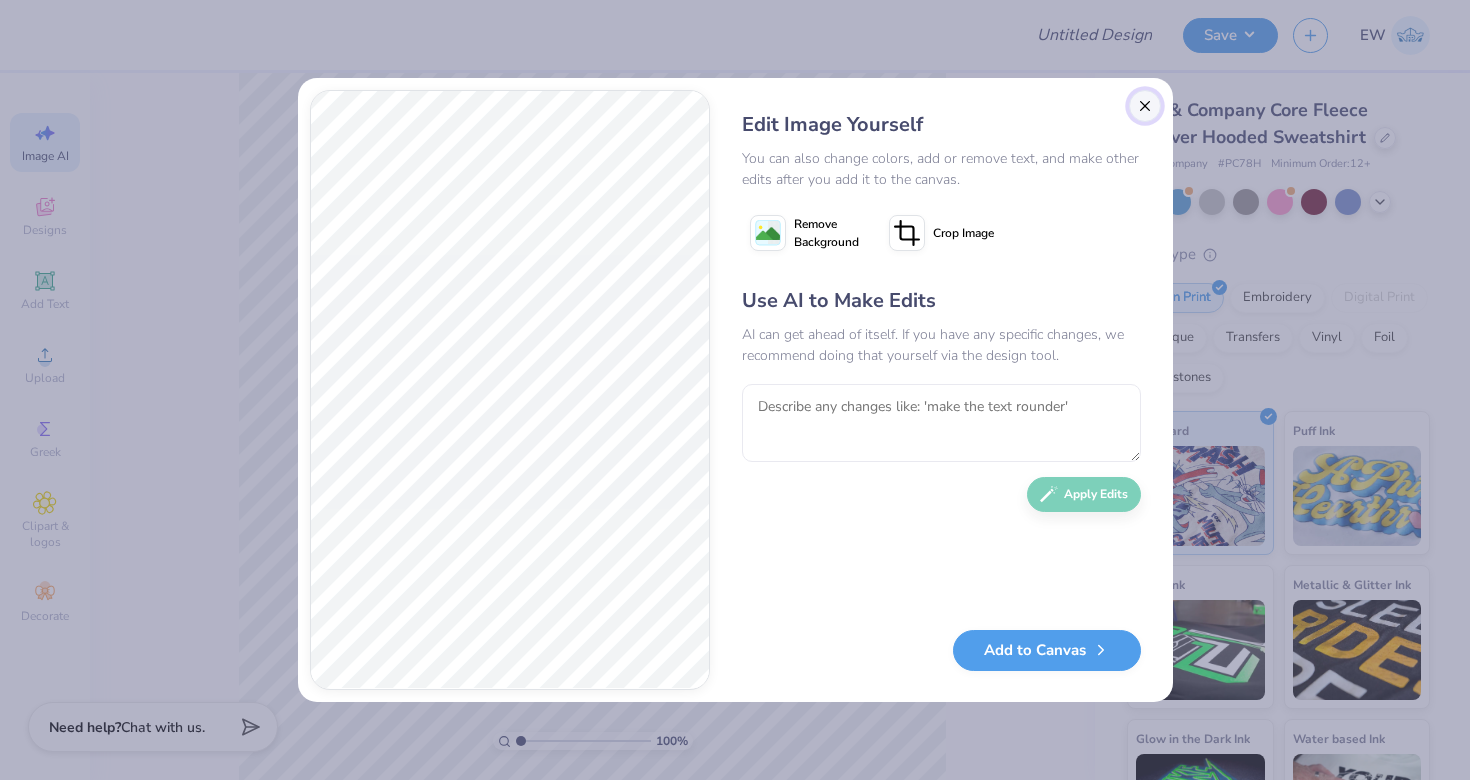click at bounding box center [1145, 106] 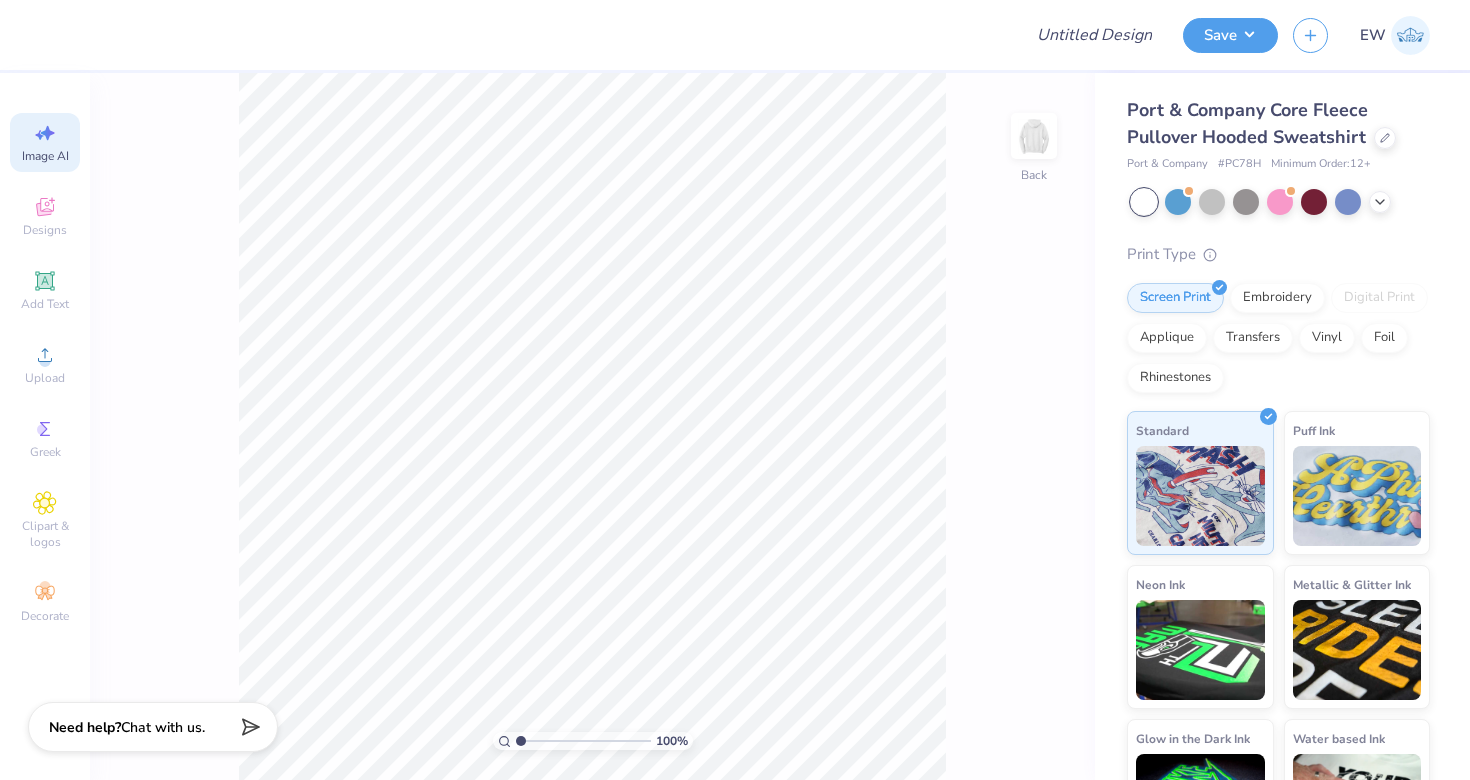 scroll, scrollTop: 0, scrollLeft: 45, axis: horizontal 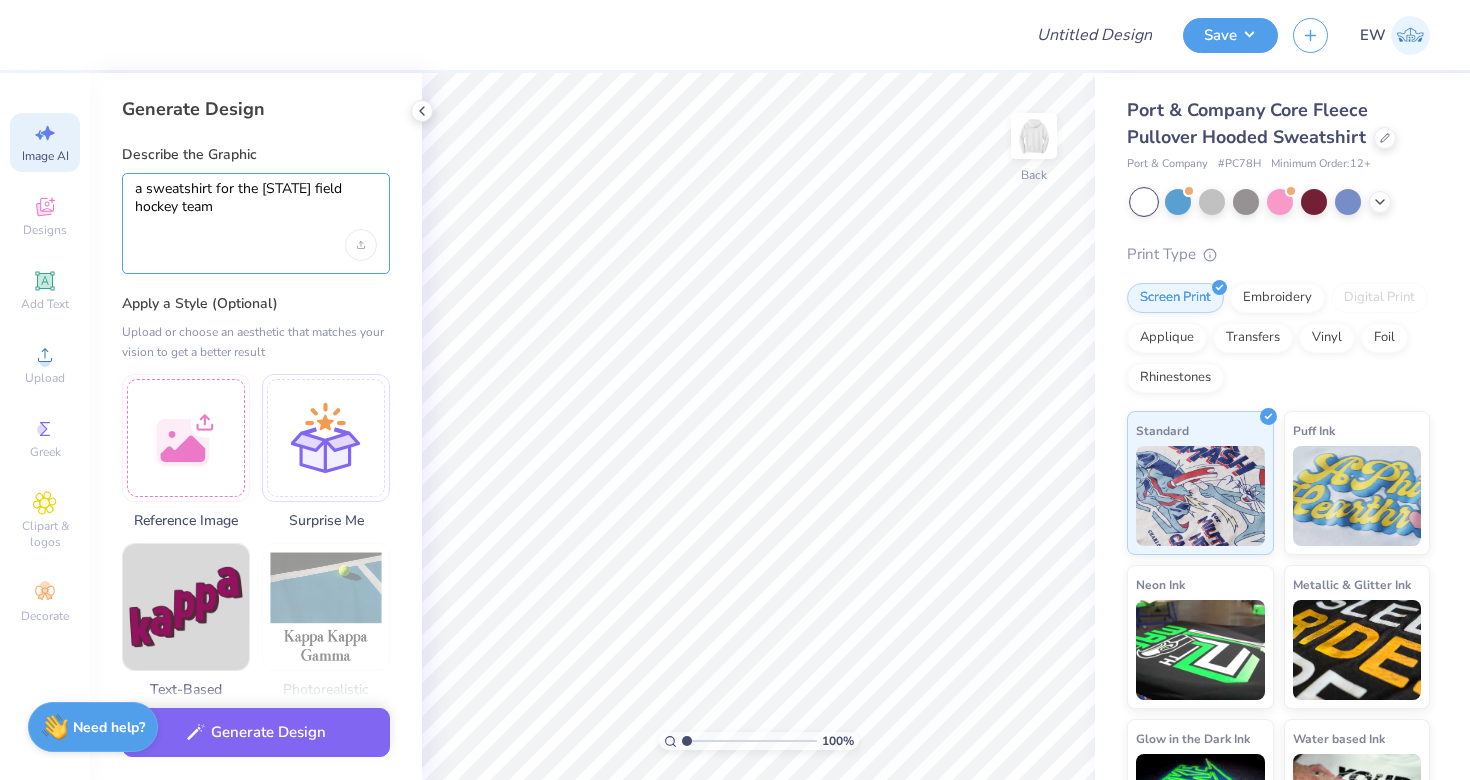drag, startPoint x: 240, startPoint y: 210, endPoint x: 135, endPoint y: 188, distance: 107.28001 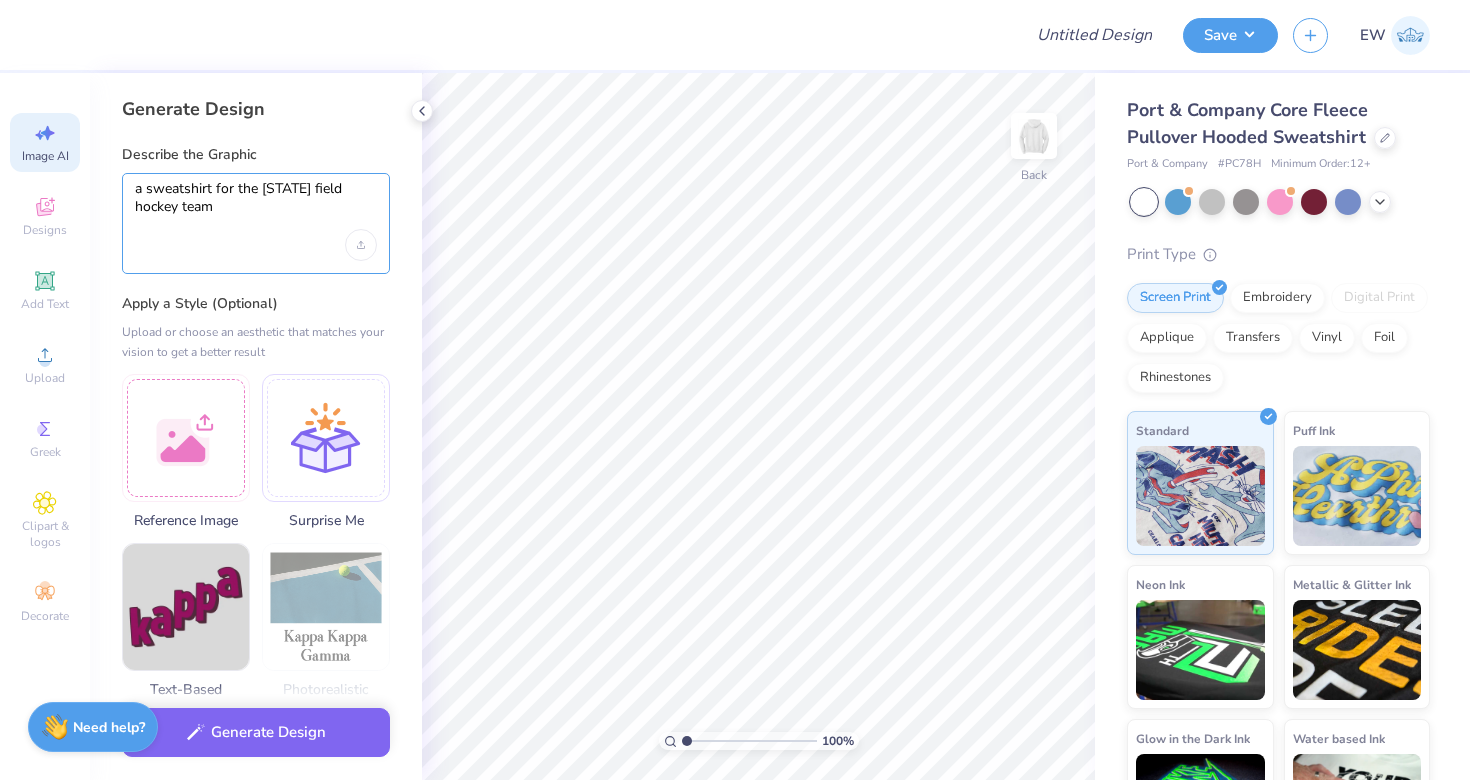 click on "a sweatshirt for the tennessee field hockey team" at bounding box center (256, 205) 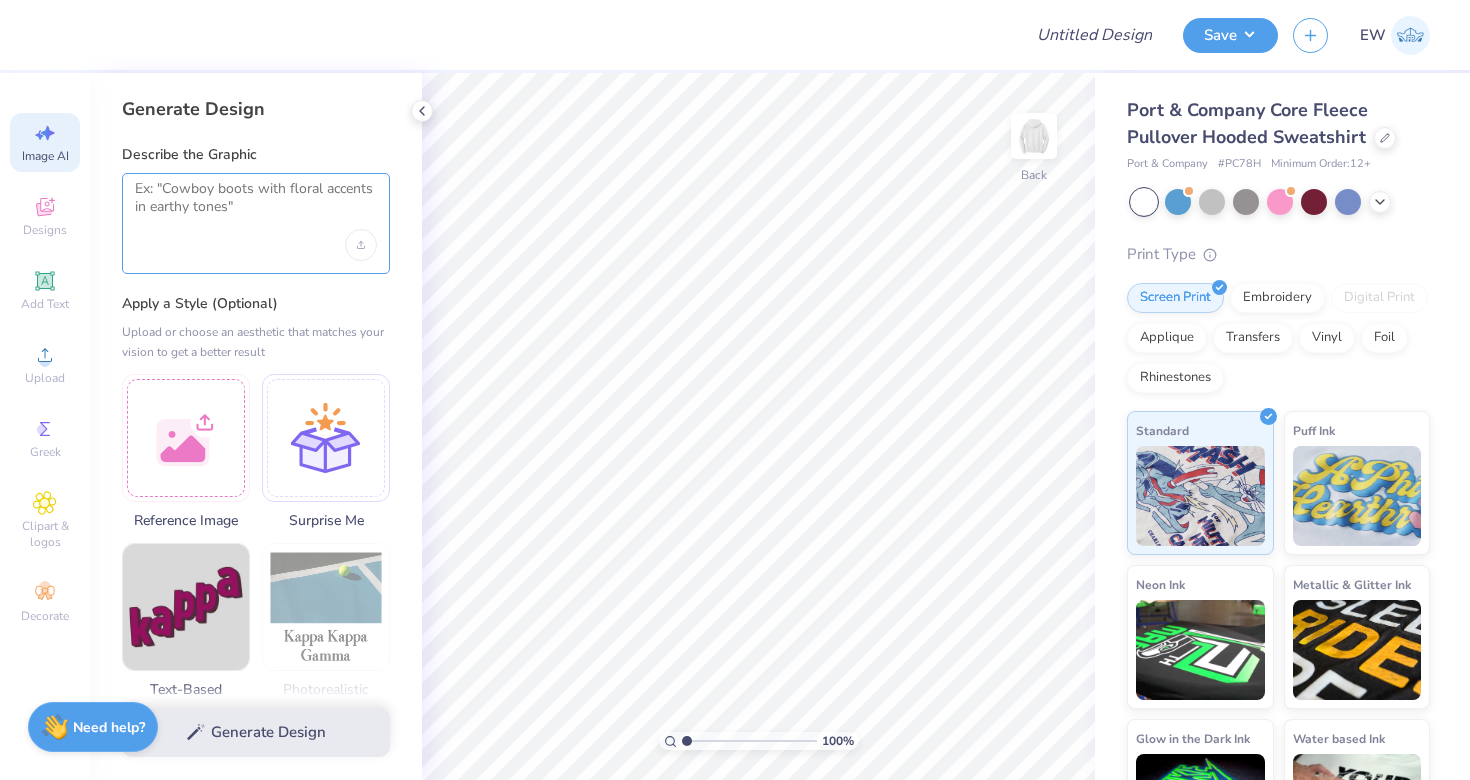 type on "T" 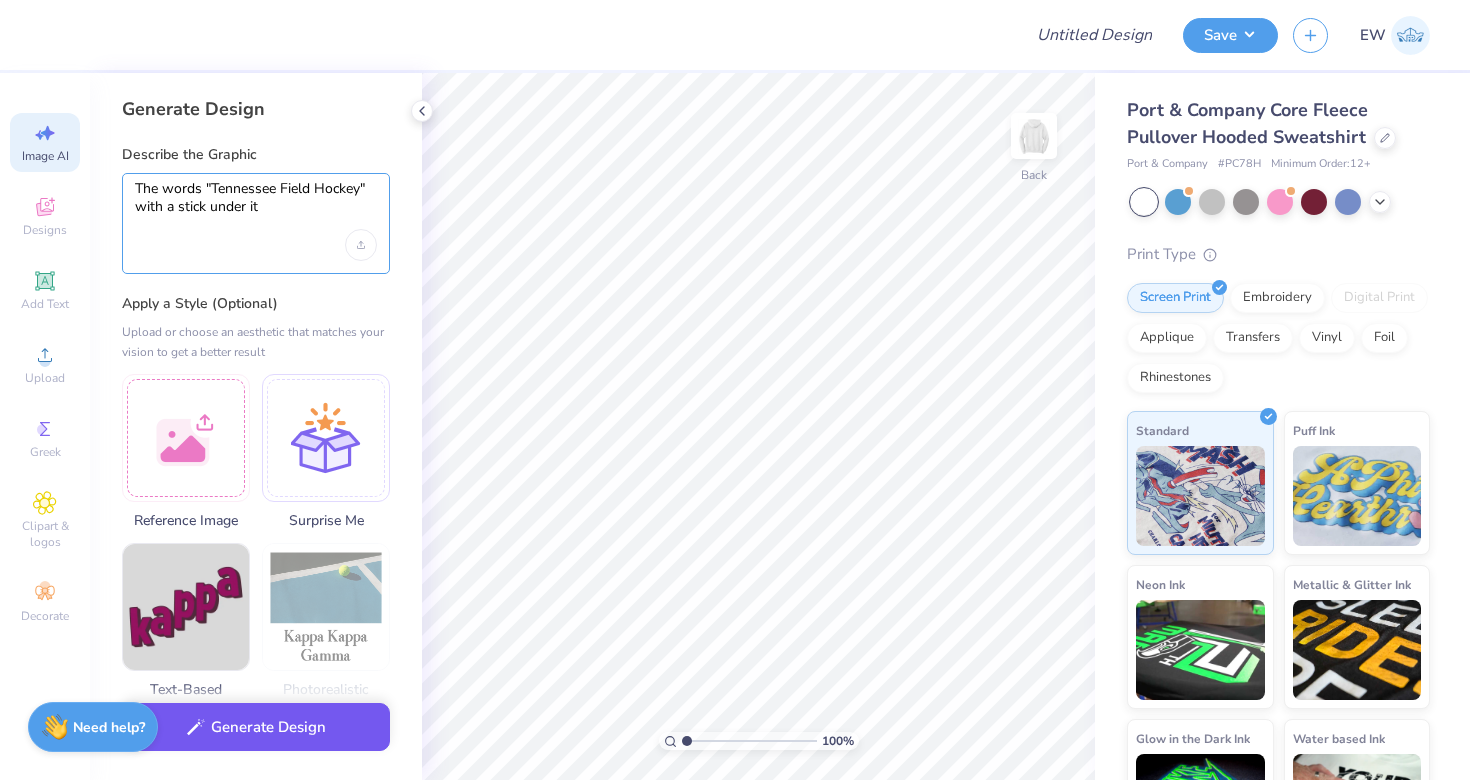 type on "The words "Tennessee Field Hockey" with a stick under it" 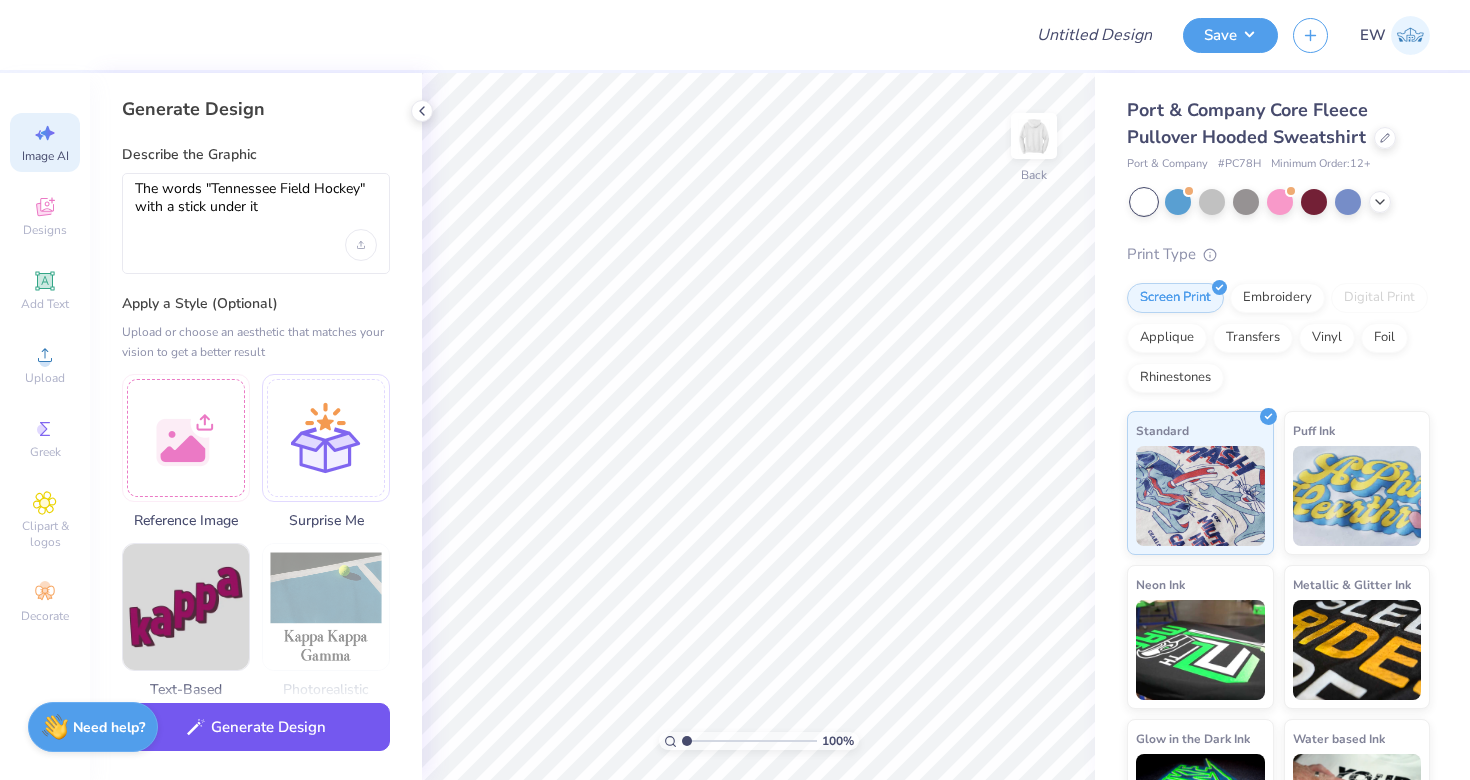 click on "Generate Design" at bounding box center (256, 727) 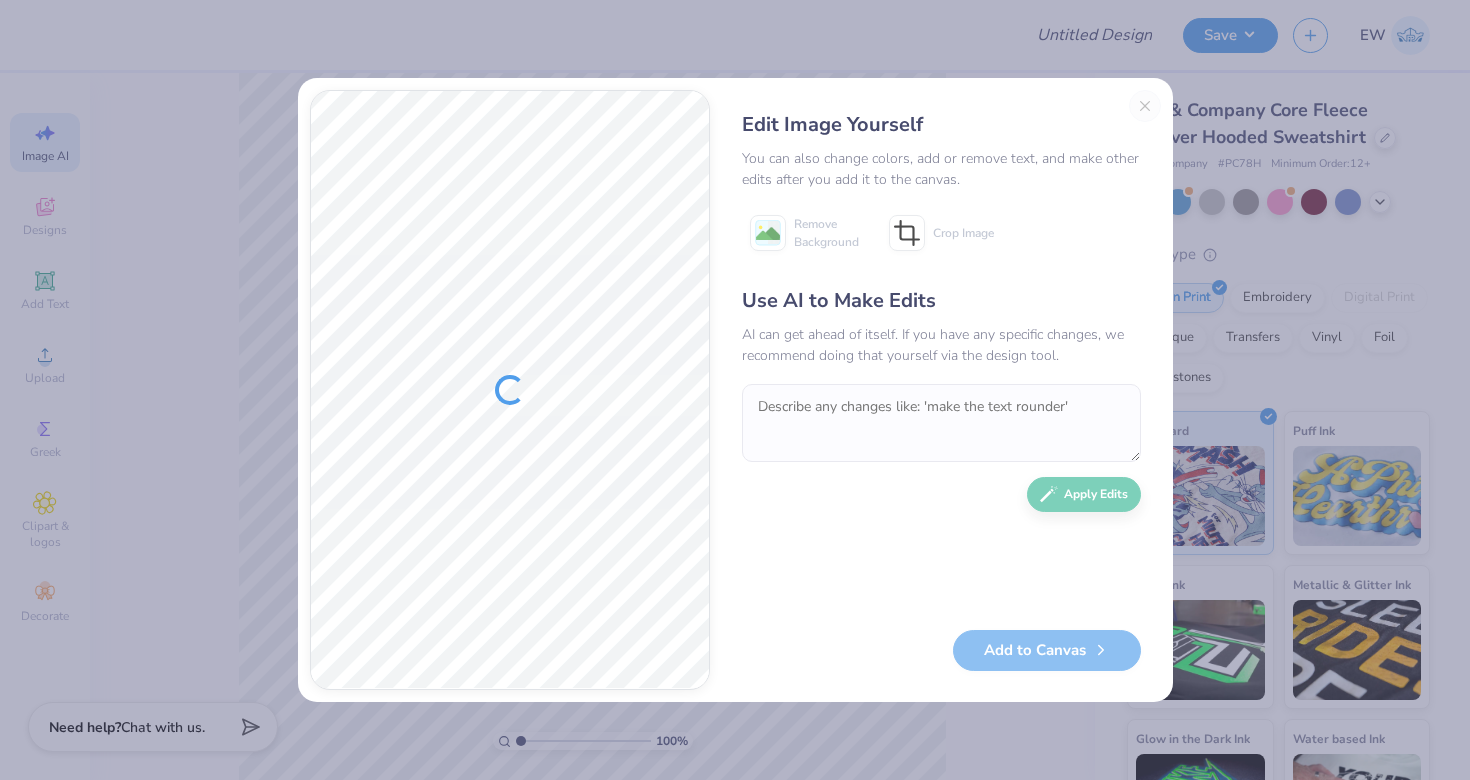 scroll, scrollTop: 0, scrollLeft: 0, axis: both 